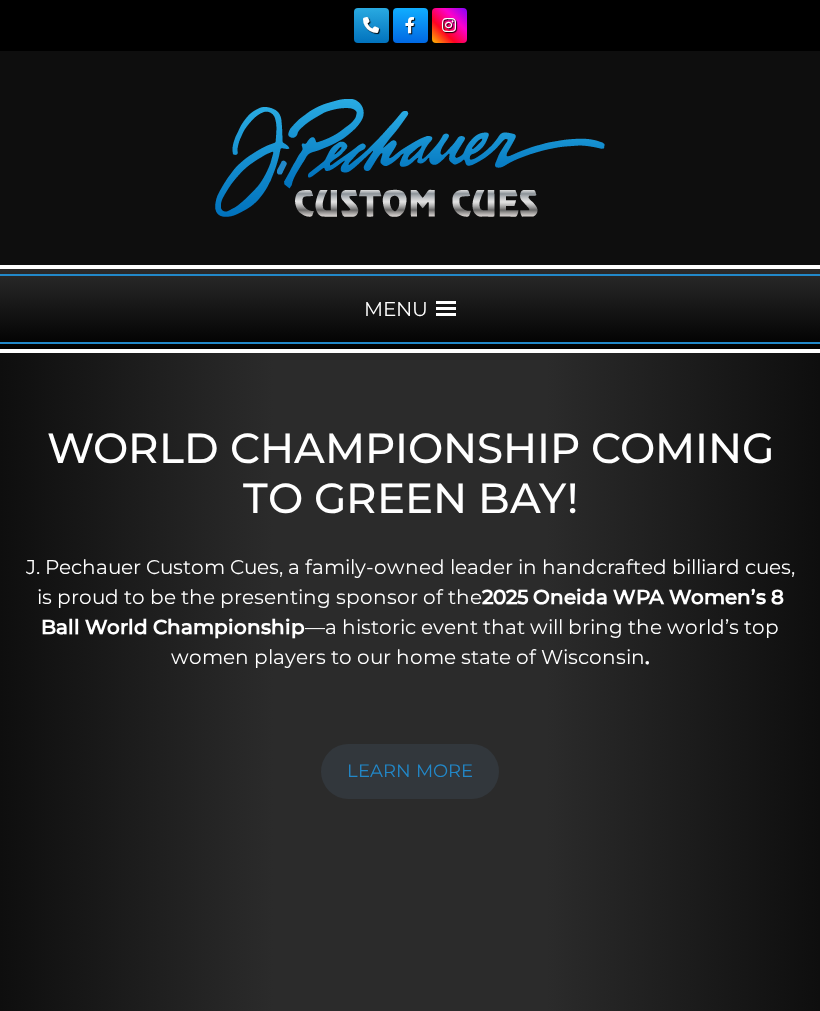 scroll, scrollTop: 0, scrollLeft: 0, axis: both 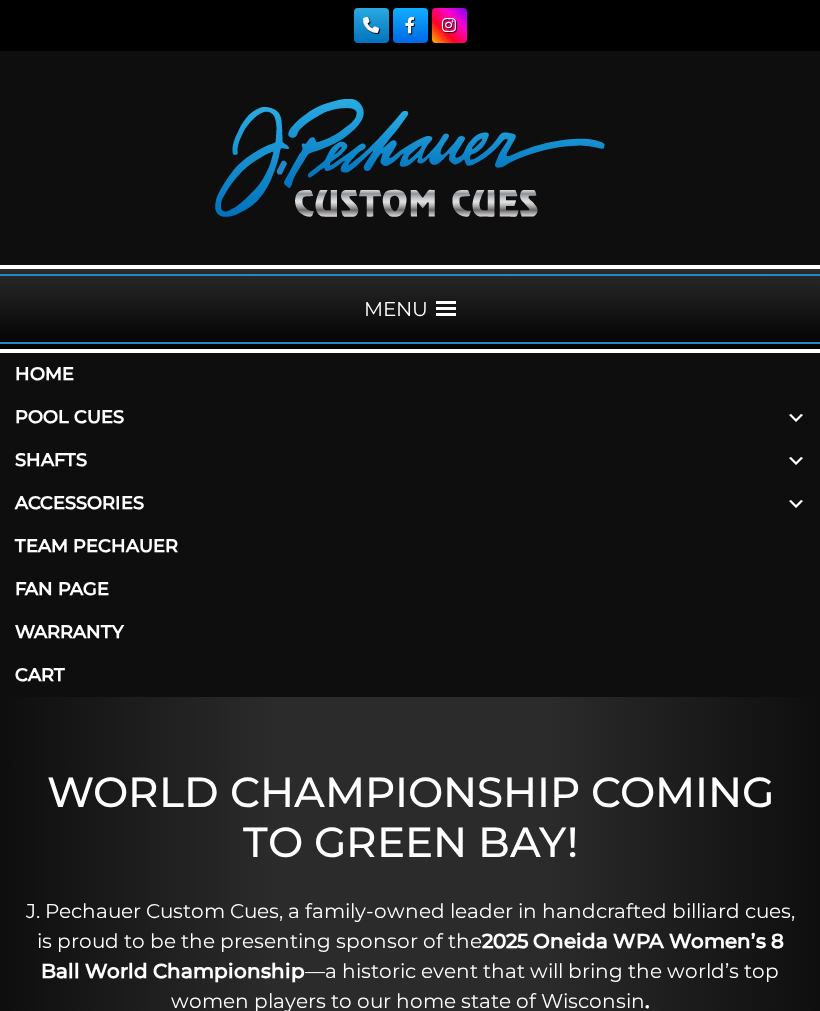 click at bounding box center [796, 417] 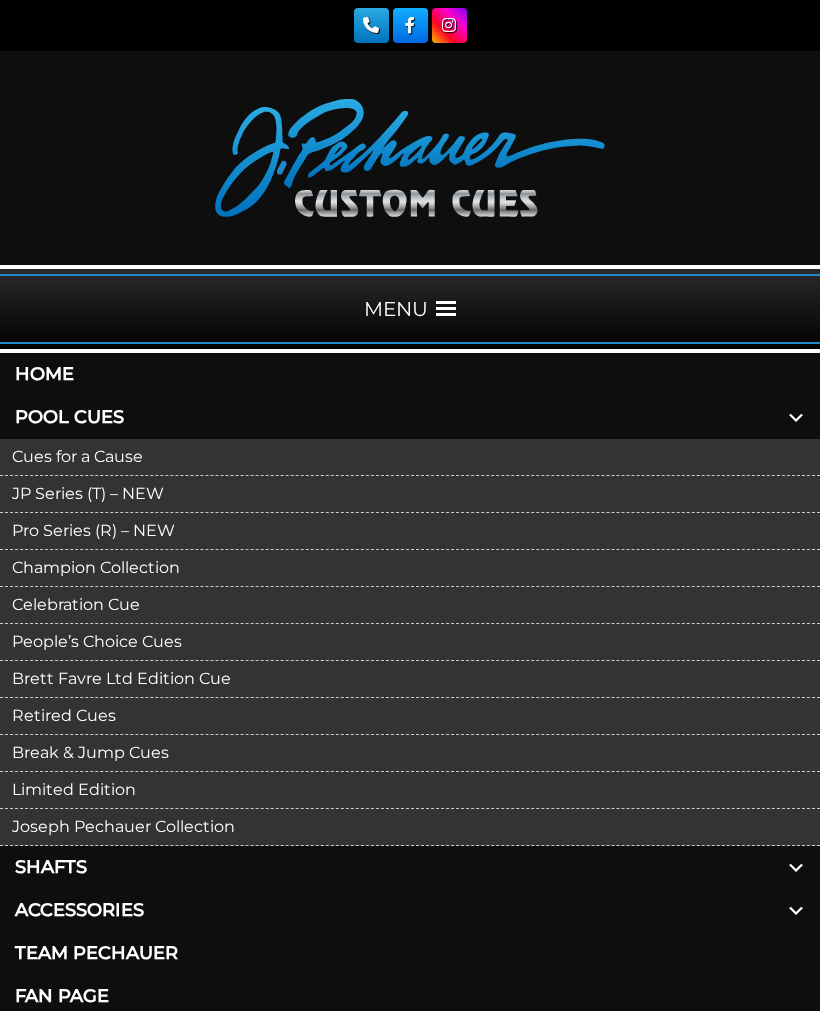 click on "Retired Cues" at bounding box center (410, 716) 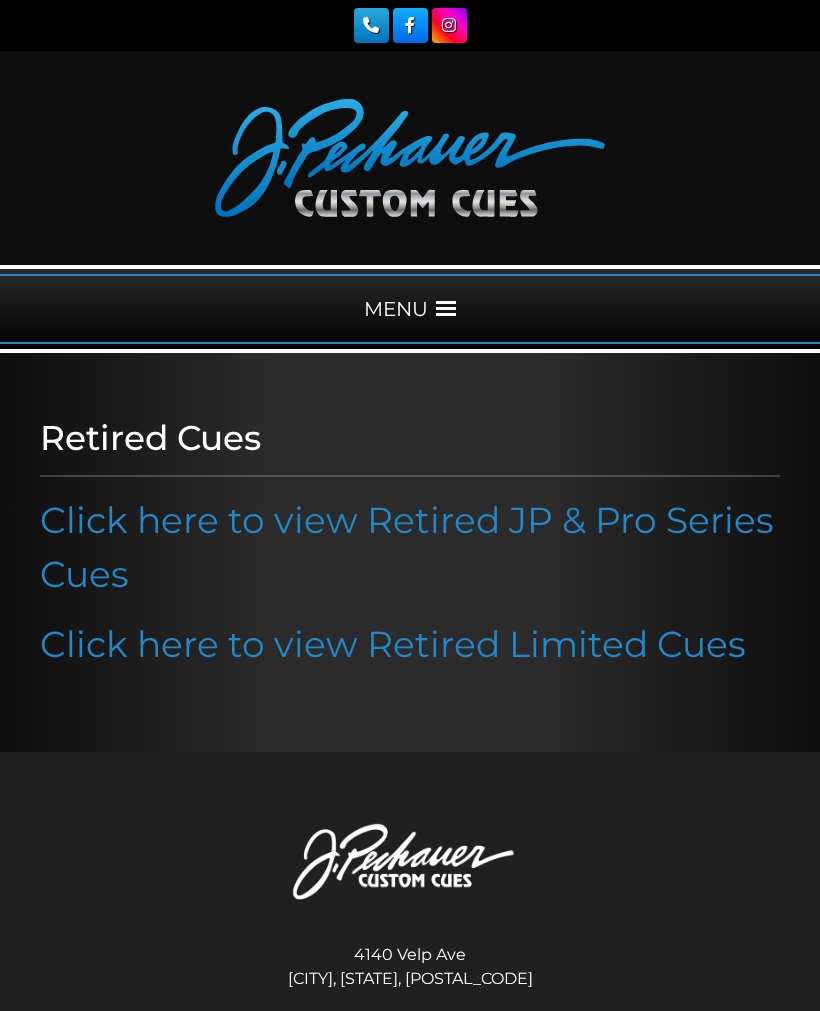 scroll, scrollTop: 0, scrollLeft: 0, axis: both 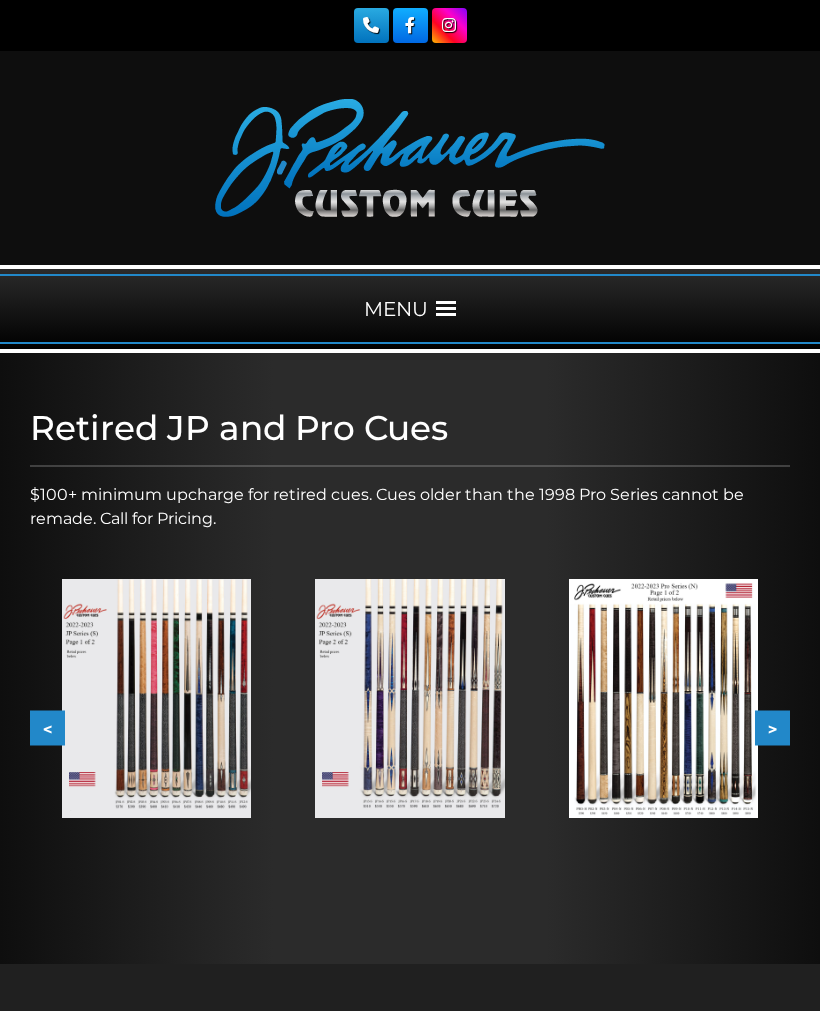 click at bounding box center (663, 698) 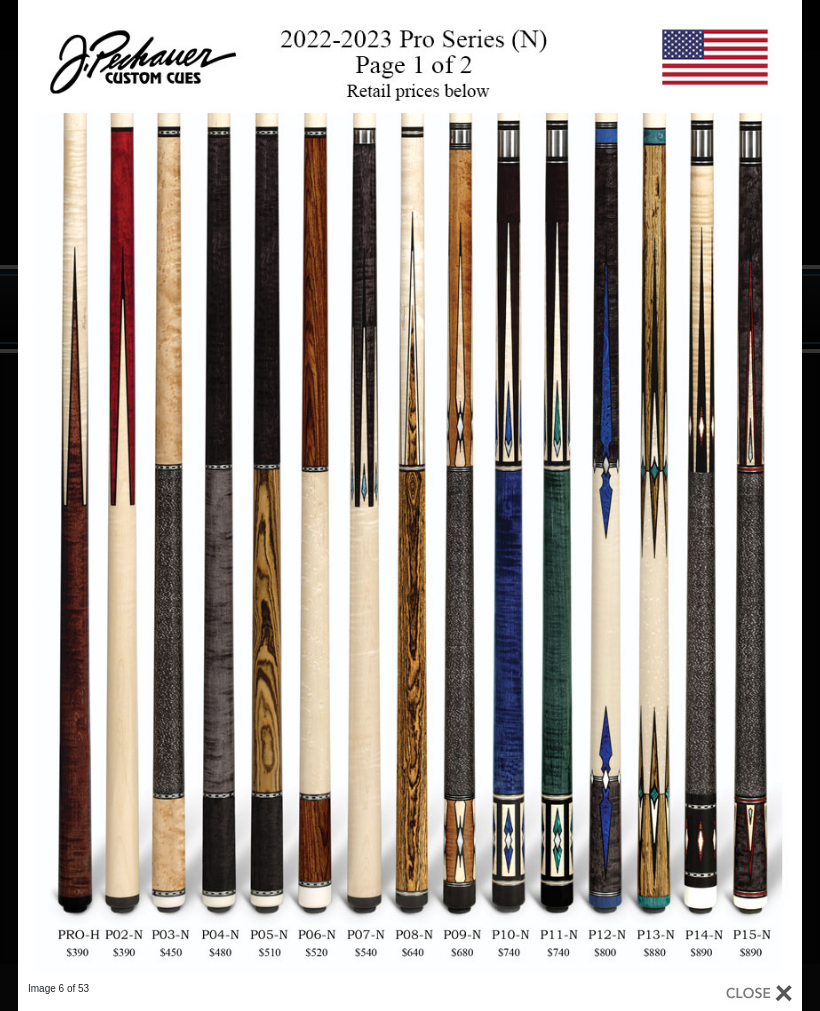 click at bounding box center (625, 491) 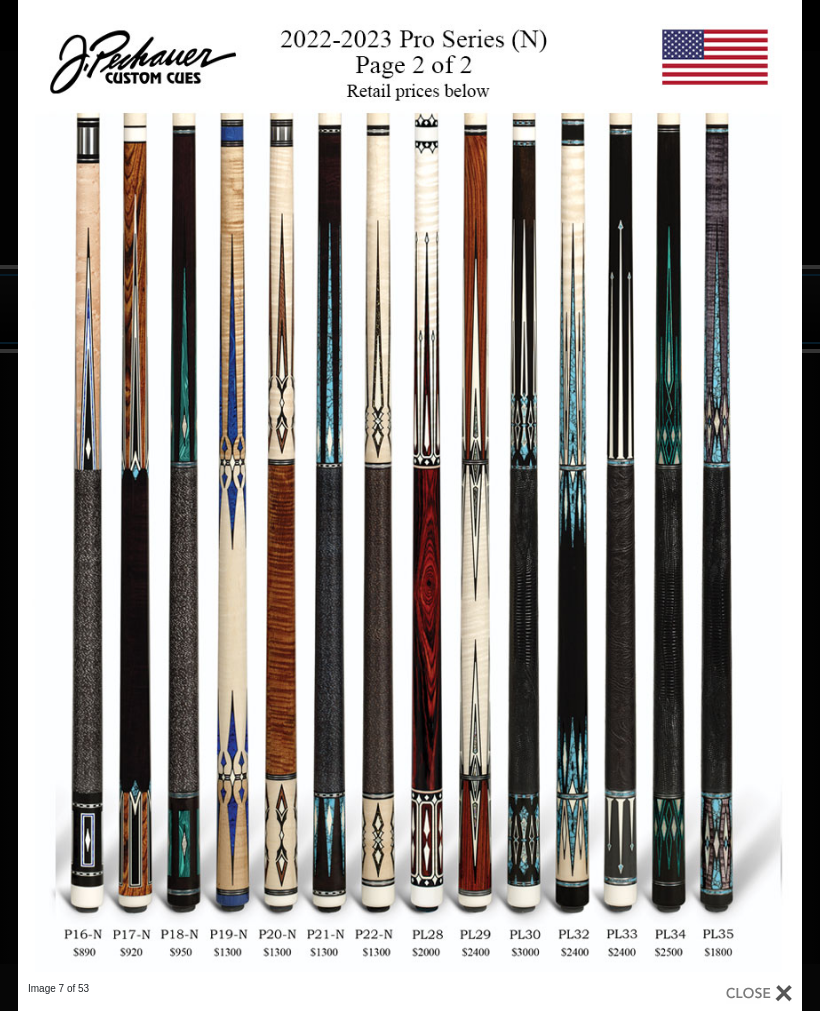 click at bounding box center [625, 491] 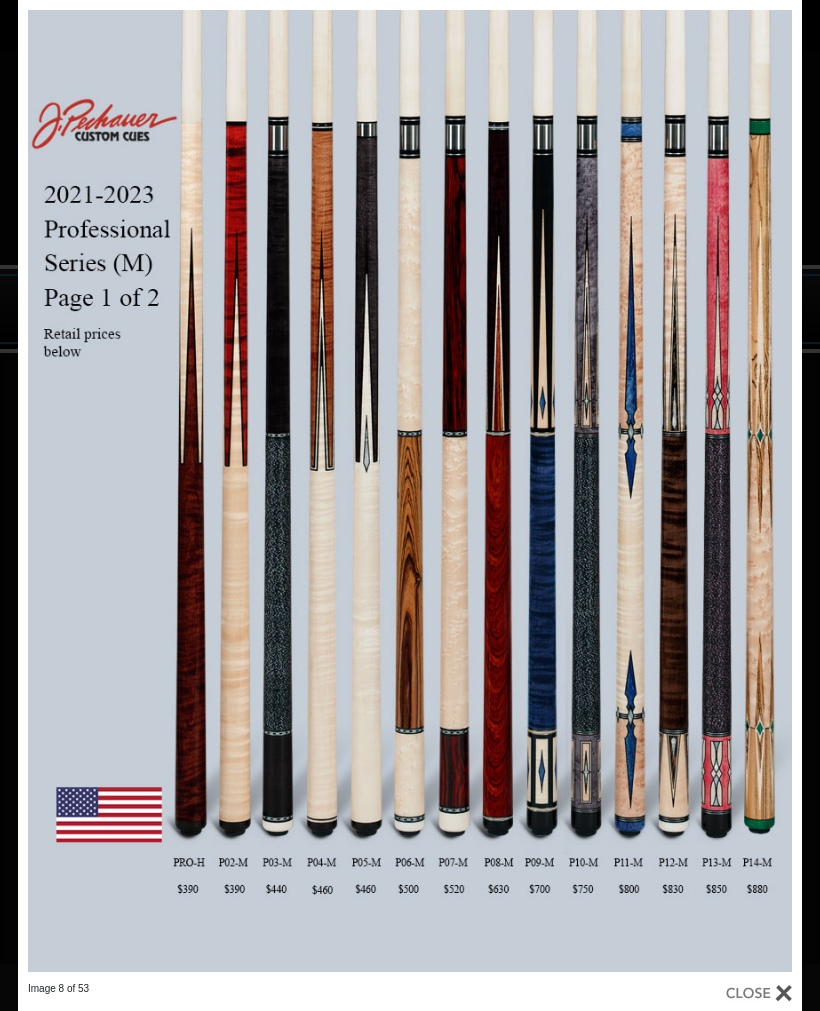 click at bounding box center (625, 491) 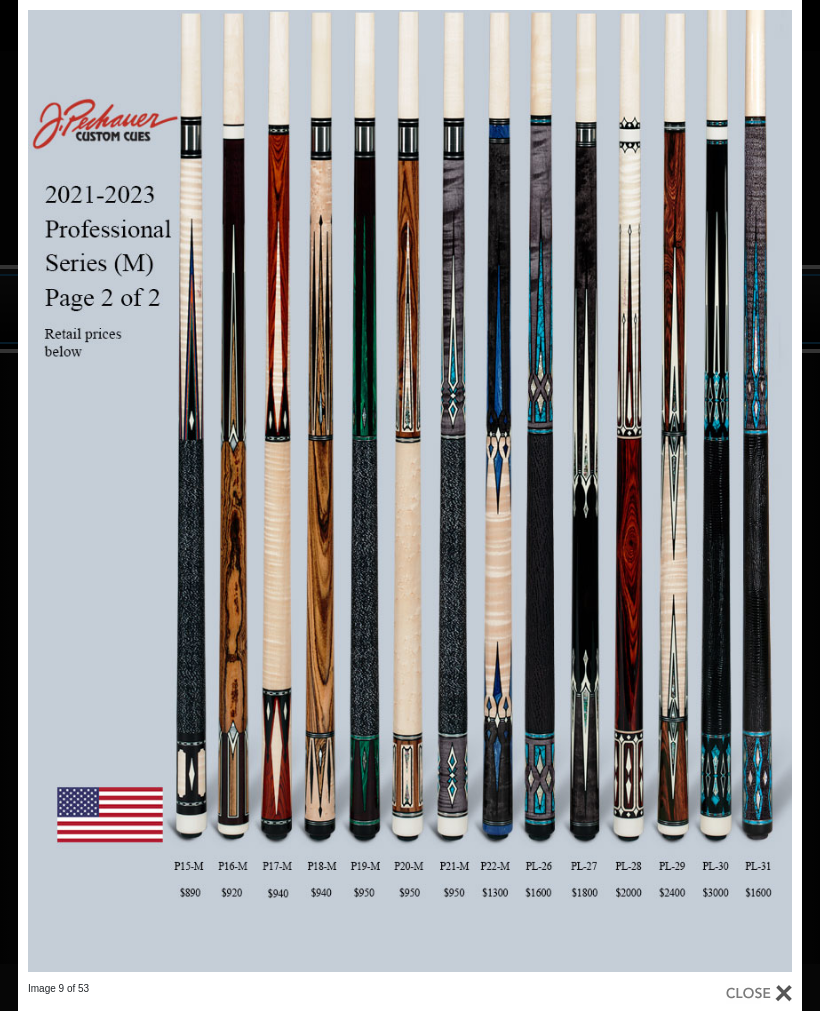 click at bounding box center [625, 491] 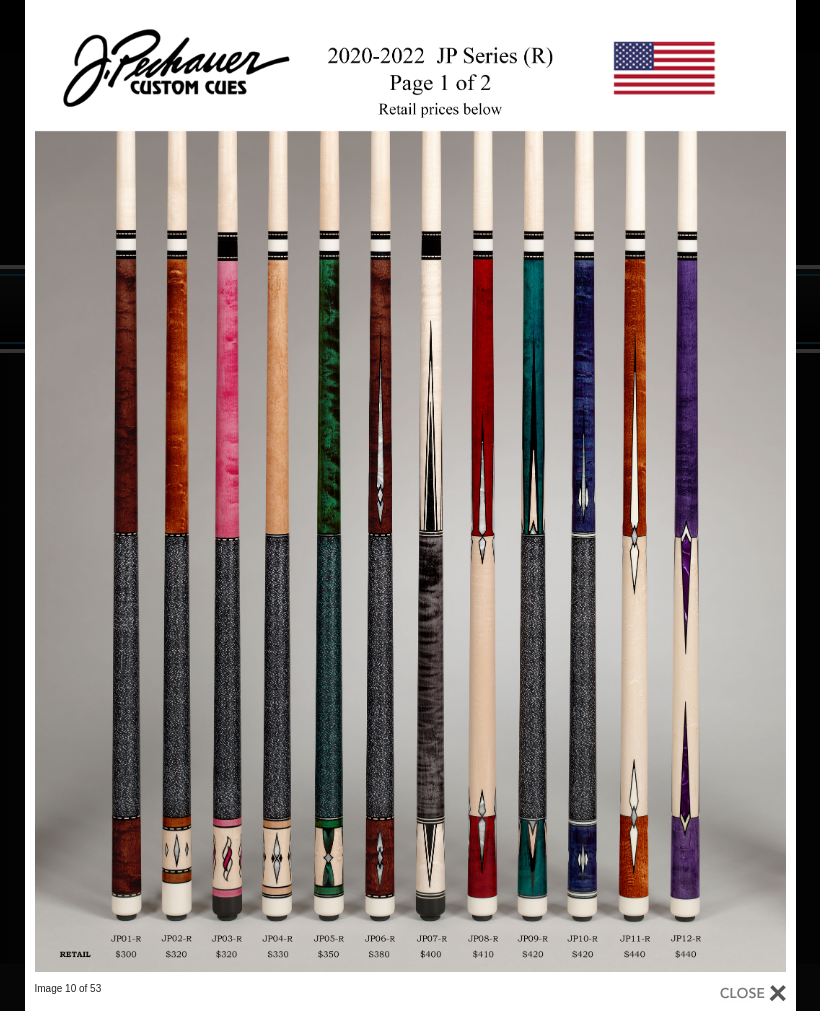 click at bounding box center [622, 491] 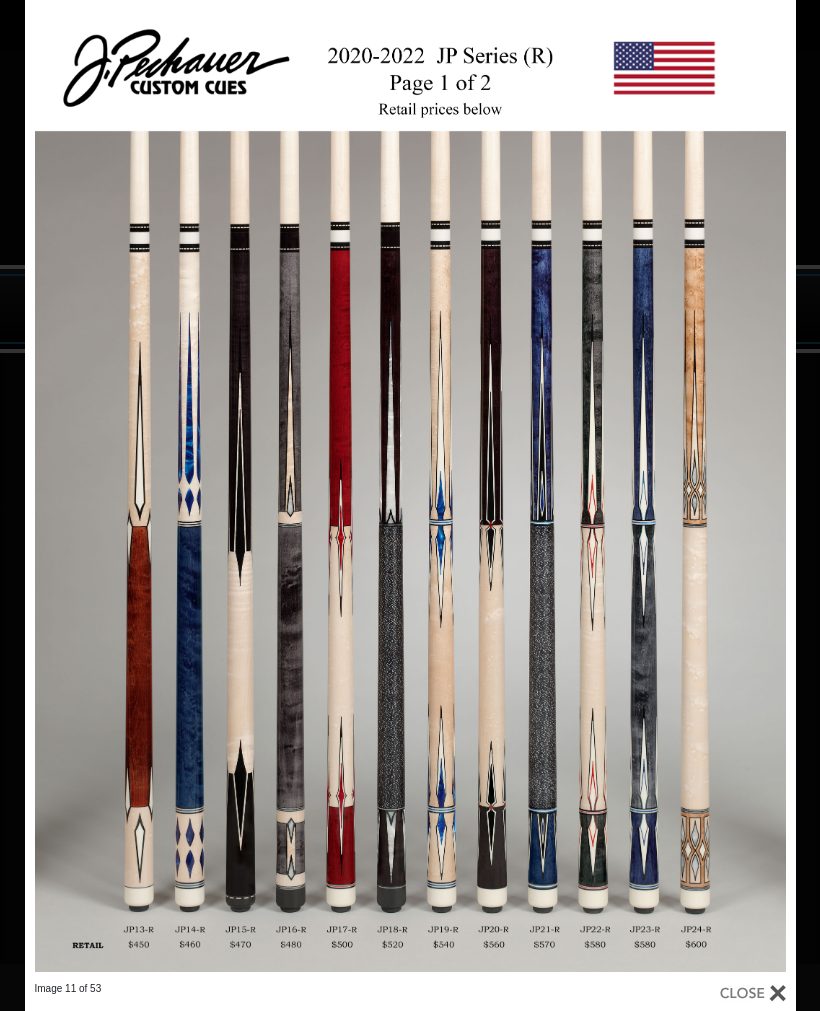 click at bounding box center (622, 491) 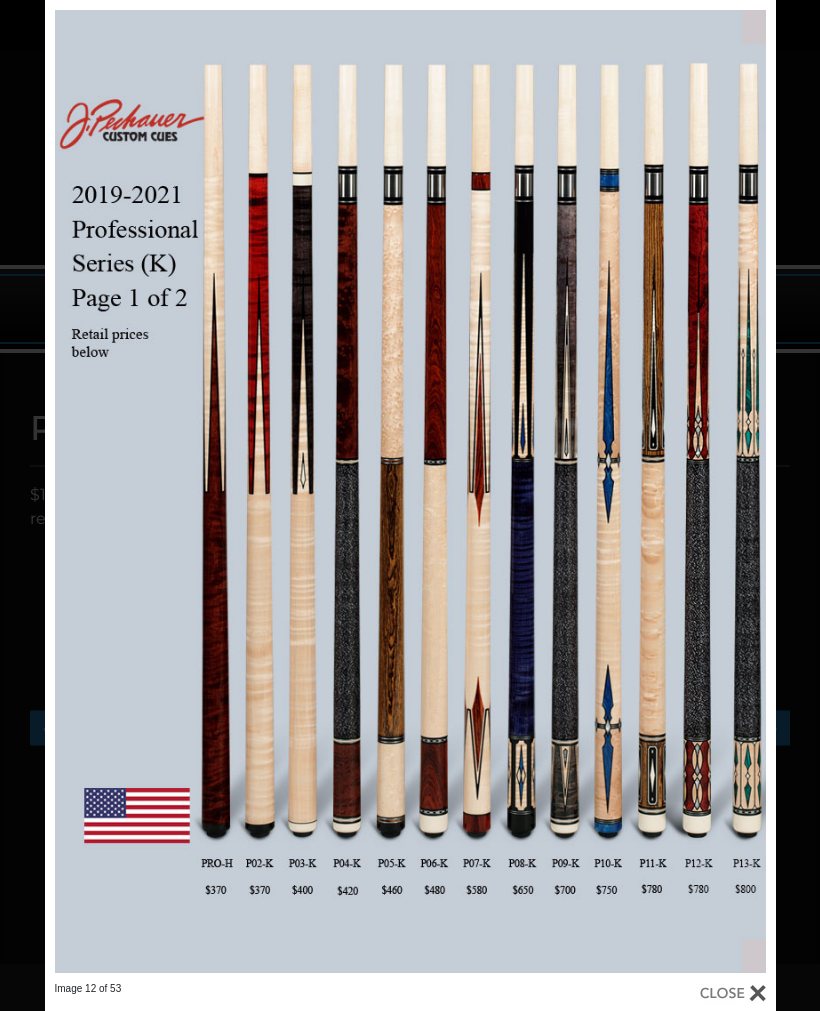 click at bounding box center (611, 491) 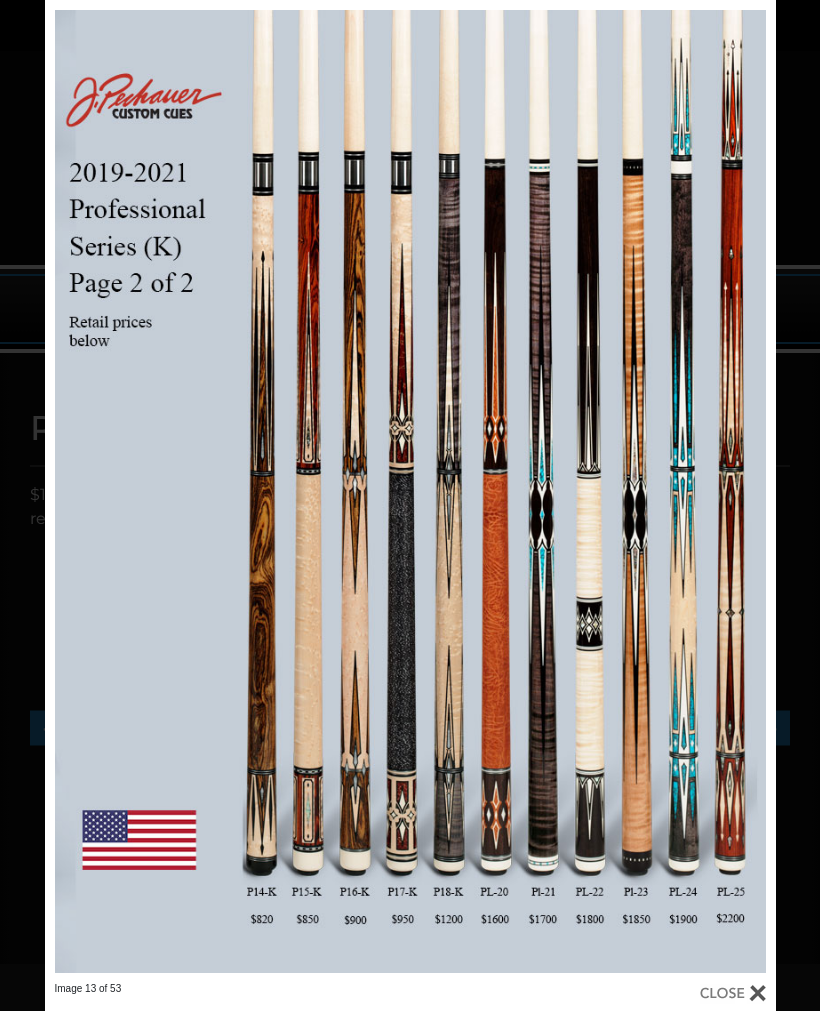 click at bounding box center (611, 491) 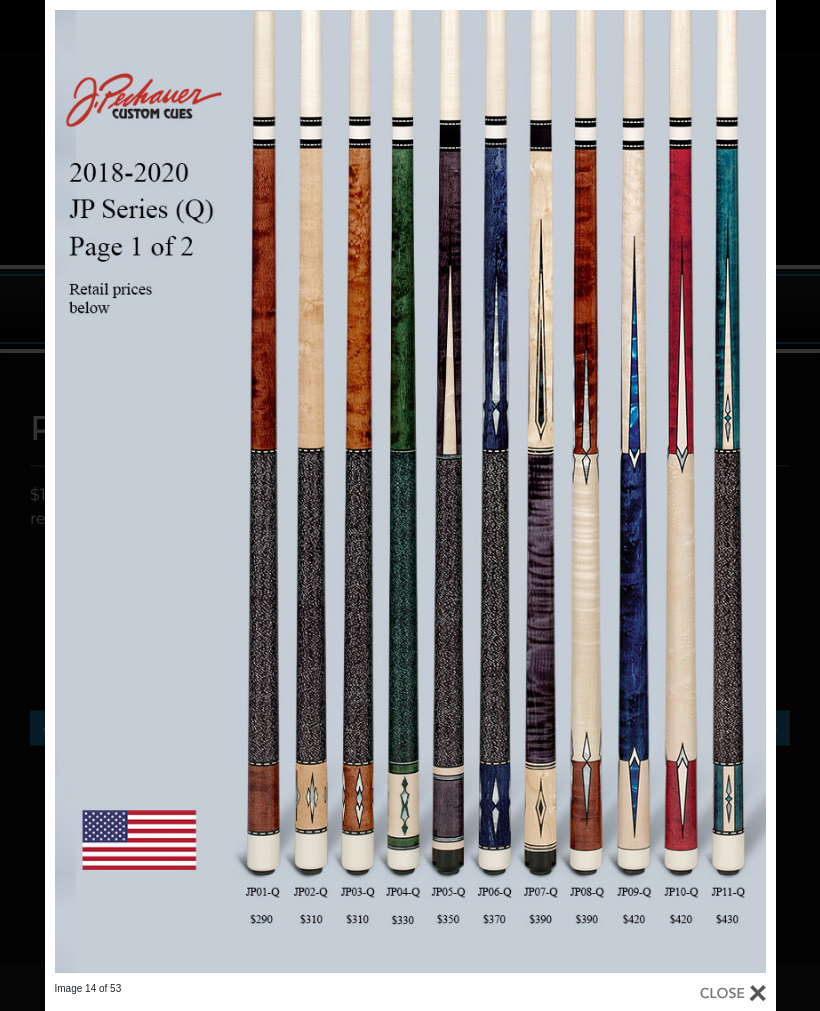 click at bounding box center (611, 491) 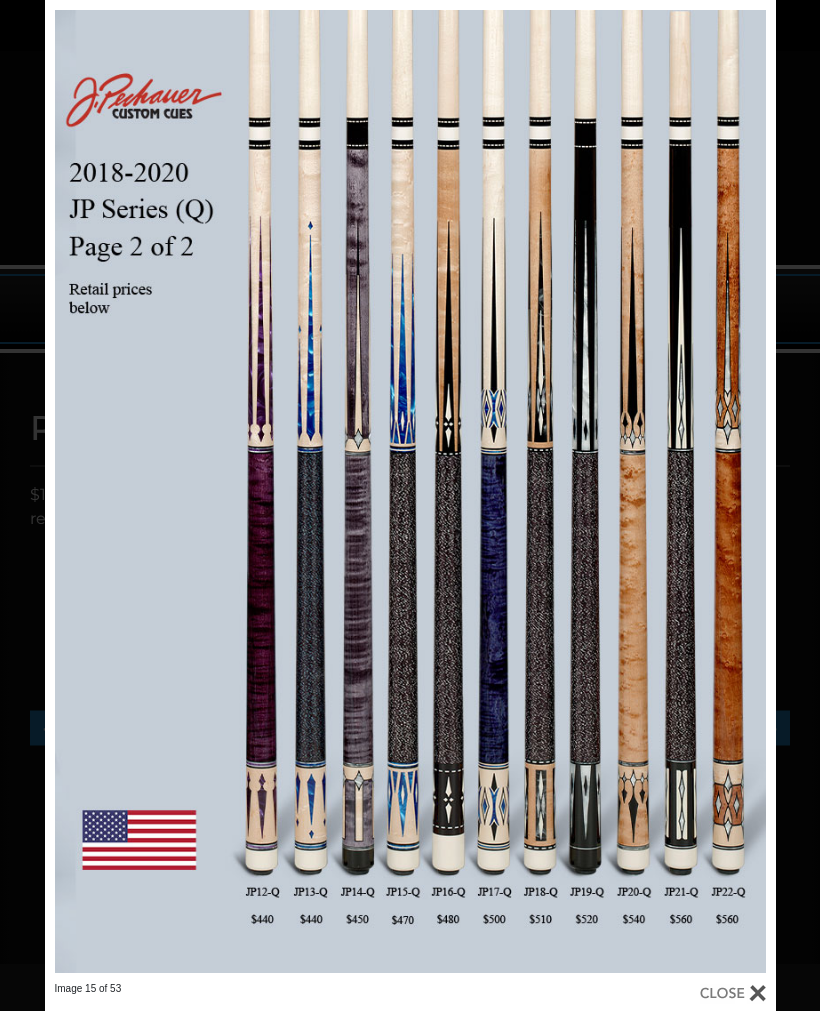 click at bounding box center (611, 491) 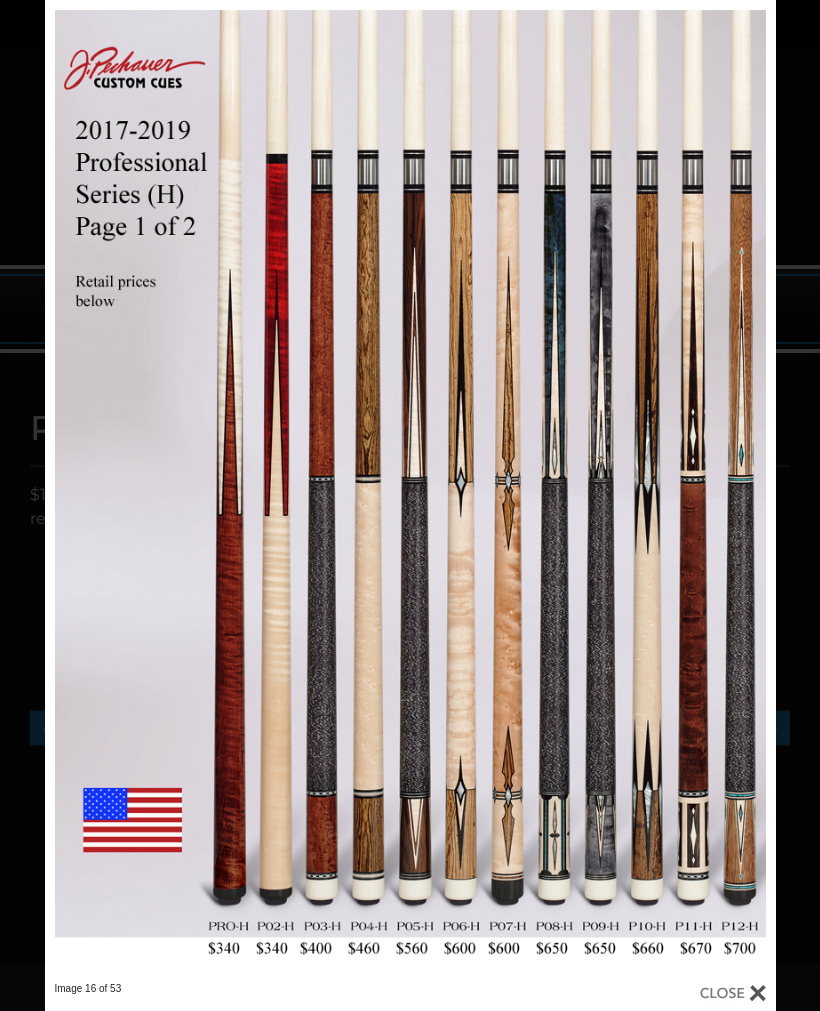 click at bounding box center (611, 491) 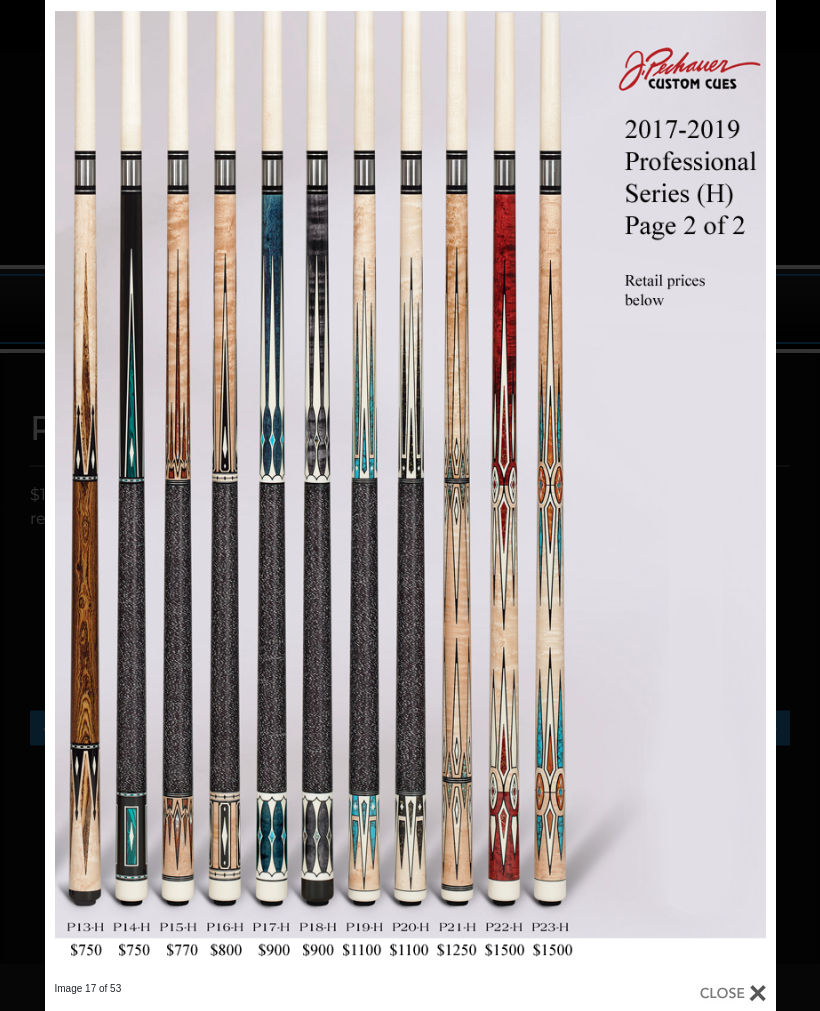 click at bounding box center [611, 491] 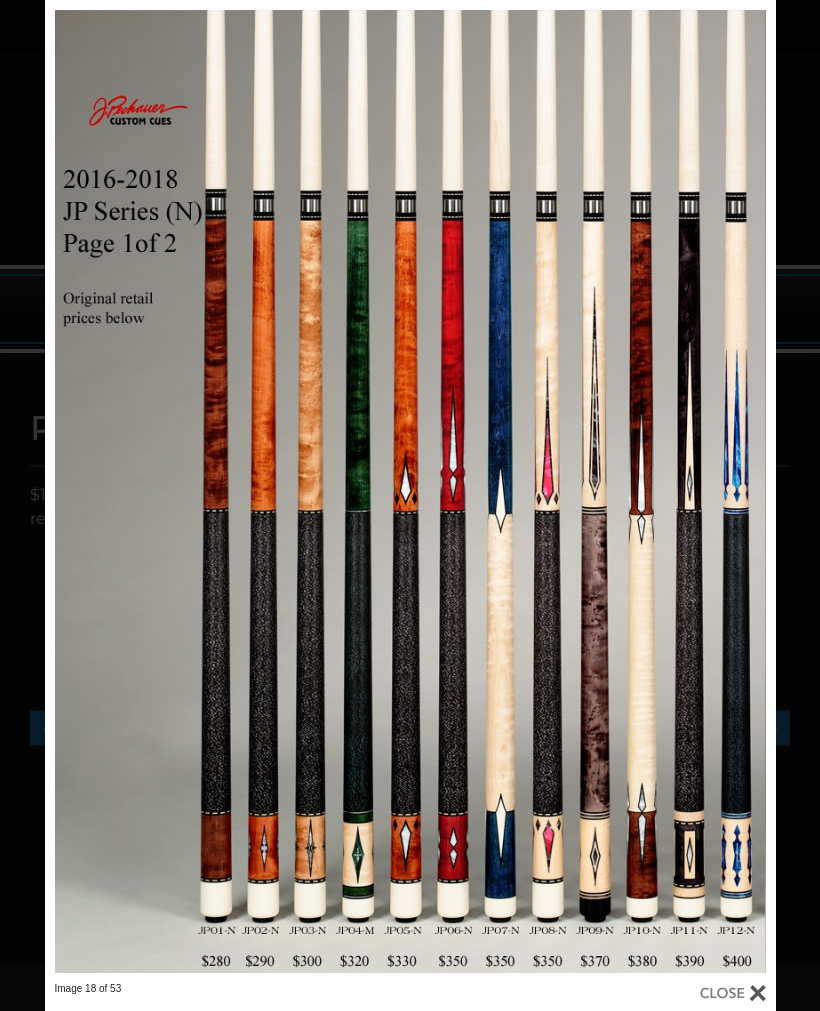 click at bounding box center [611, 491] 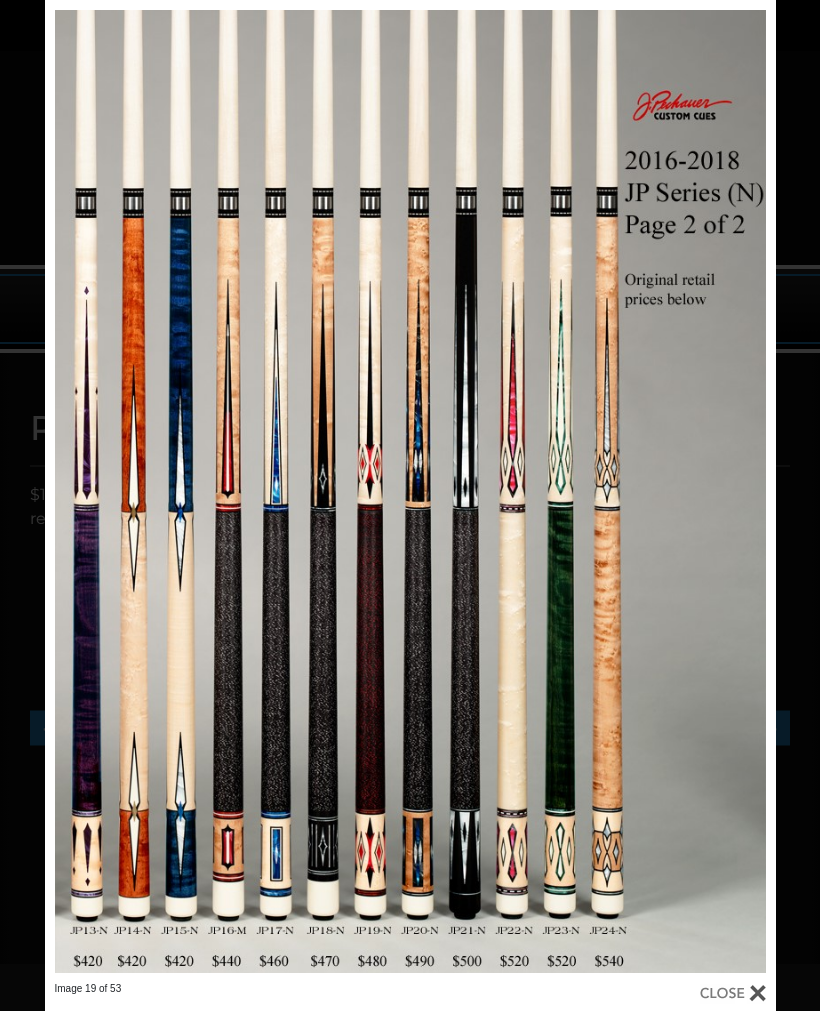 click at bounding box center (611, 491) 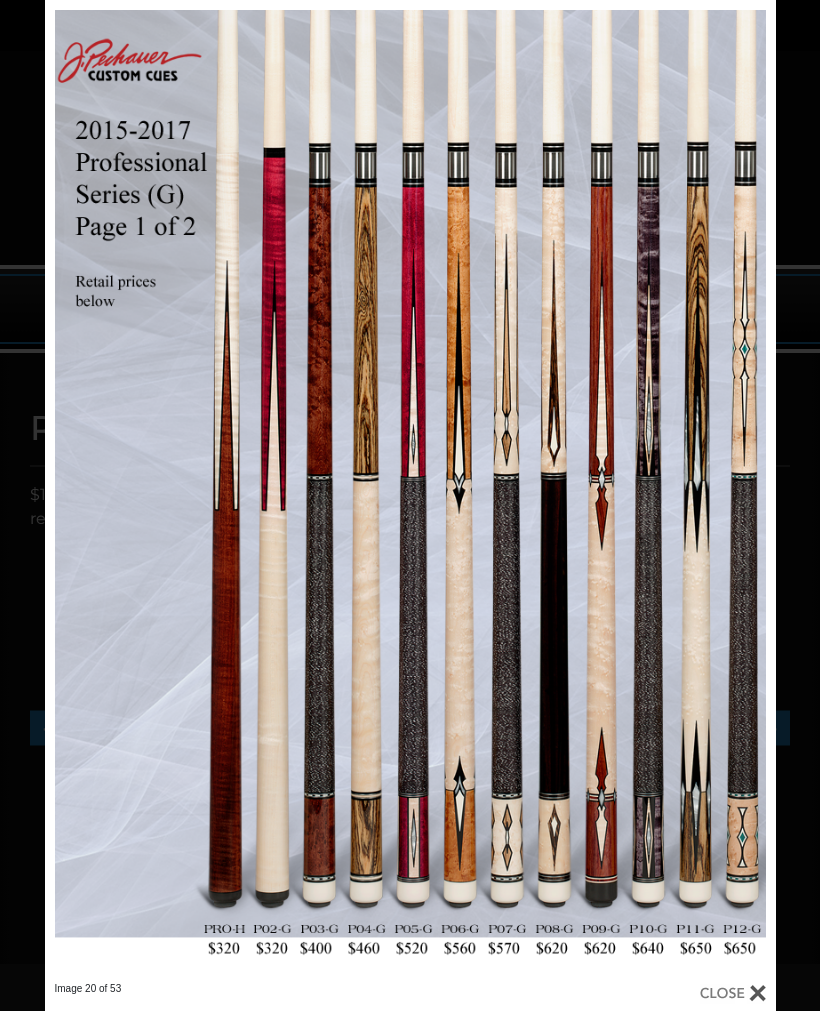 click at bounding box center (611, 491) 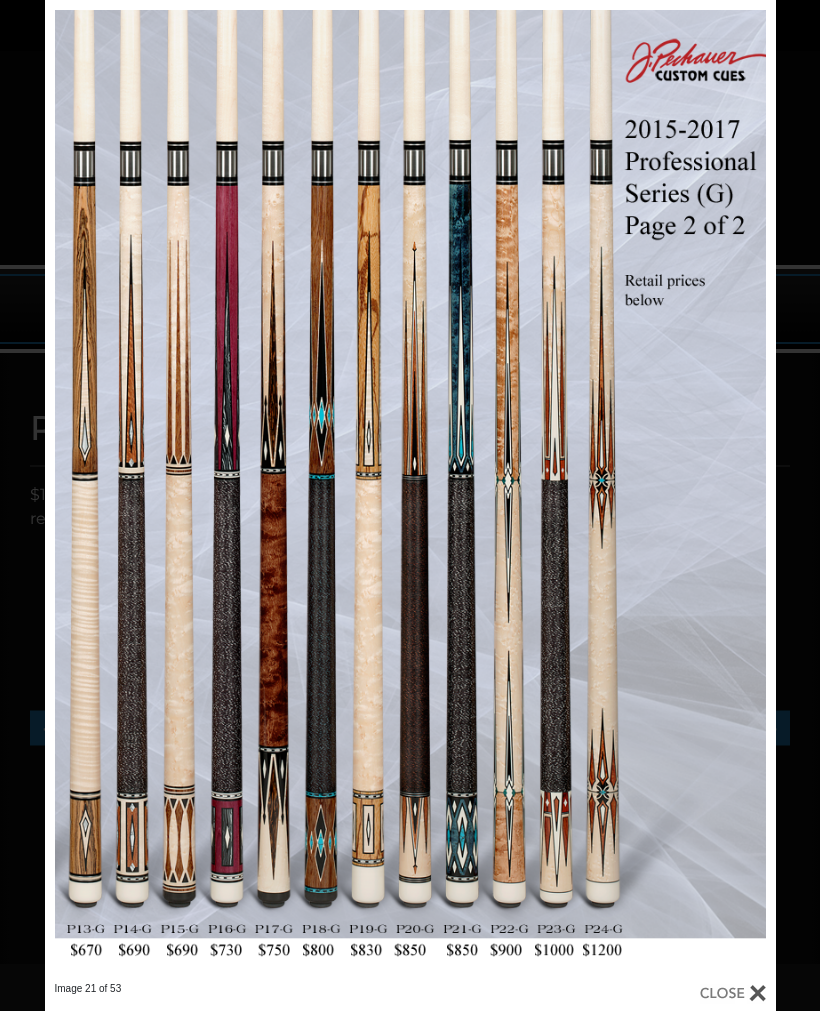 click at bounding box center [611, 491] 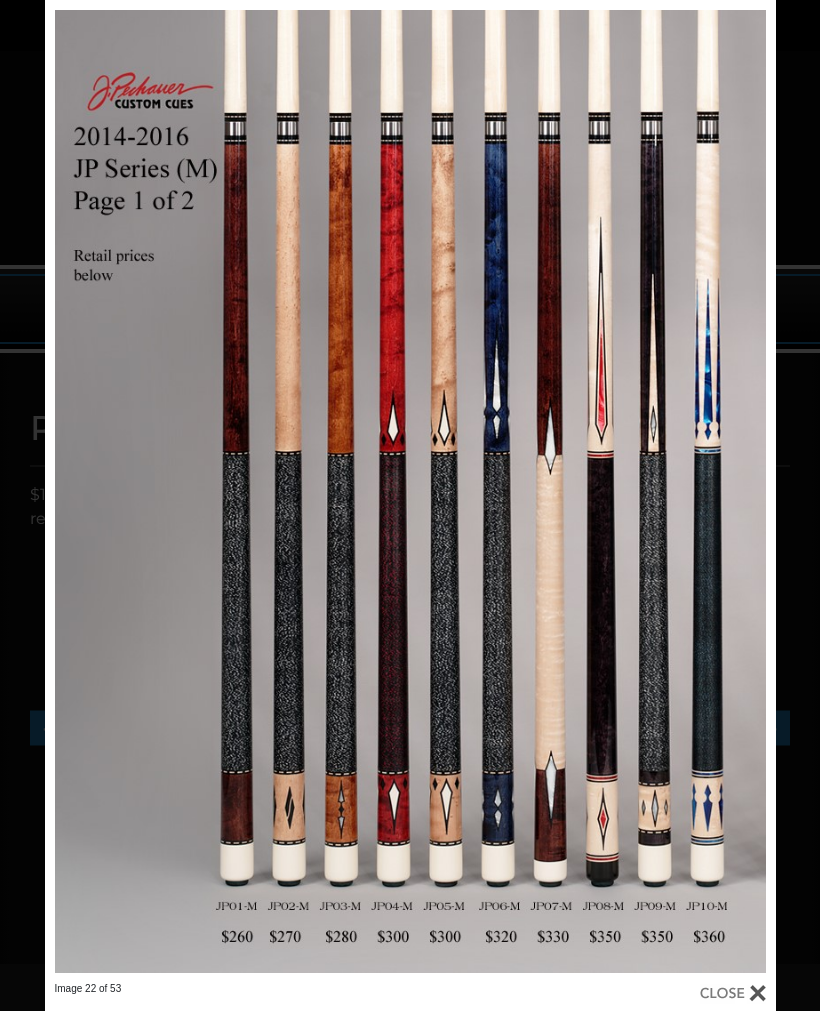 click at bounding box center (611, 491) 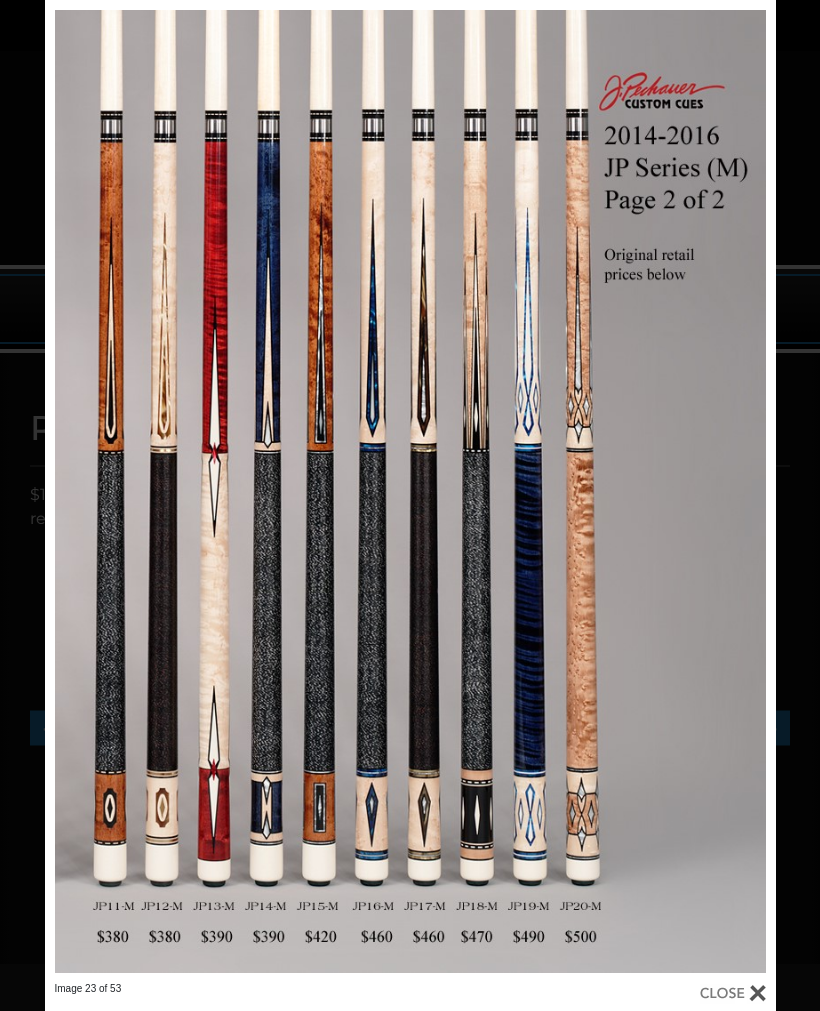 click at bounding box center [611, 491] 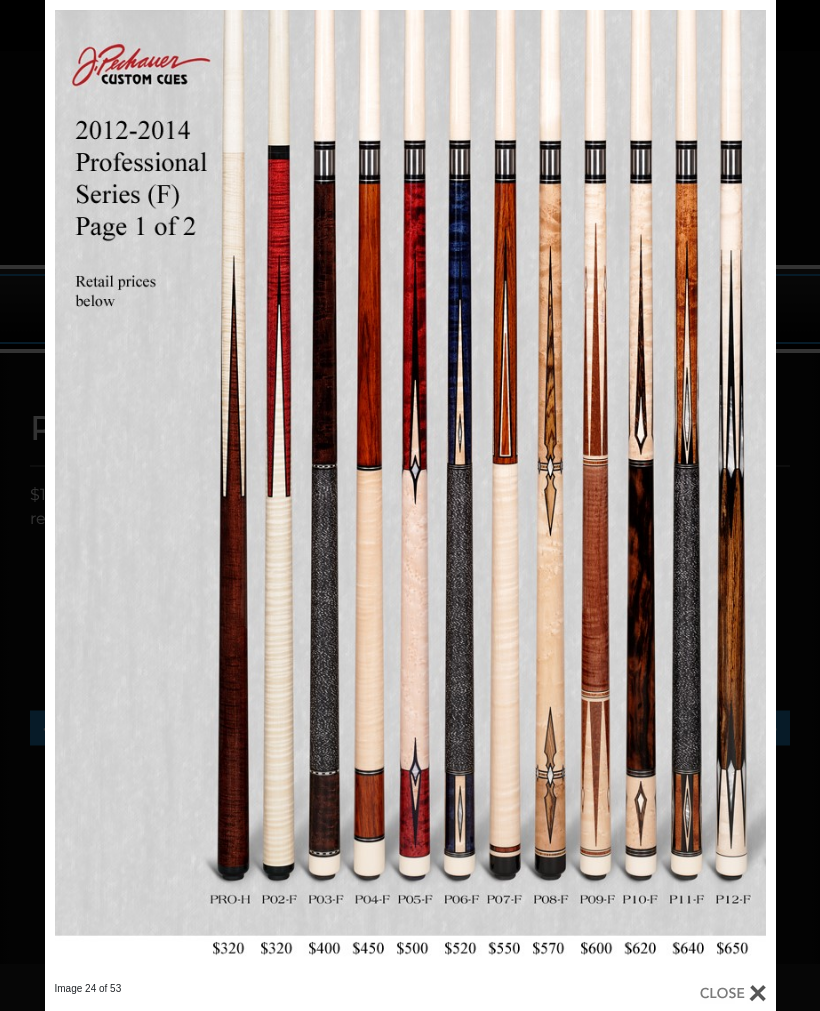 click at bounding box center [611, 491] 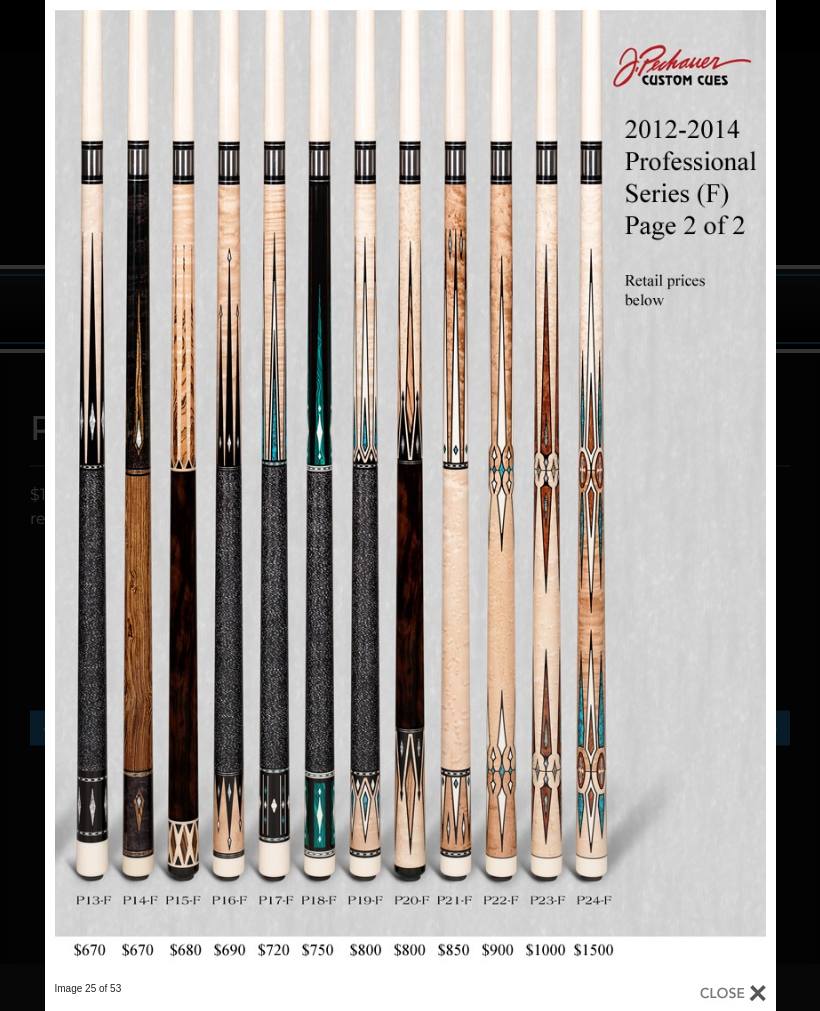 click at bounding box center (611, 491) 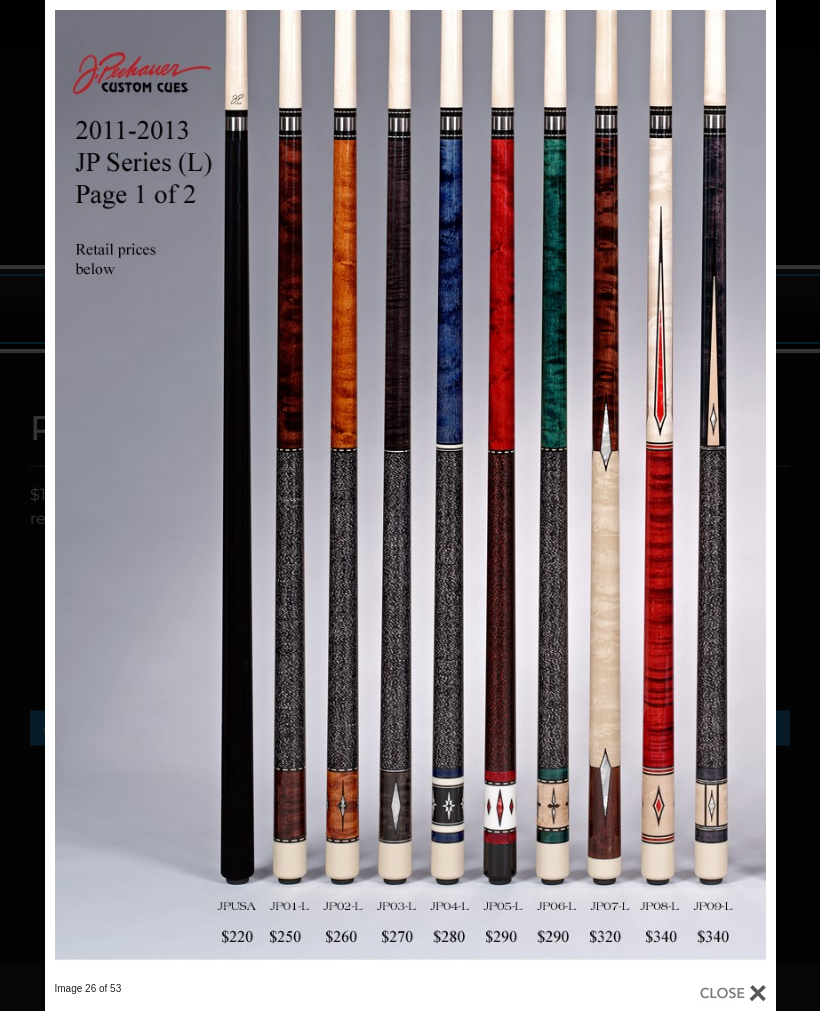 click at bounding box center (611, 491) 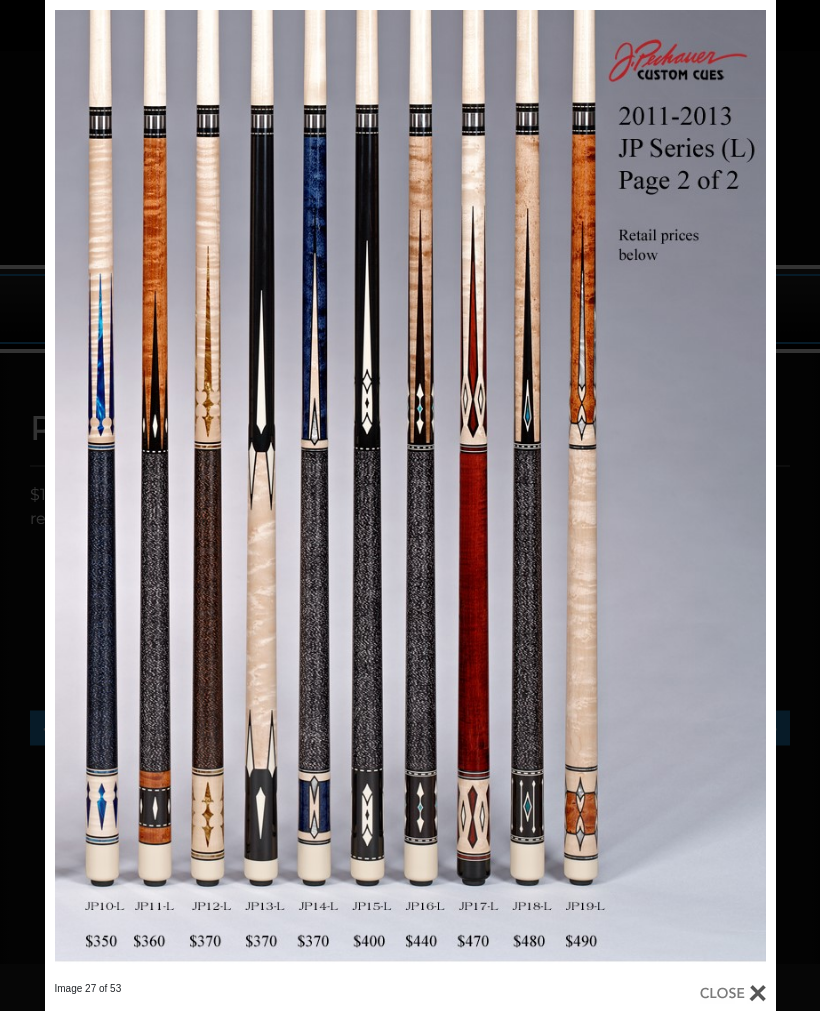 click at bounding box center [611, 491] 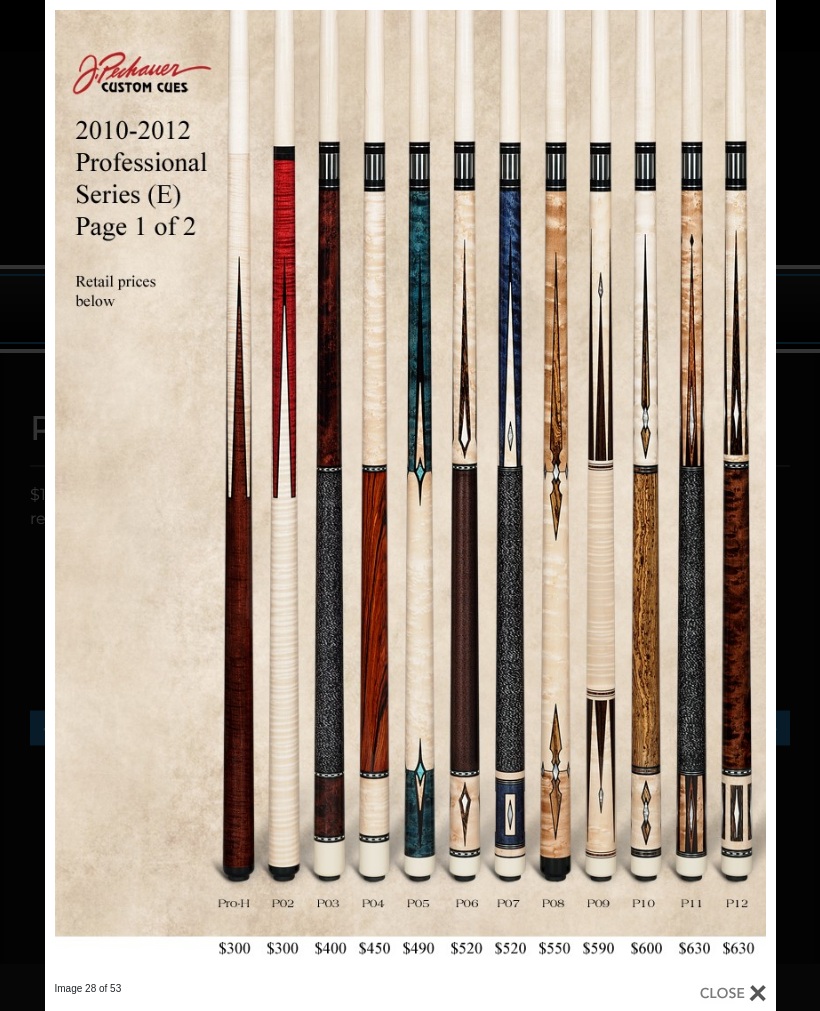 click at bounding box center (611, 491) 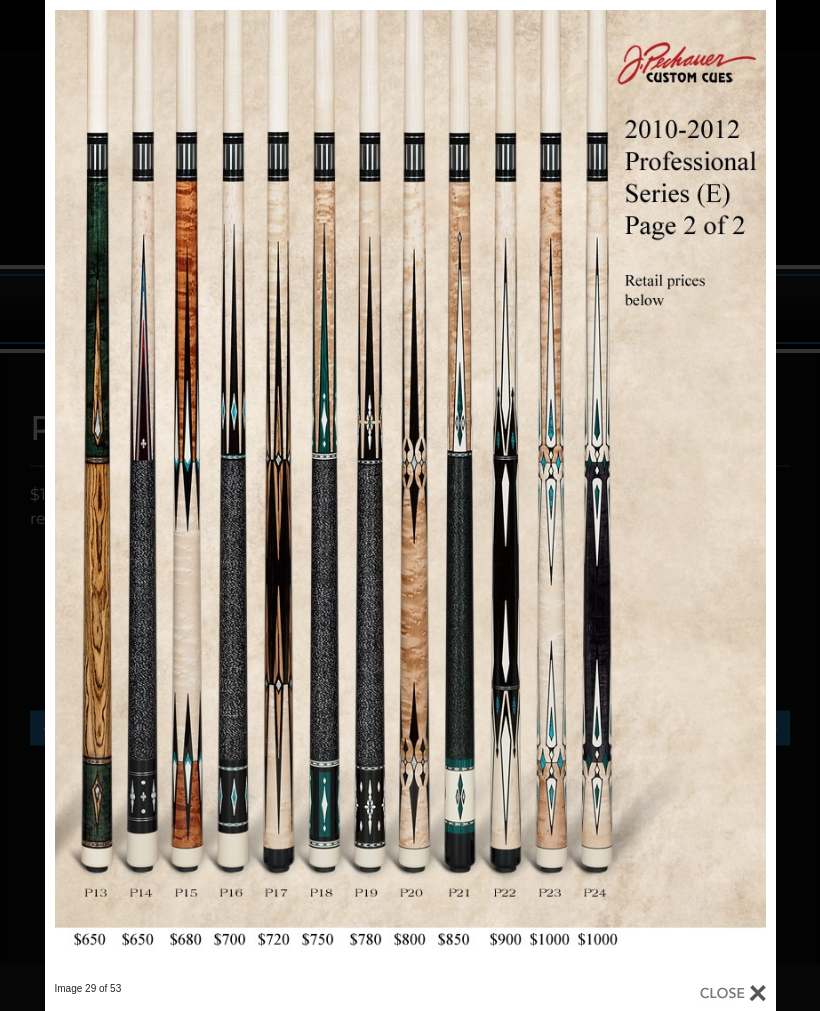 click at bounding box center (611, 491) 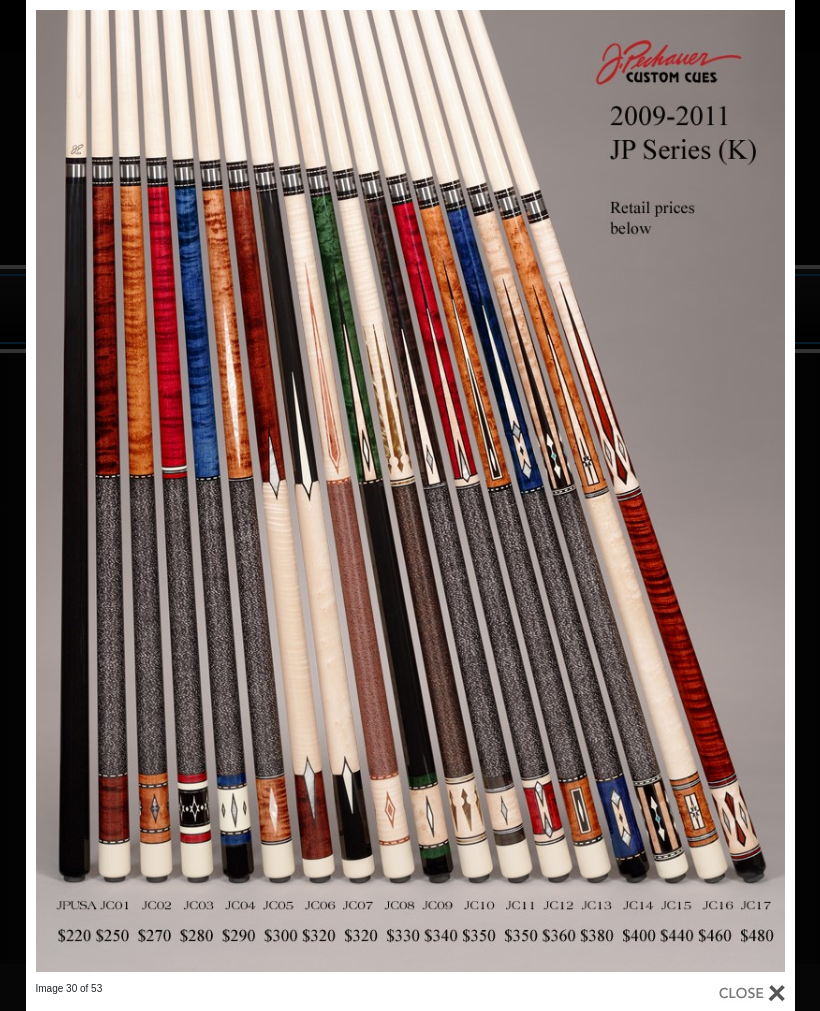 click at bounding box center (199, 491) 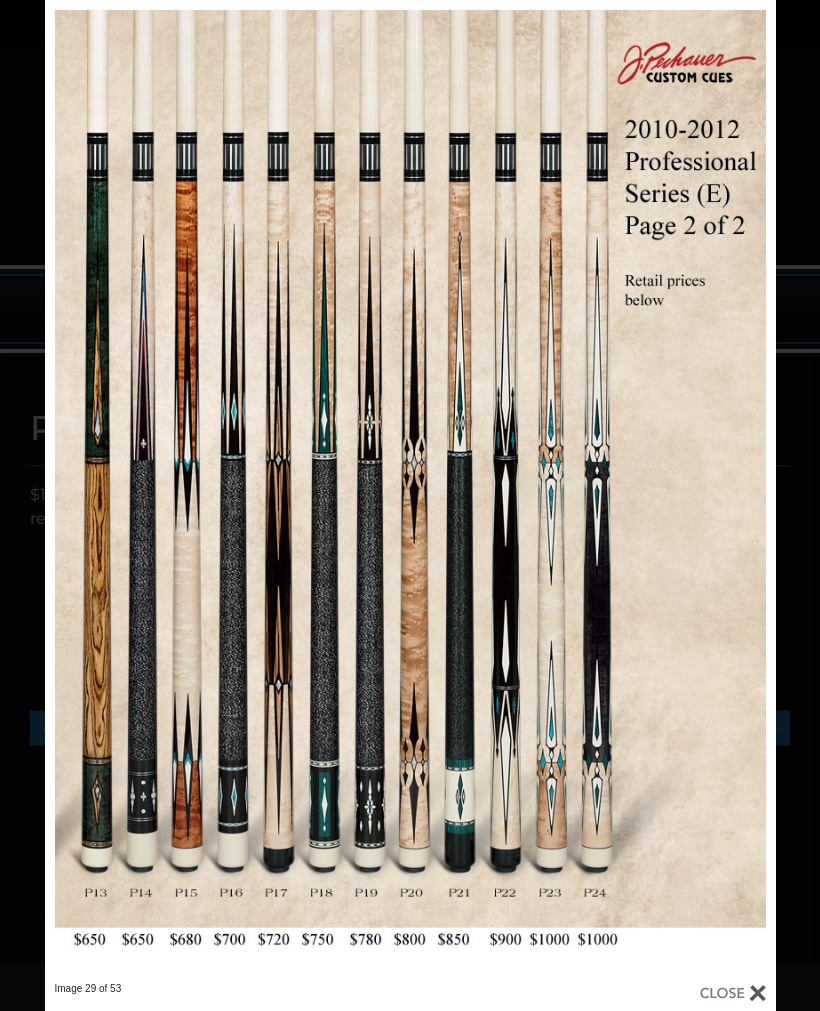 click at bounding box center (209, 491) 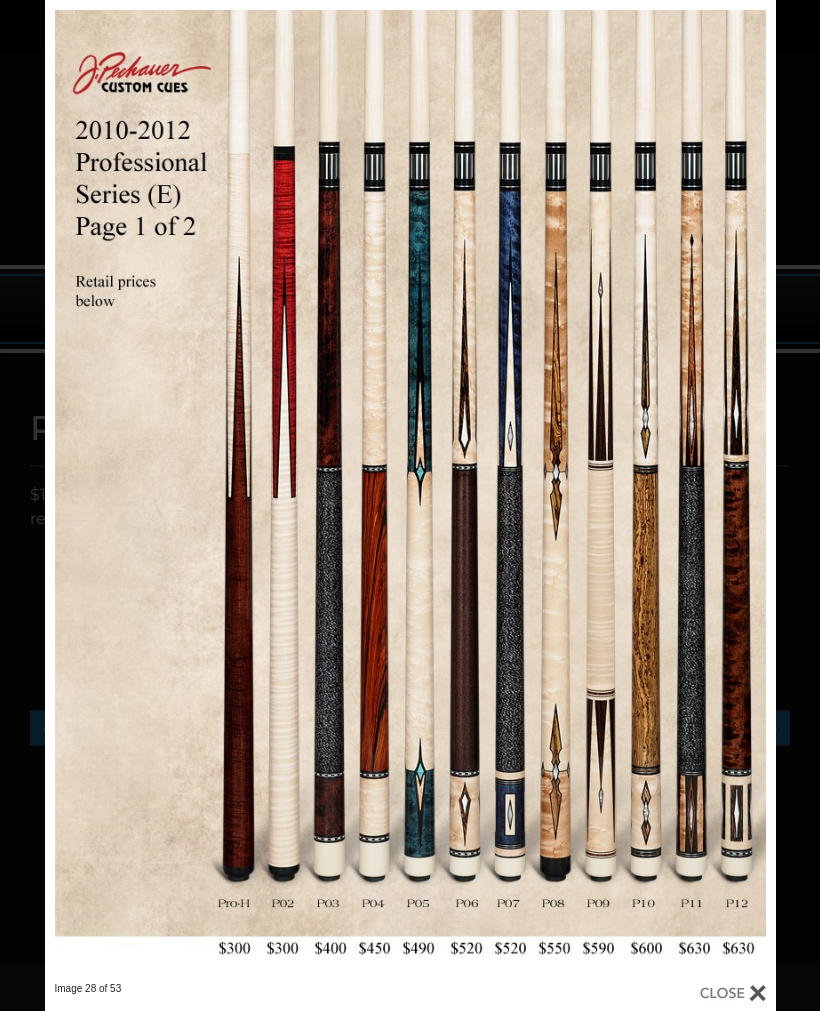 click at bounding box center (209, 491) 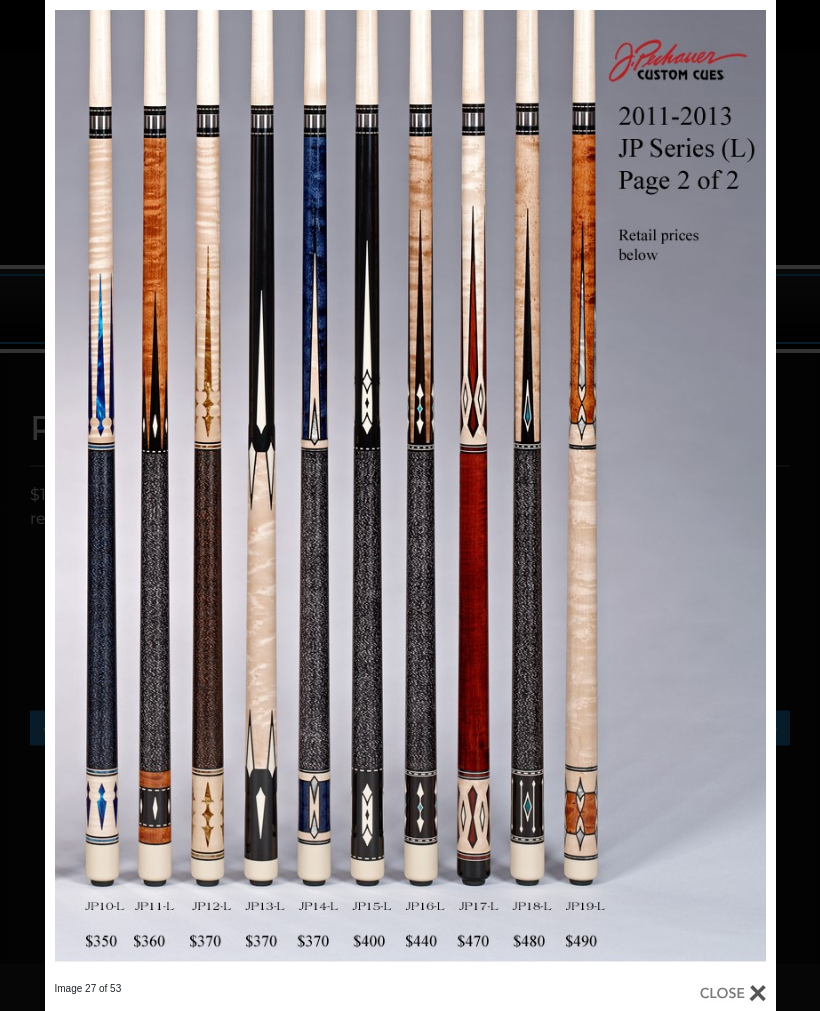 click at bounding box center [209, 491] 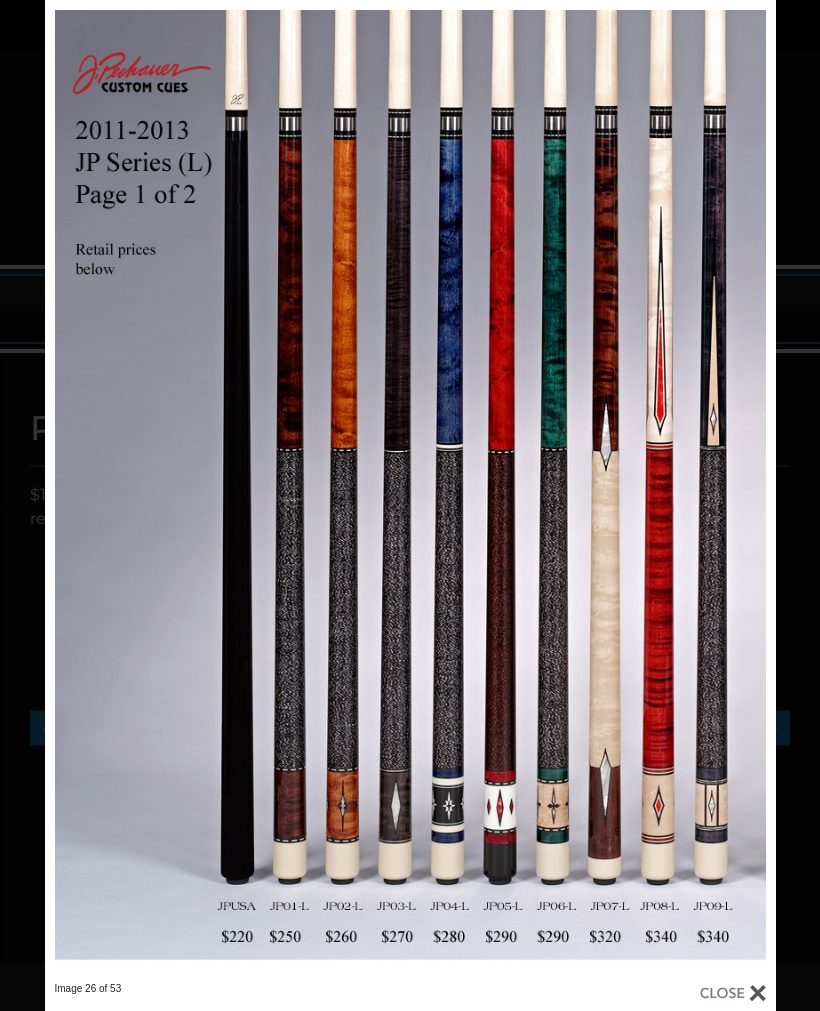 click at bounding box center (209, 491) 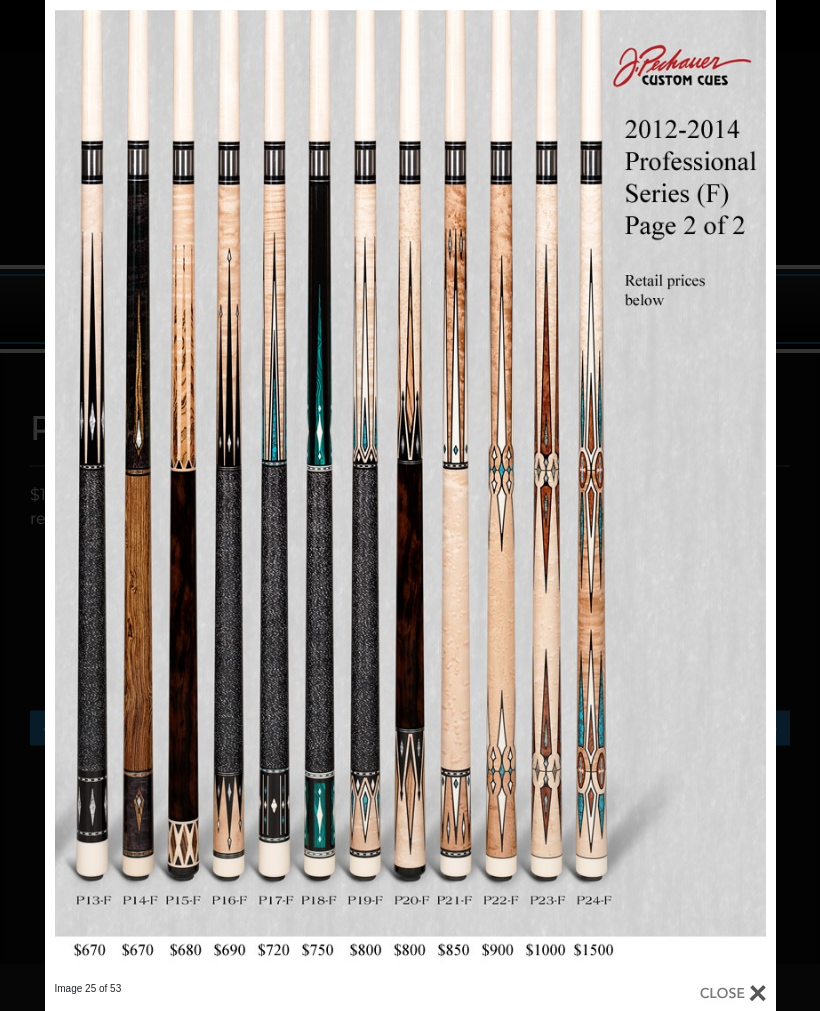 click at bounding box center [209, 491] 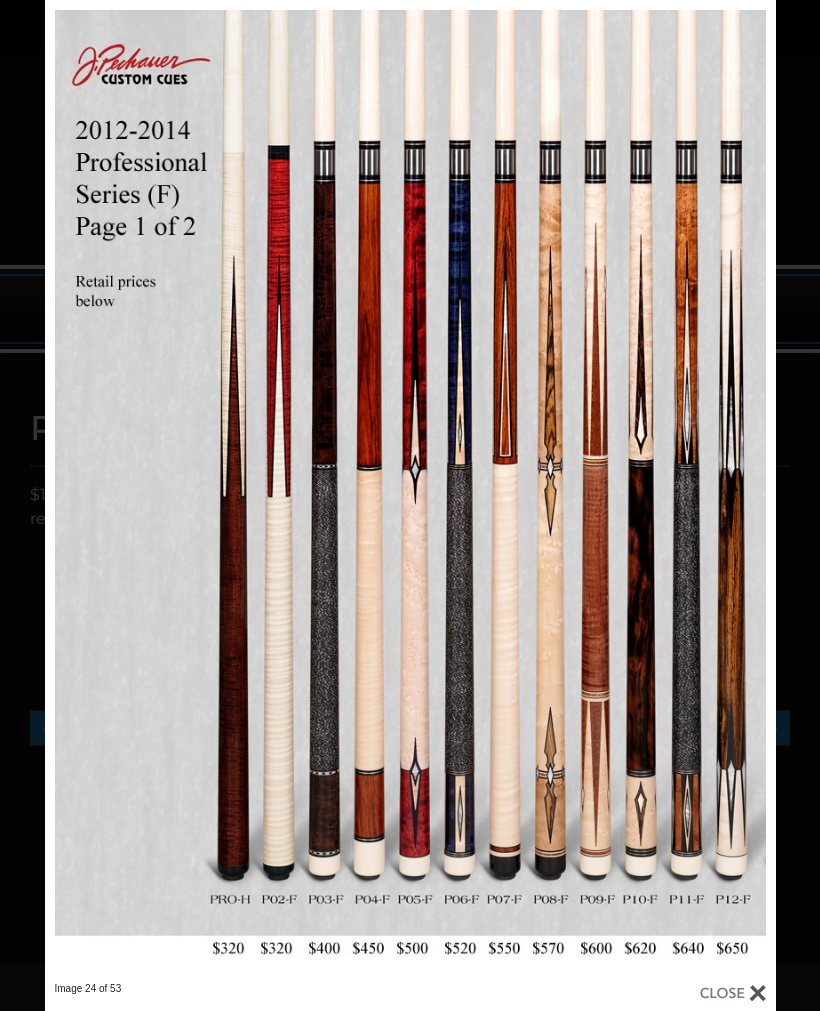 click at bounding box center (209, 491) 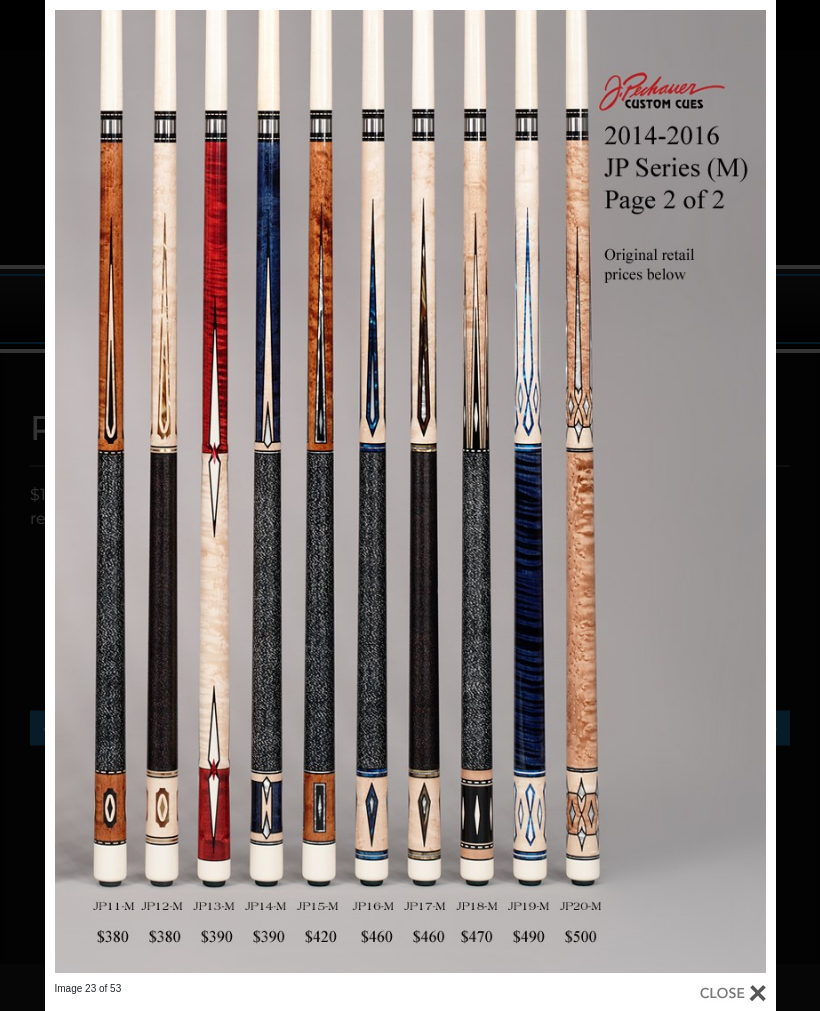 click at bounding box center (209, 491) 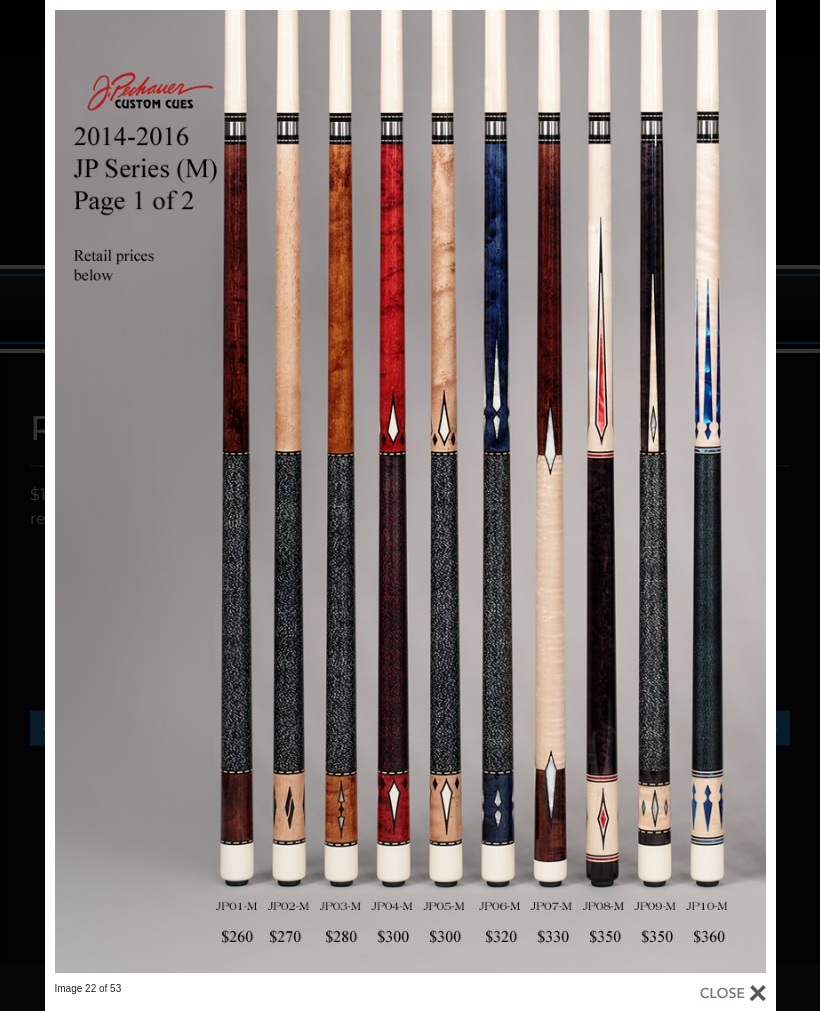 click at bounding box center [209, 491] 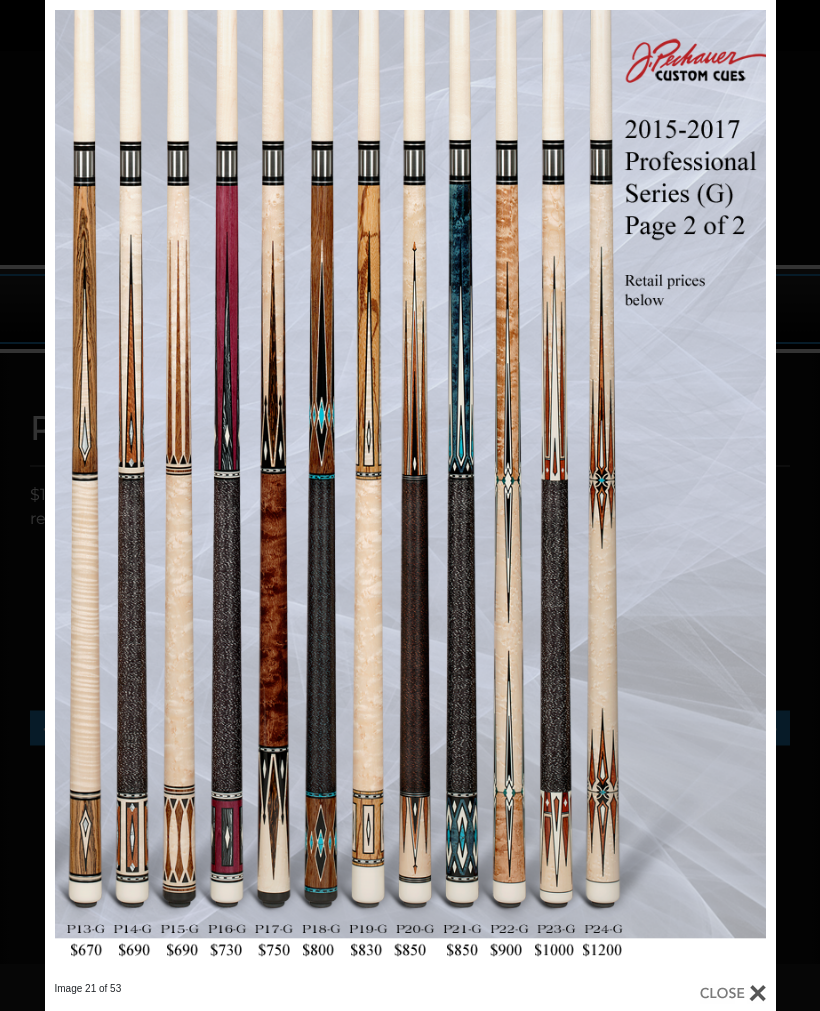 click at bounding box center (209, 491) 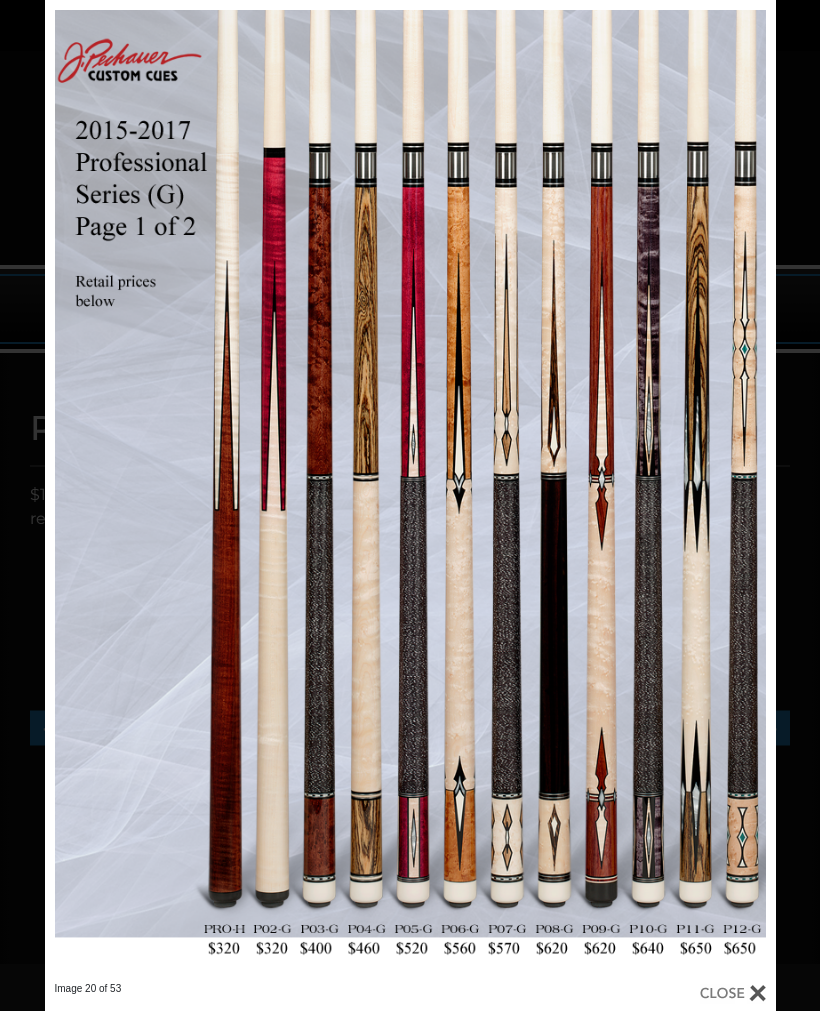 click at bounding box center [209, 491] 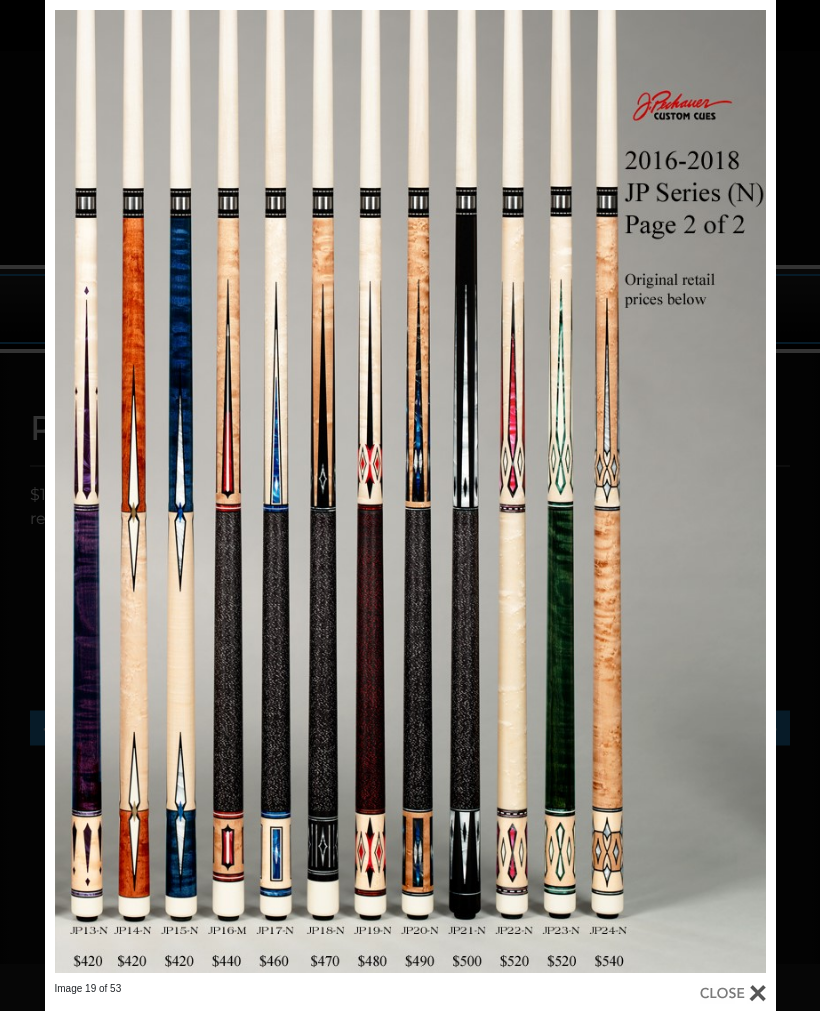 click at bounding box center (209, 491) 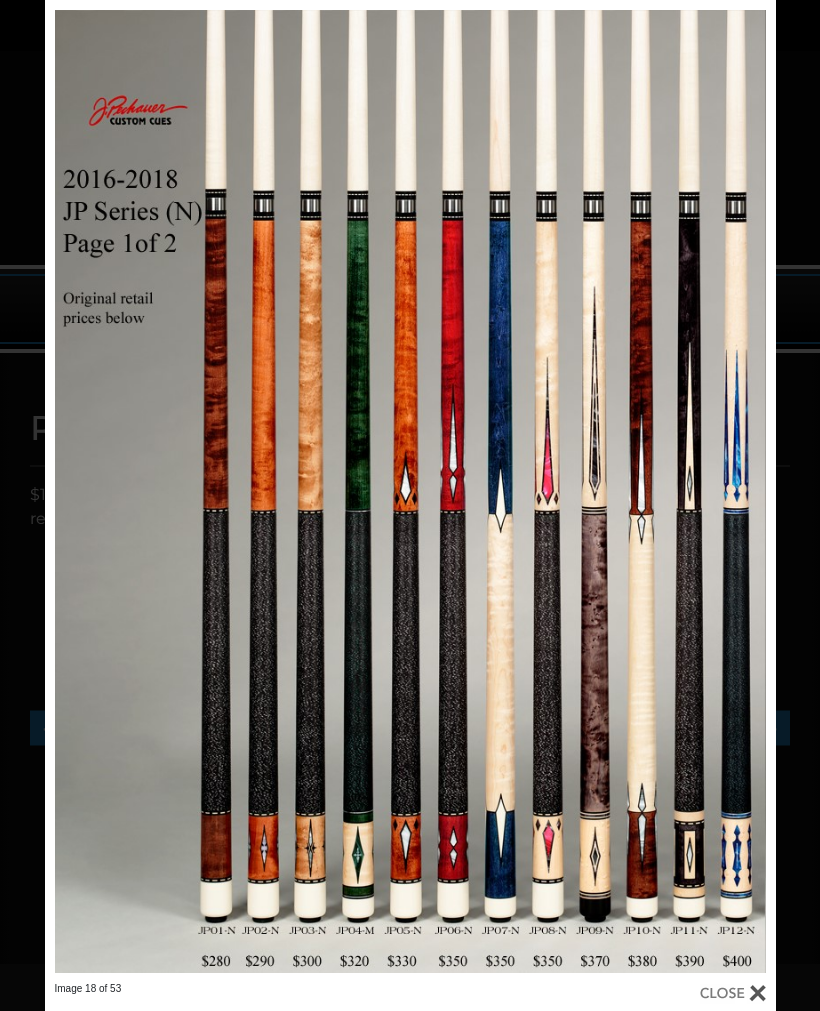 click at bounding box center [209, 491] 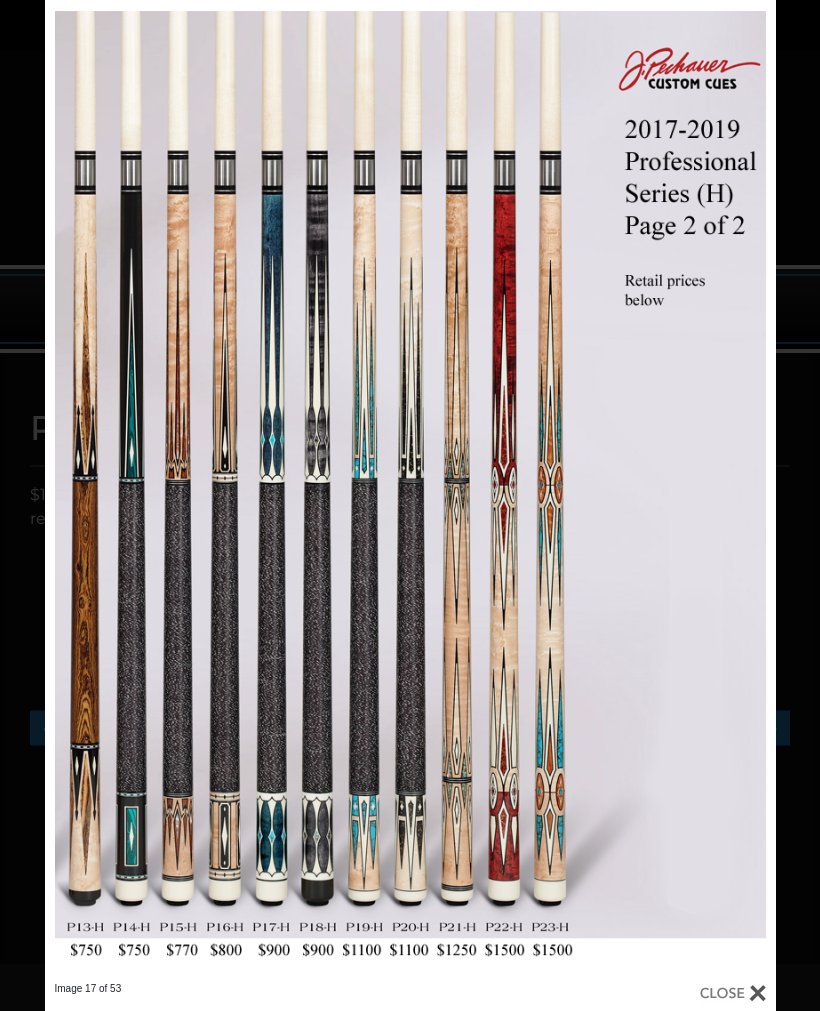 click at bounding box center (209, 491) 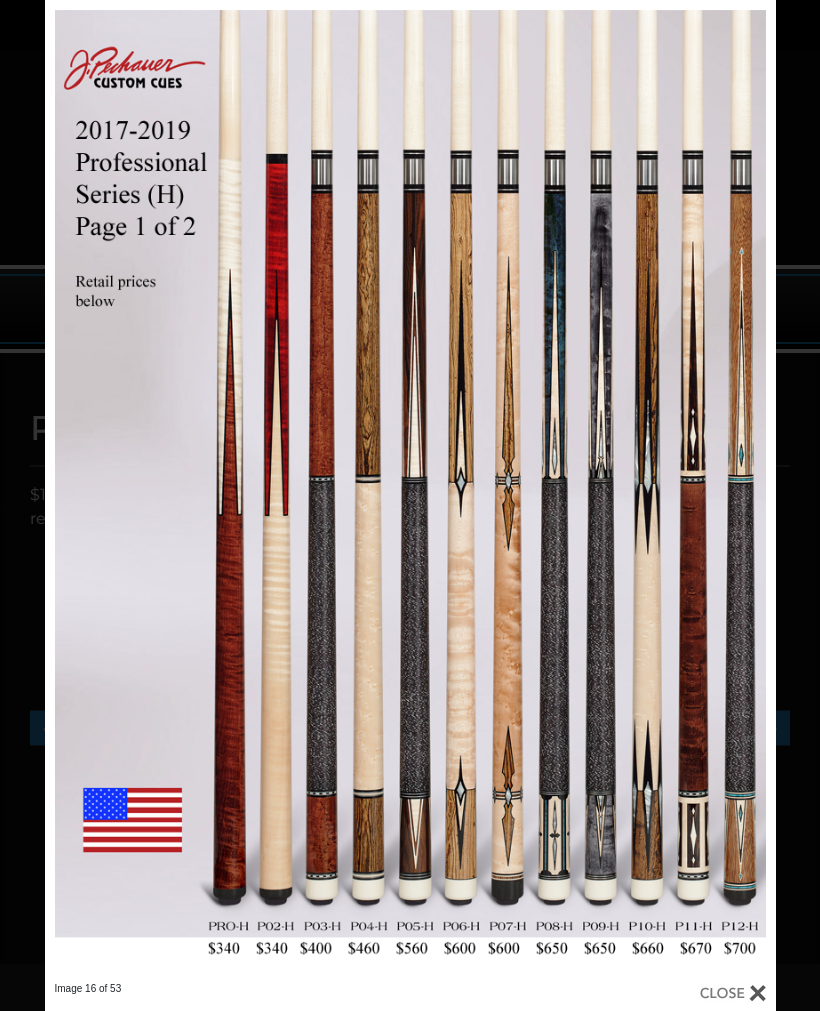 click at bounding box center (209, 491) 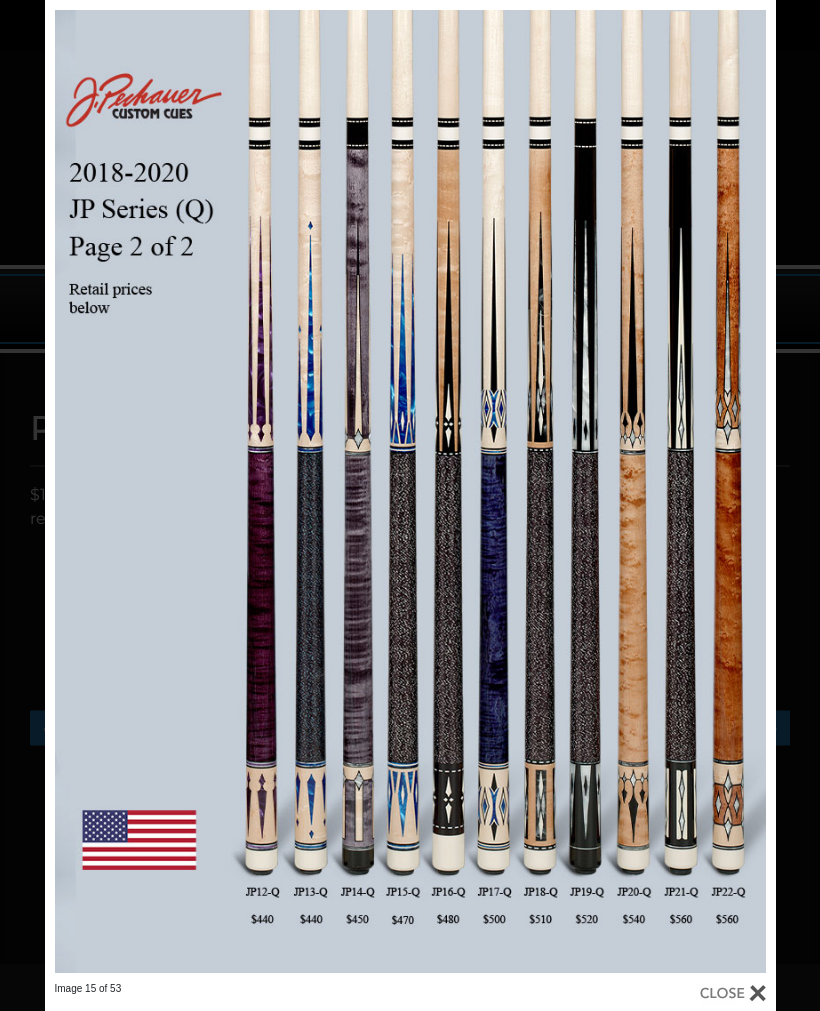 click at bounding box center [209, 491] 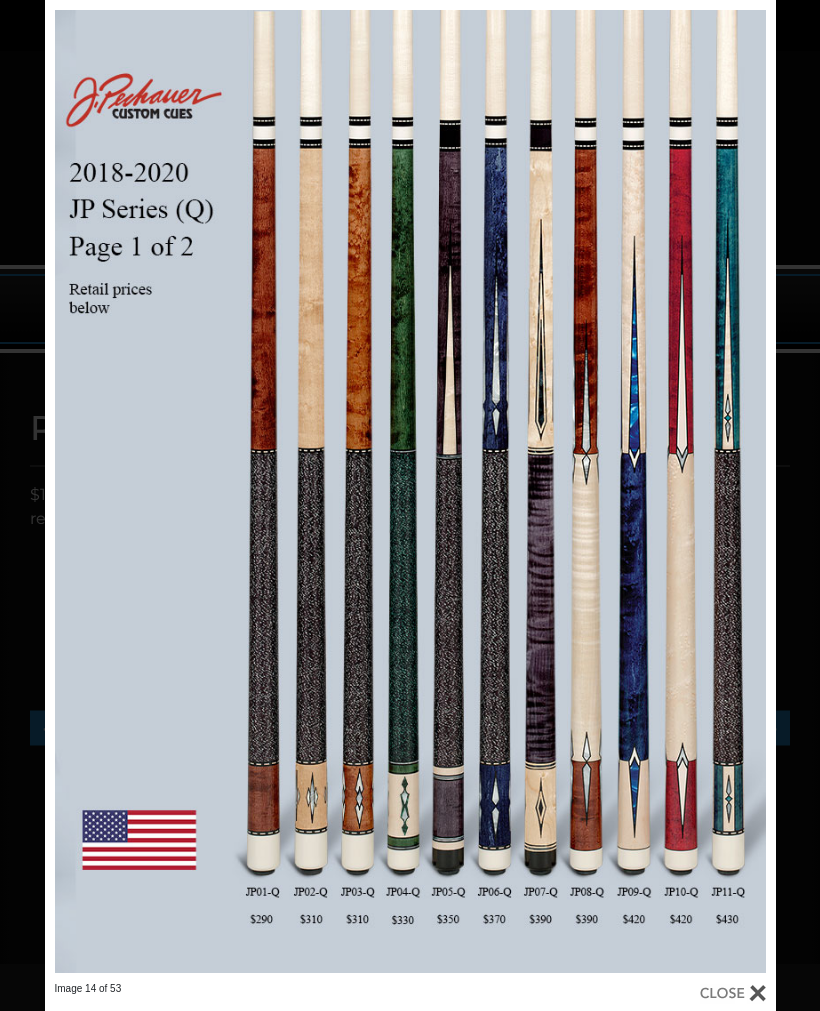 click at bounding box center [209, 491] 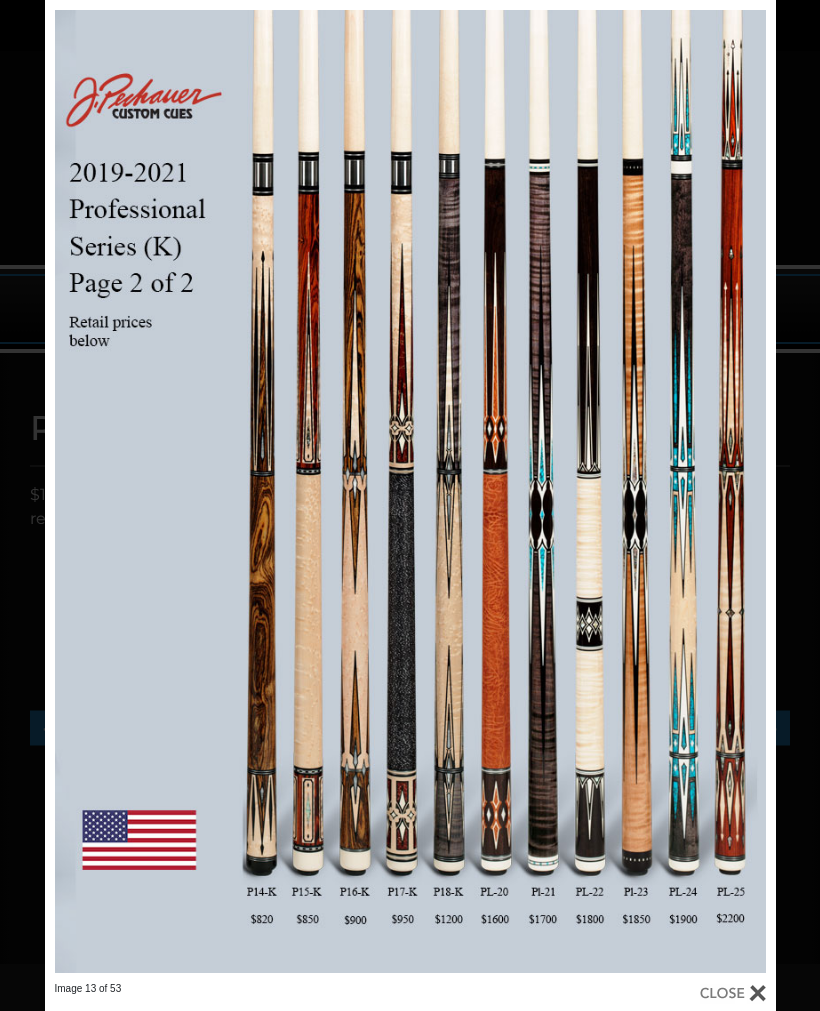 click at bounding box center (209, 491) 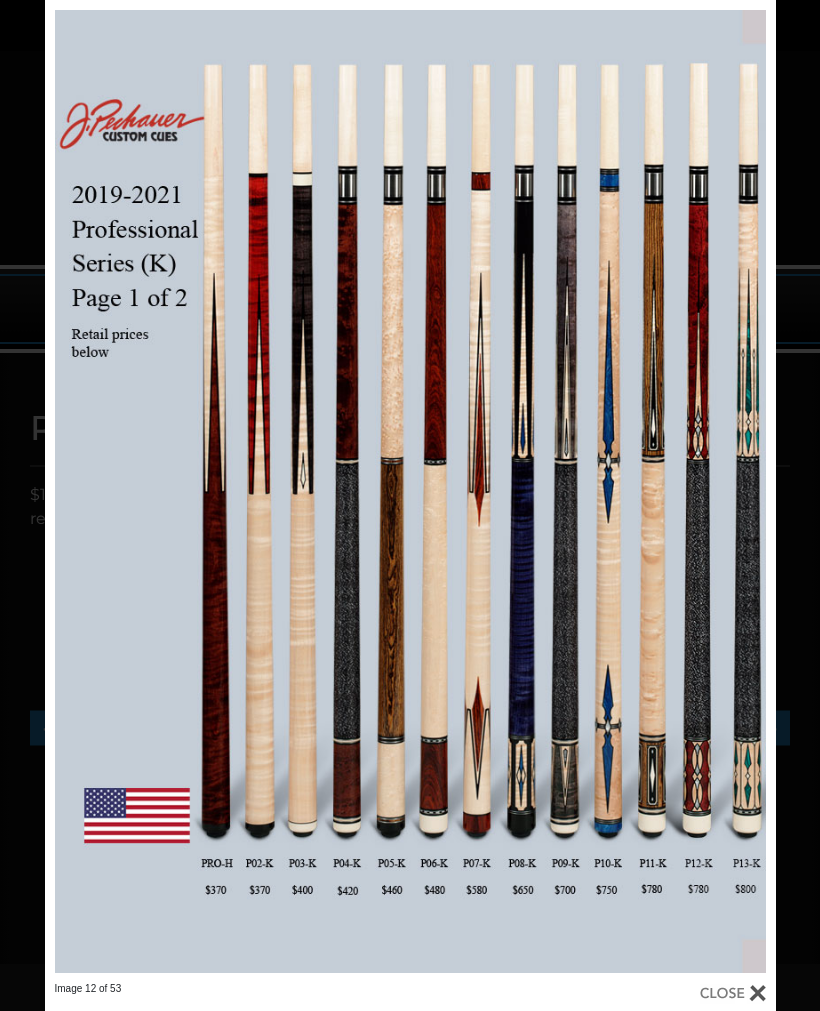 click at bounding box center (209, 491) 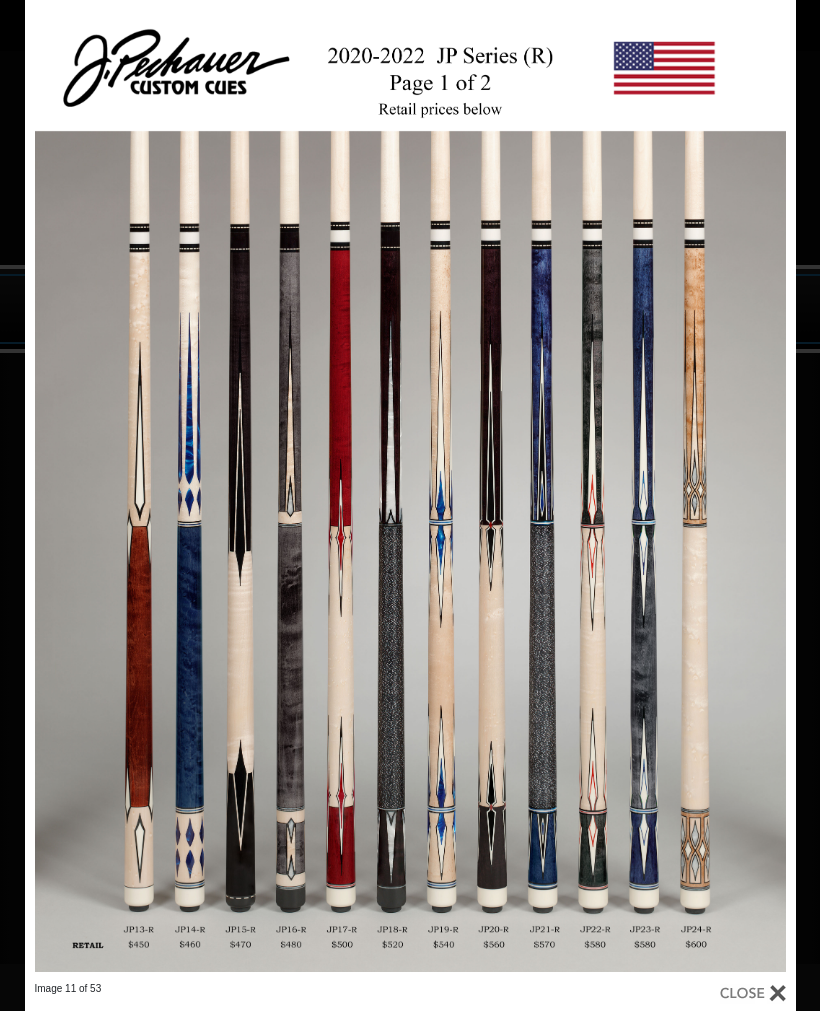 click at bounding box center [198, 491] 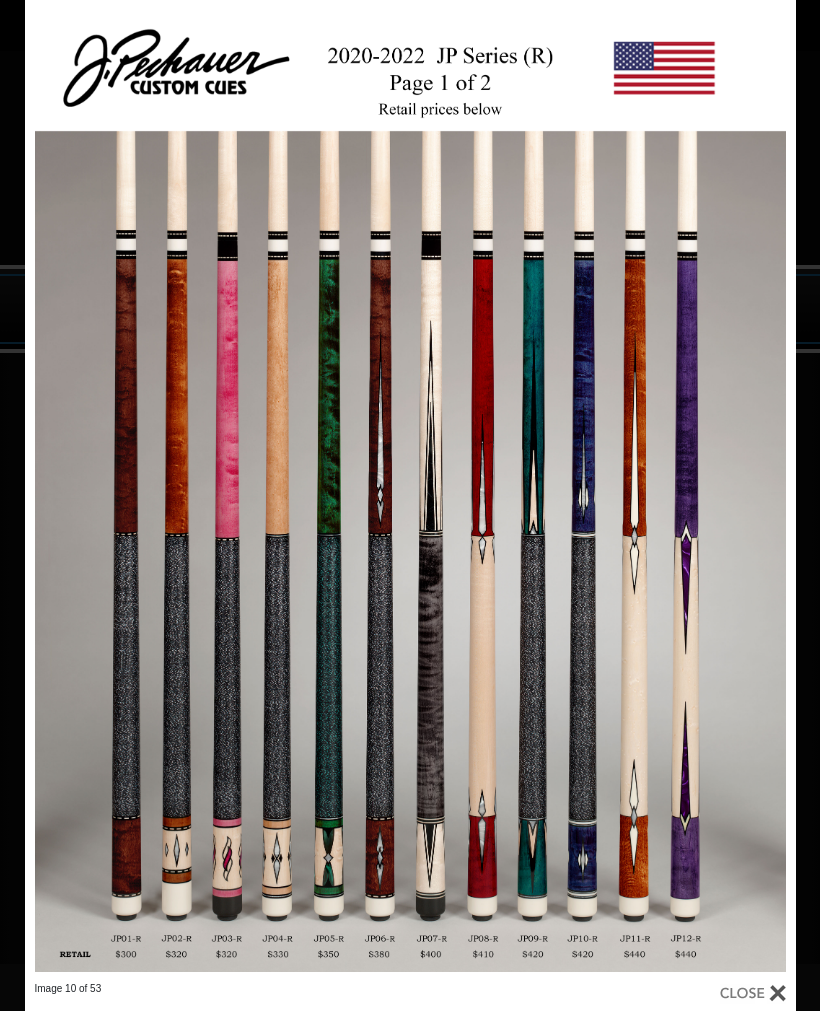 click at bounding box center [198, 491] 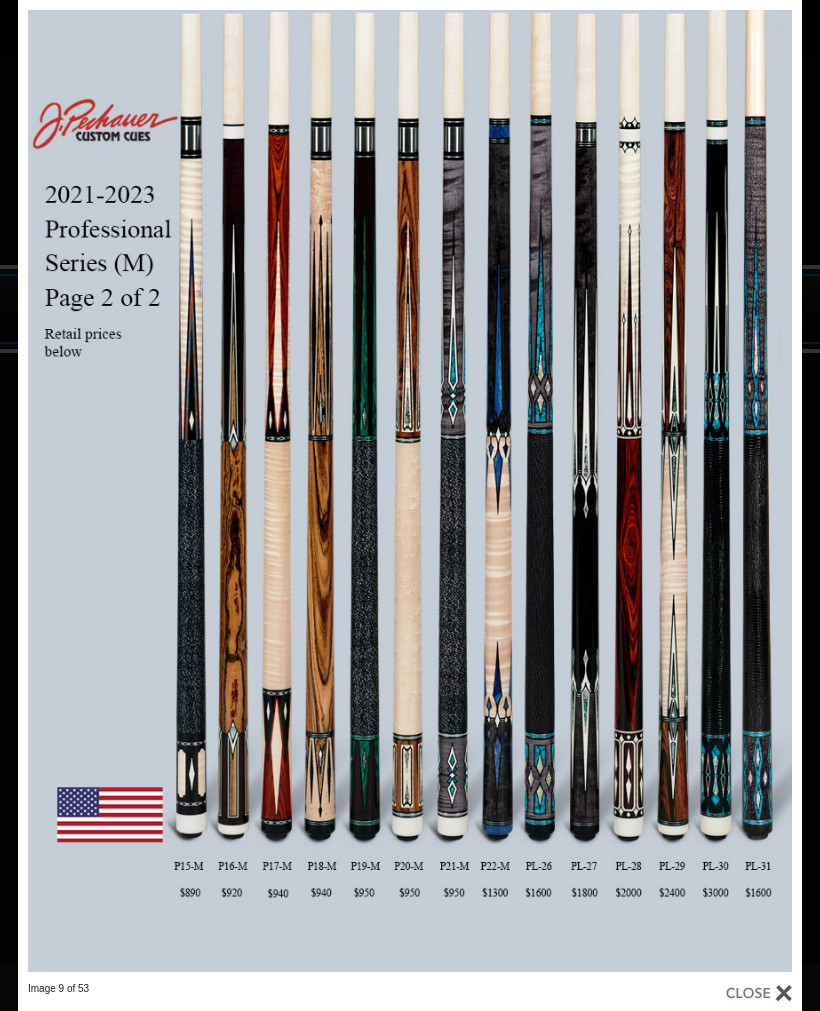 click at bounding box center (194, 491) 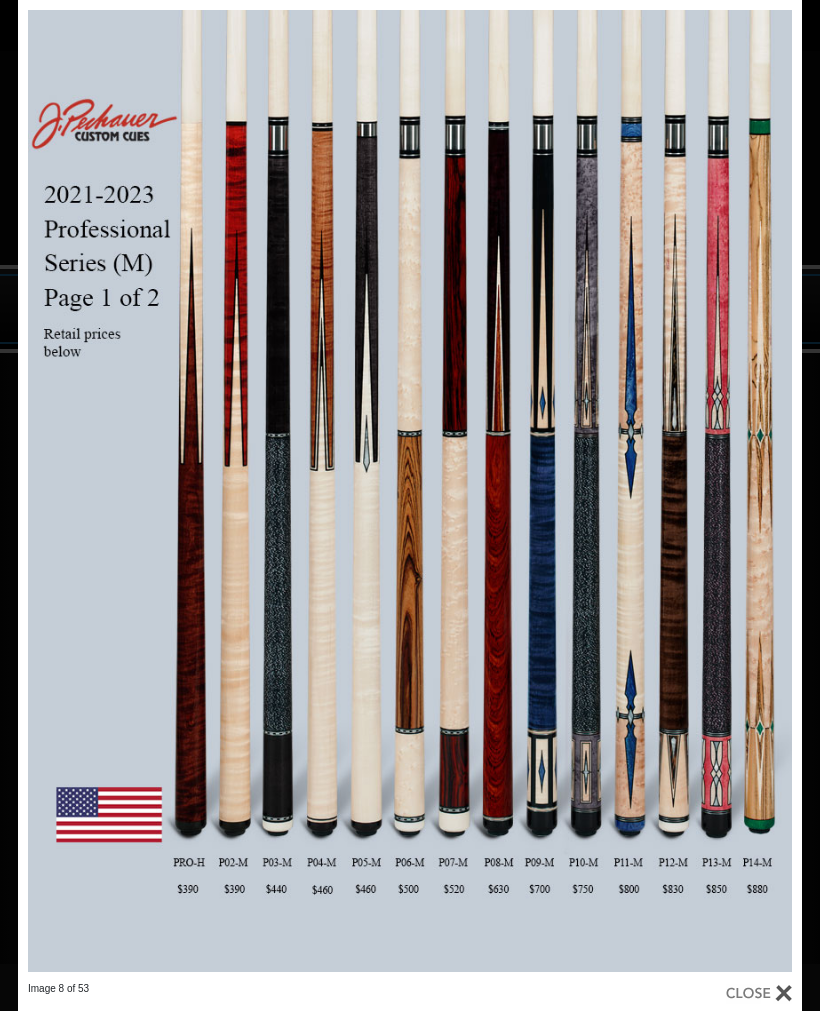click at bounding box center [194, 491] 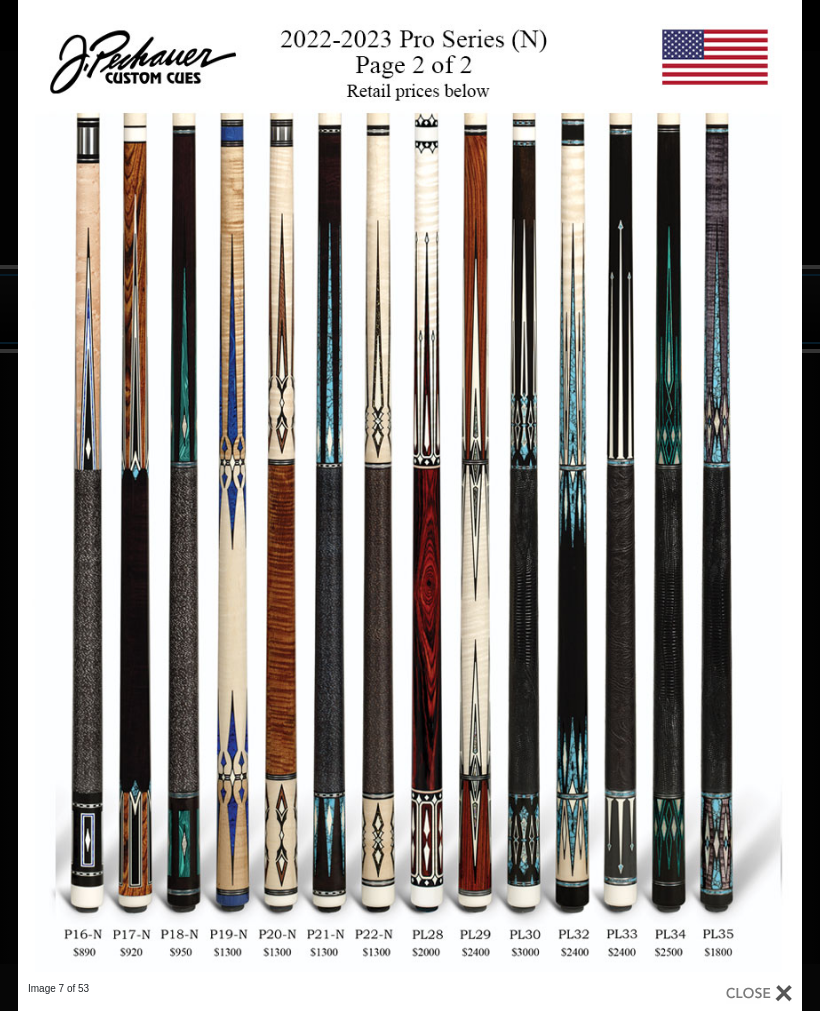 click at bounding box center [625, 491] 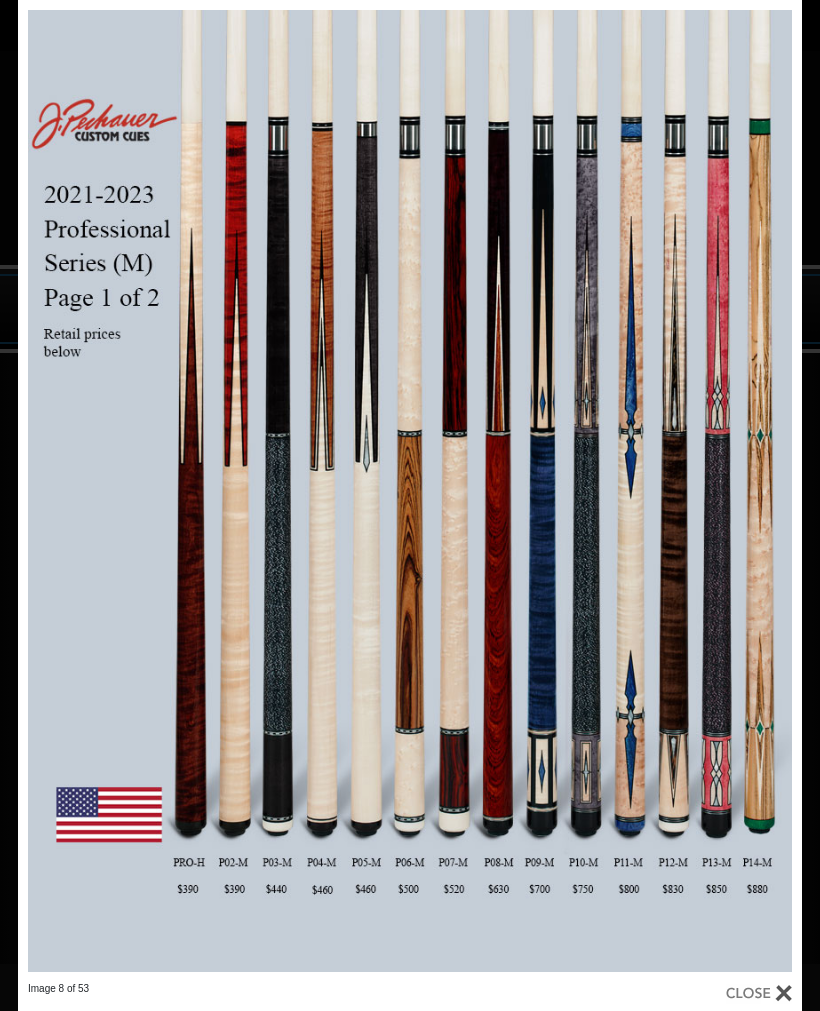 click at bounding box center [625, 491] 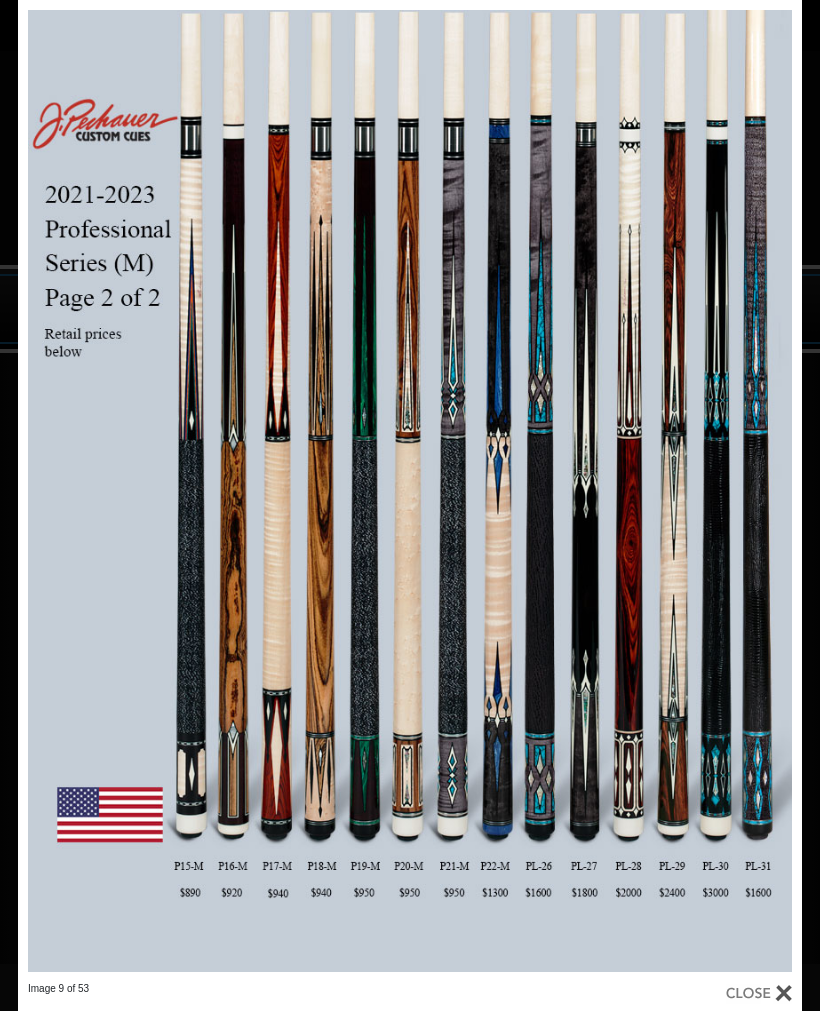 click at bounding box center [625, 491] 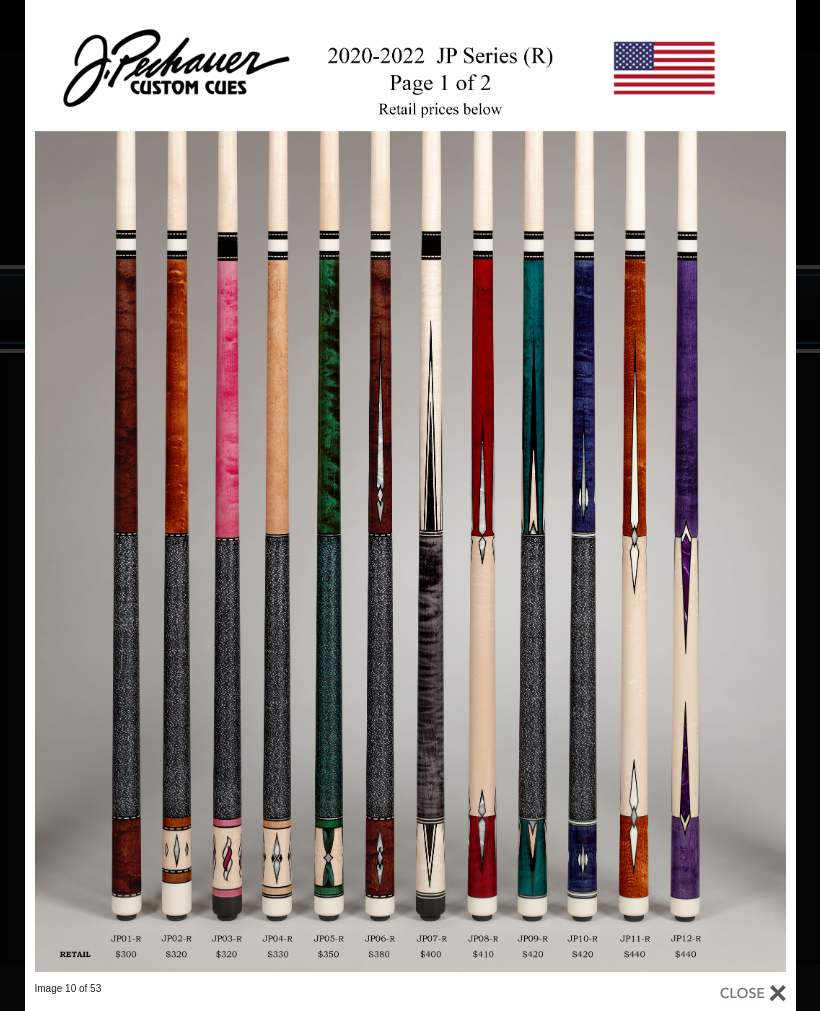 click at bounding box center [622, 491] 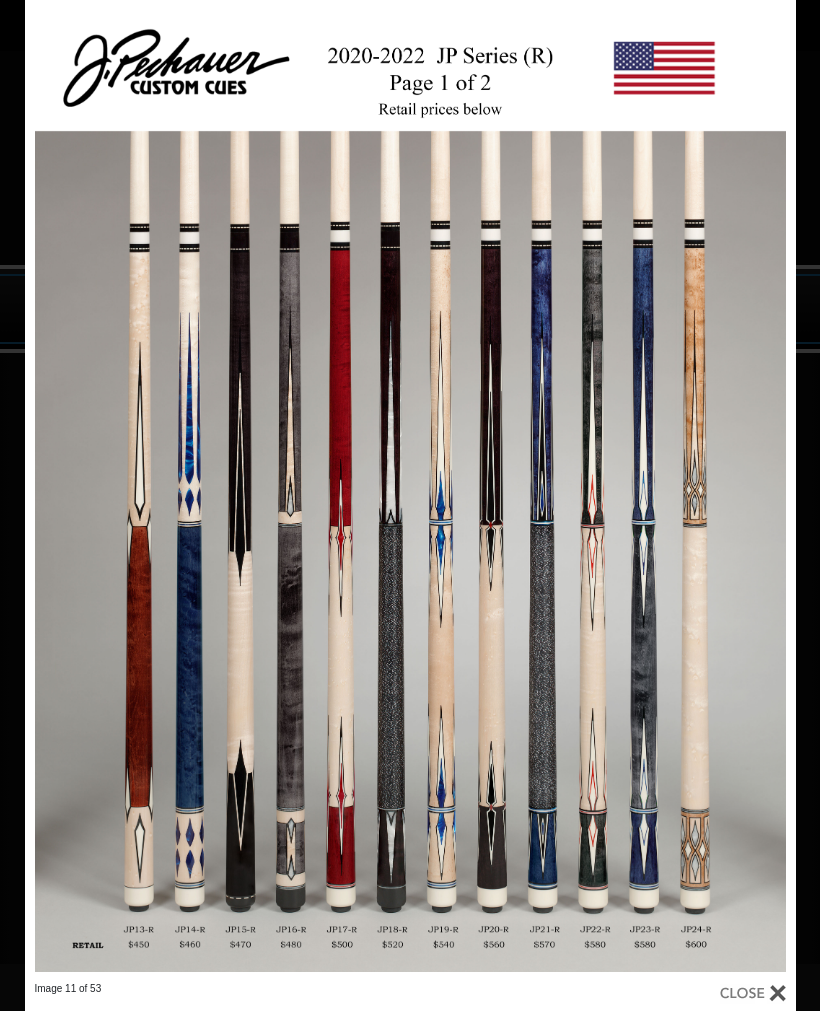 click at bounding box center (622, 491) 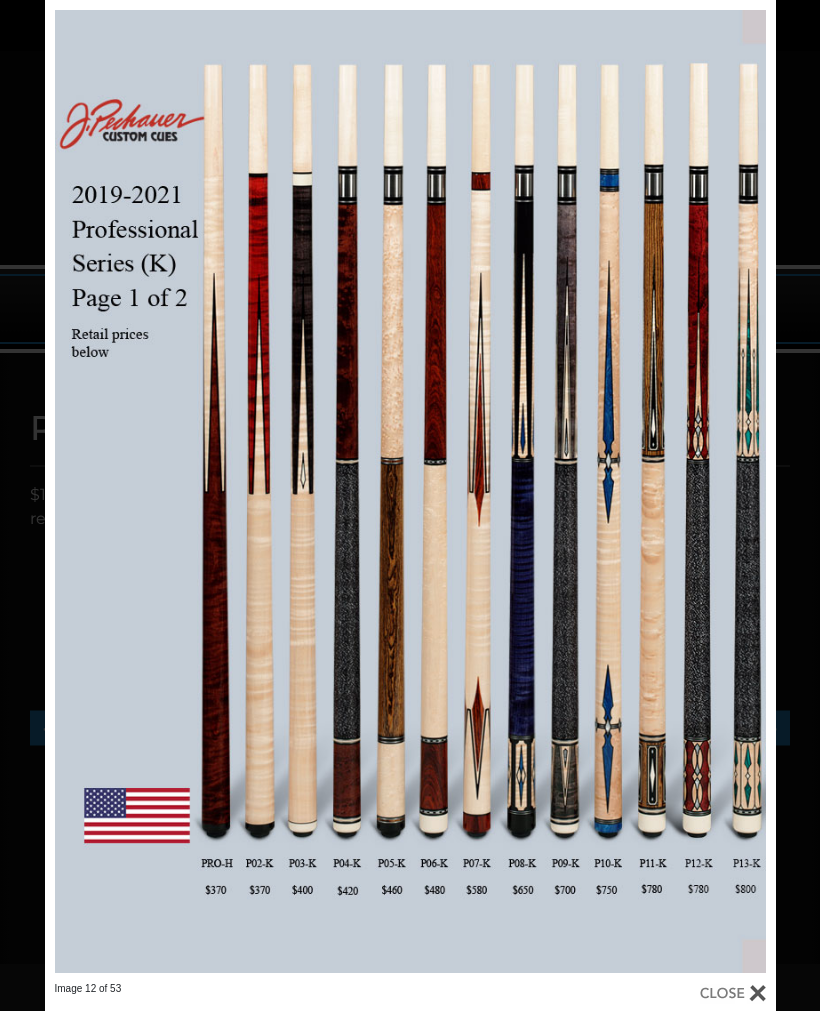 click at bounding box center (611, 491) 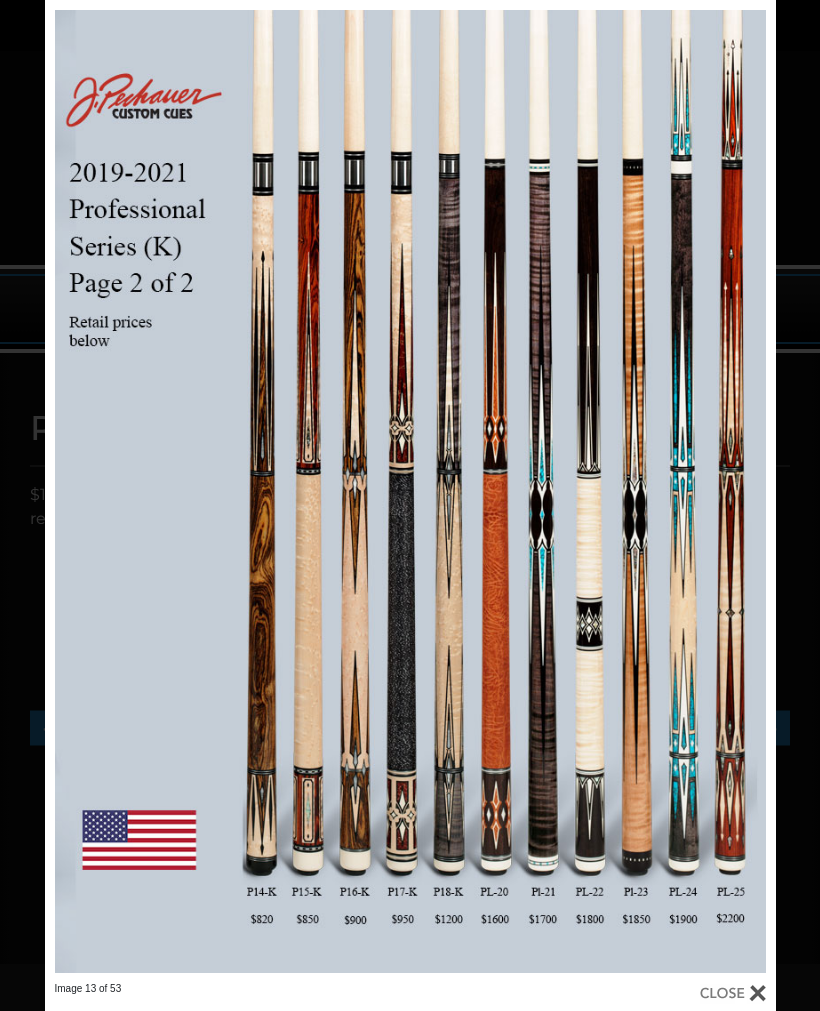 click at bounding box center [611, 491] 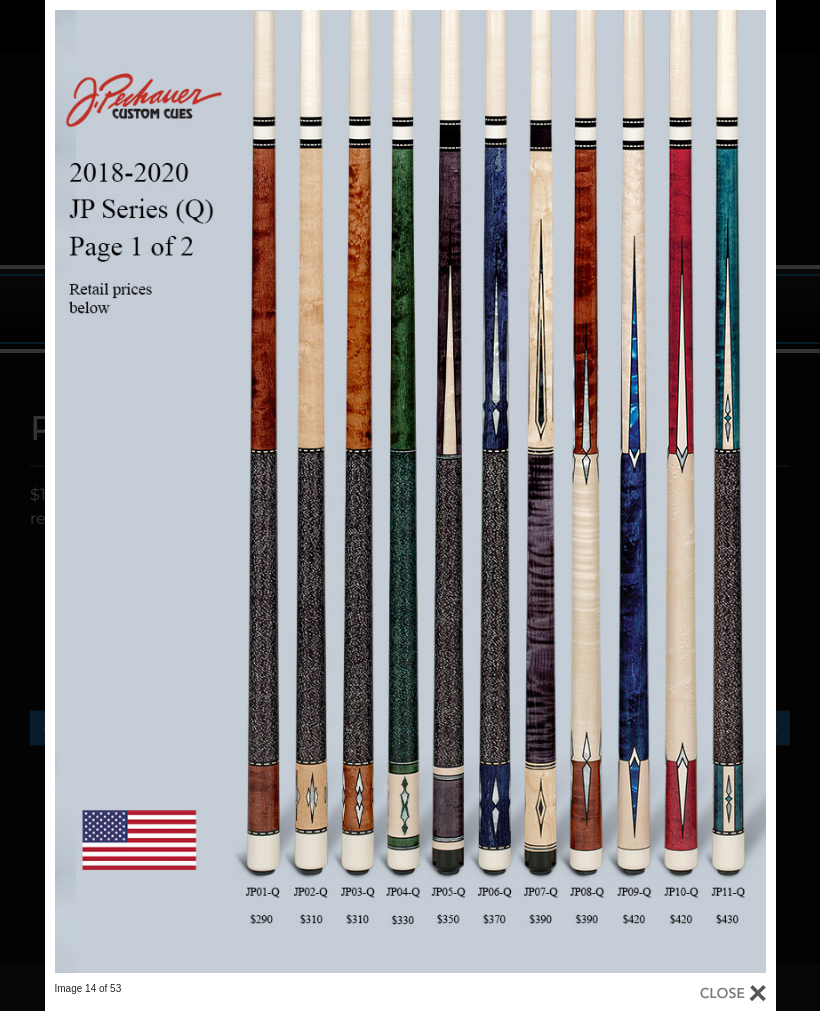 click at bounding box center (611, 491) 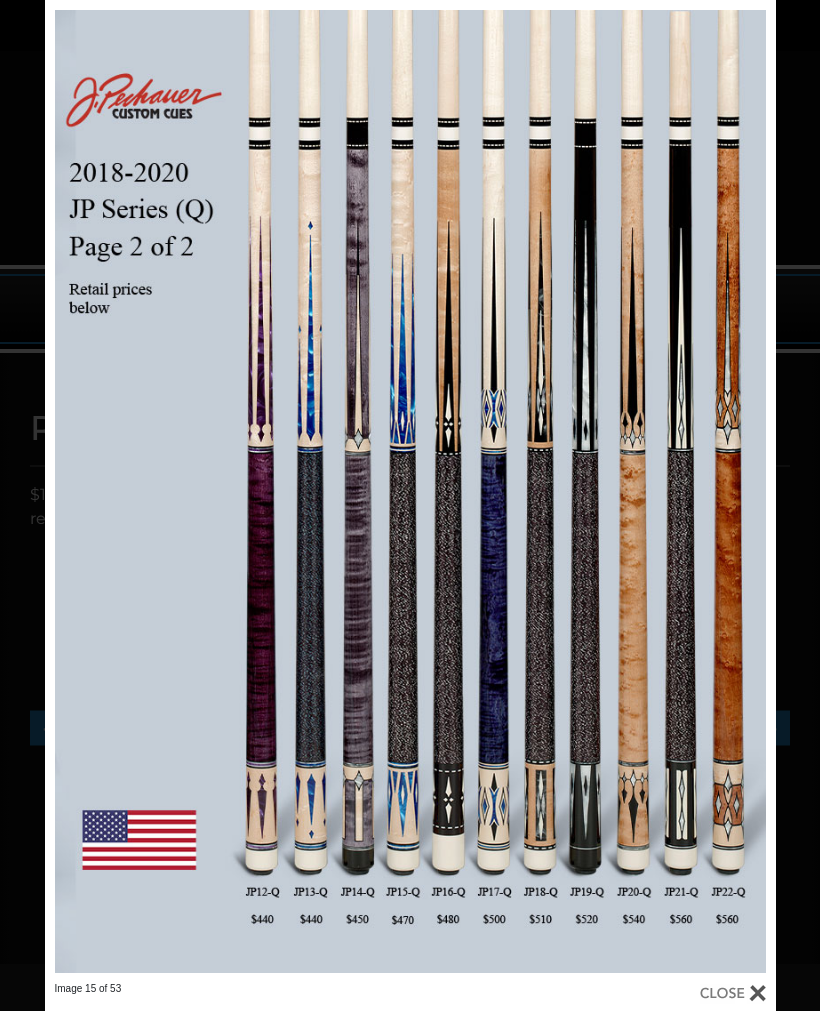 click at bounding box center (611, 491) 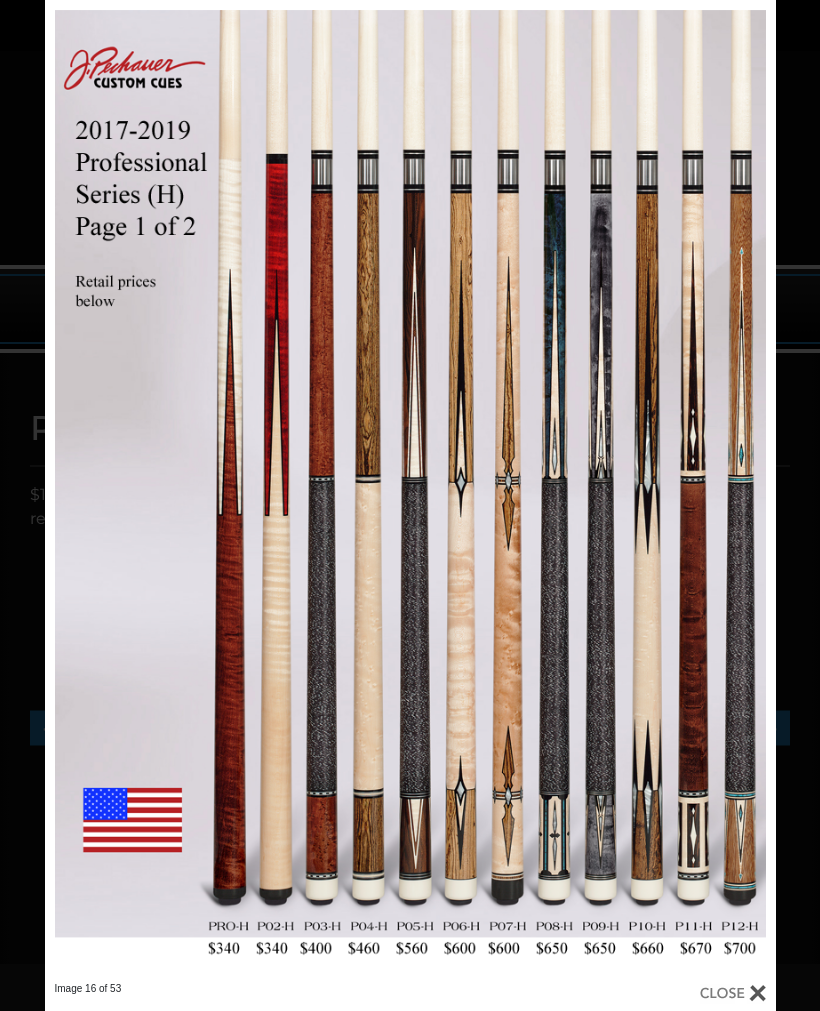 click at bounding box center [611, 491] 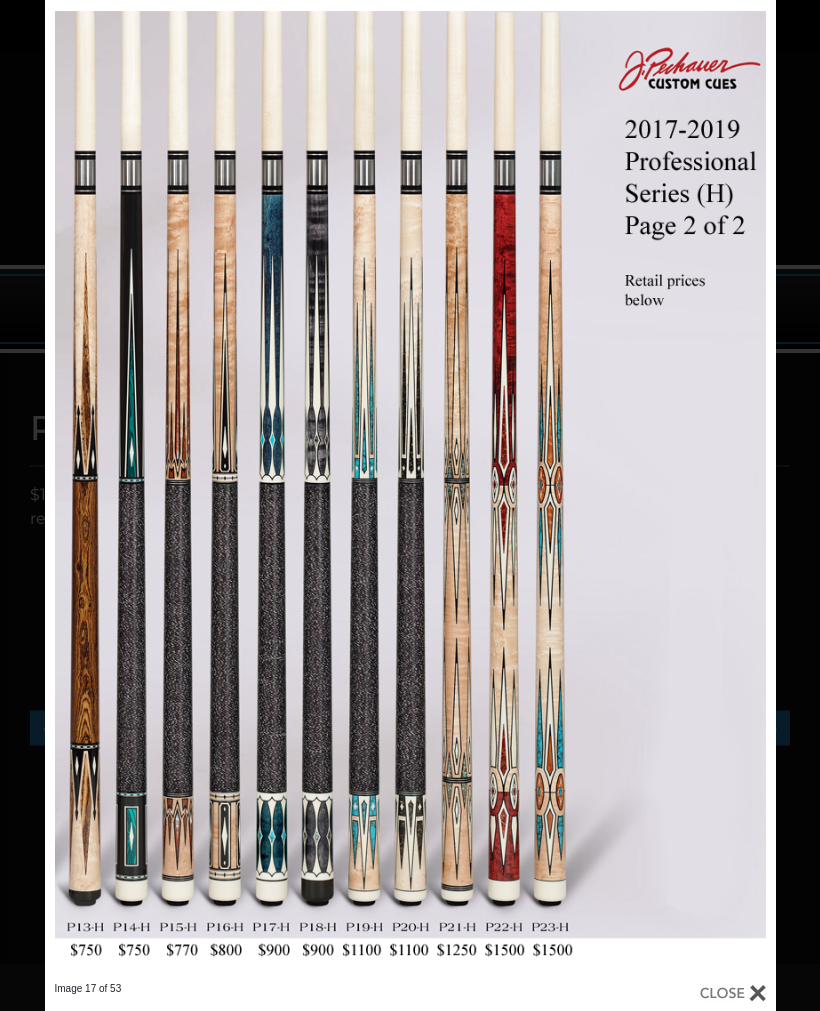 click at bounding box center [611, 491] 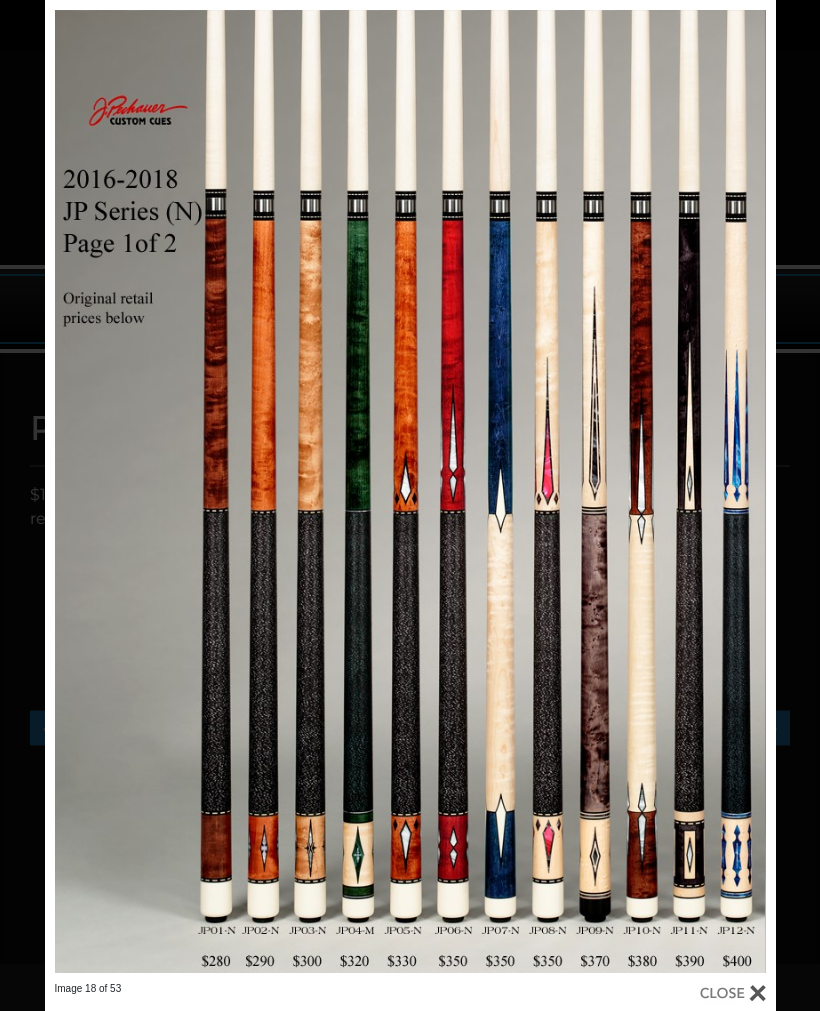 click at bounding box center [611, 491] 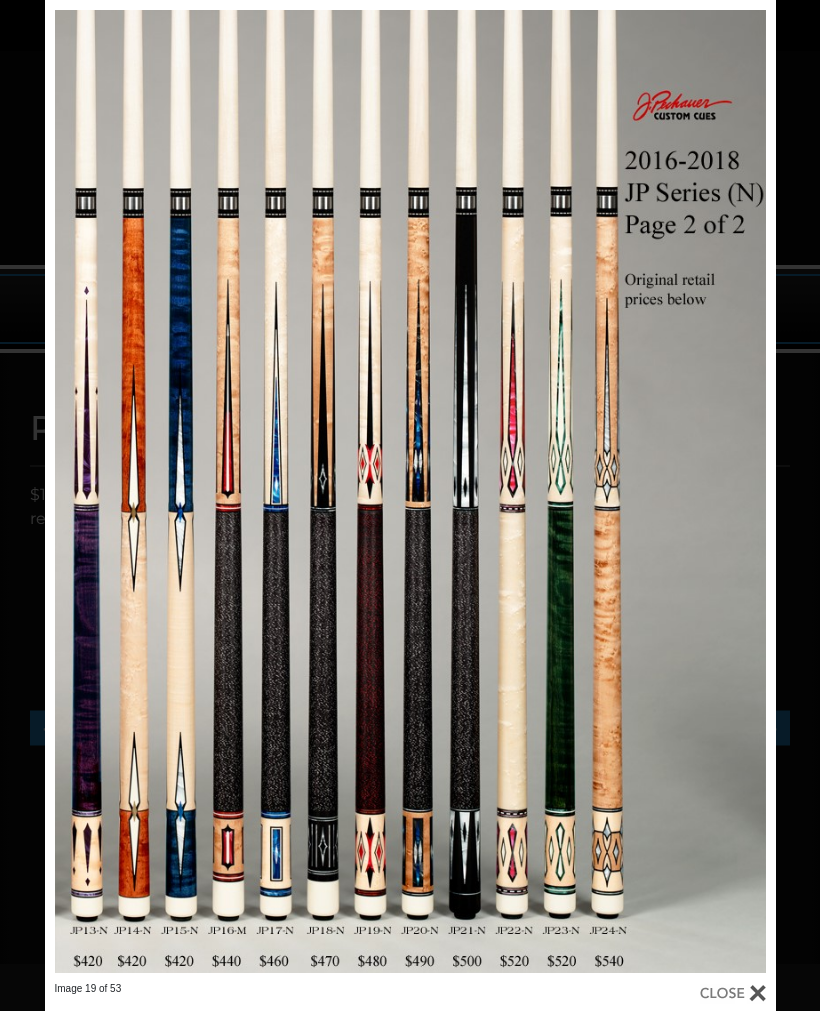 click at bounding box center [611, 491] 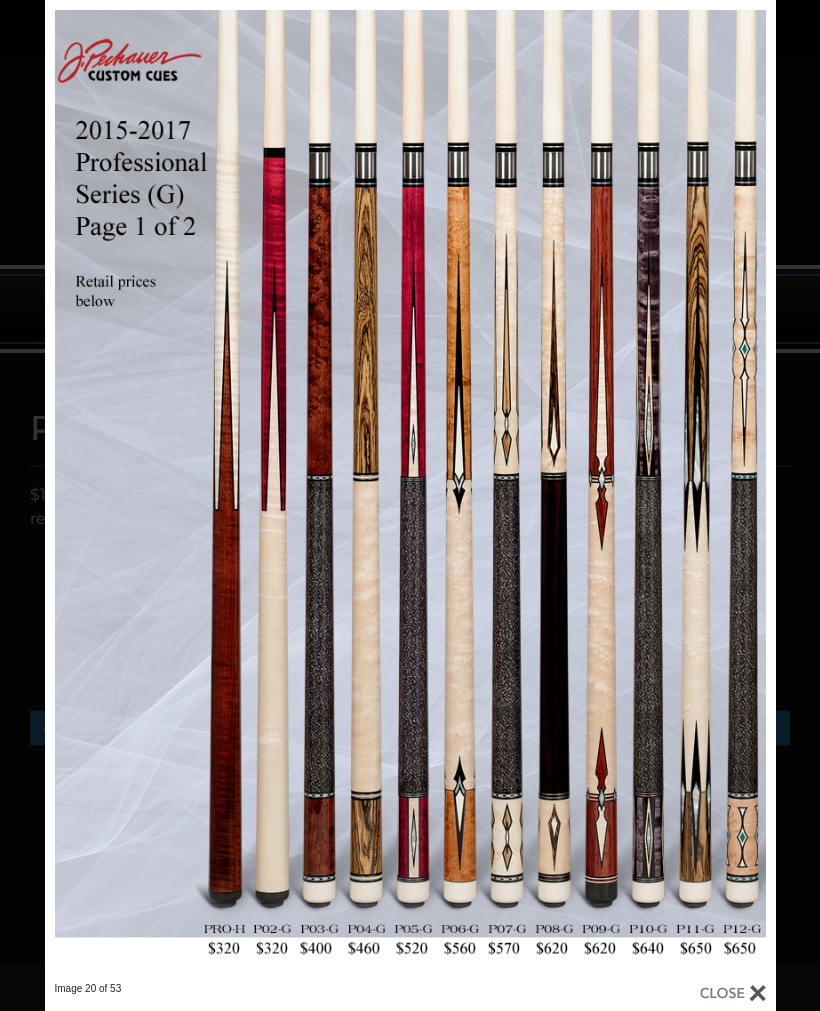 click at bounding box center [611, 491] 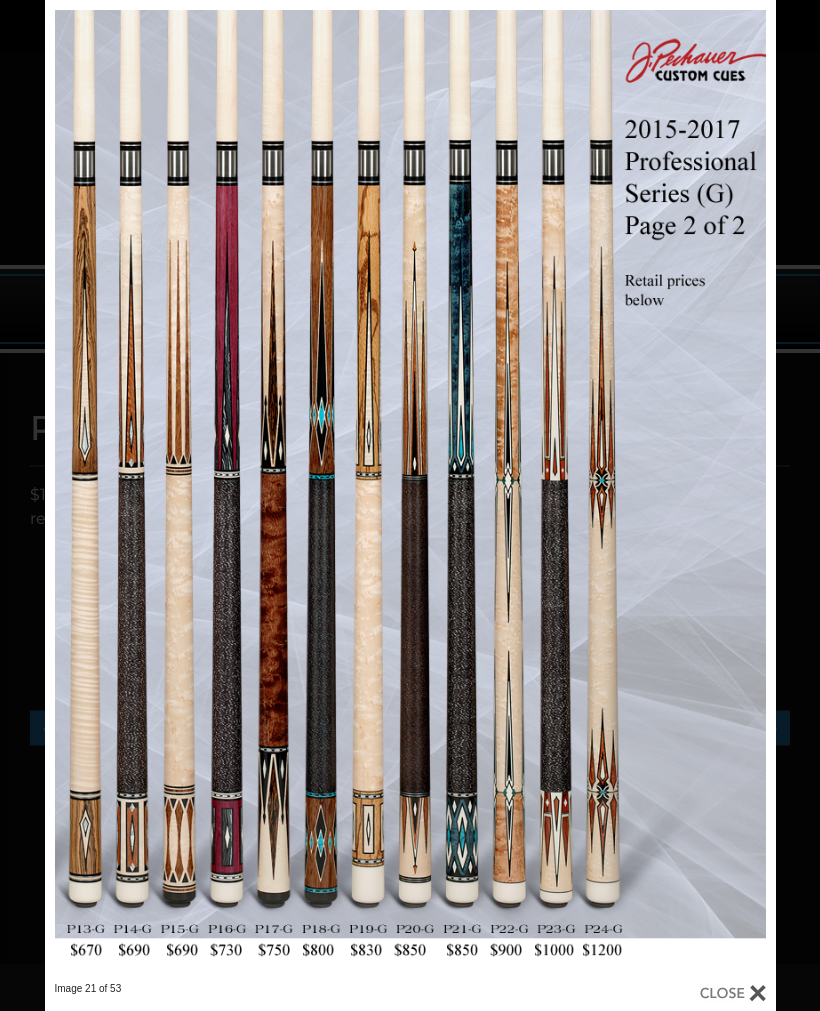 click at bounding box center (611, 491) 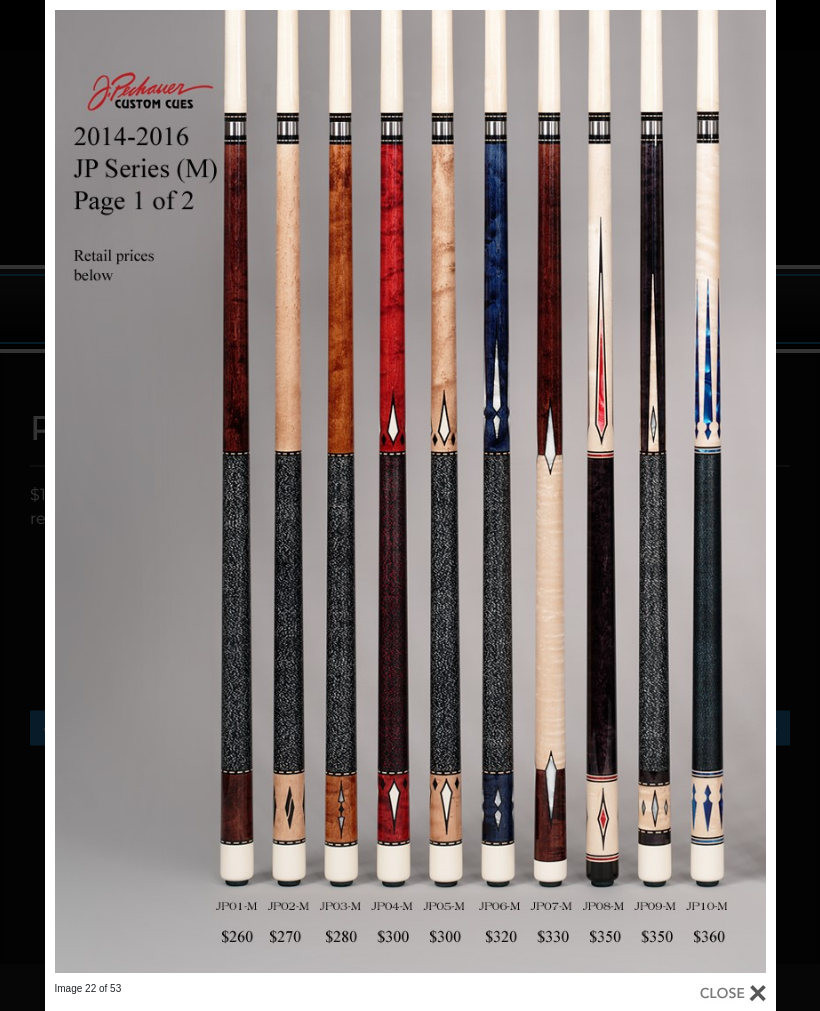 click at bounding box center (611, 491) 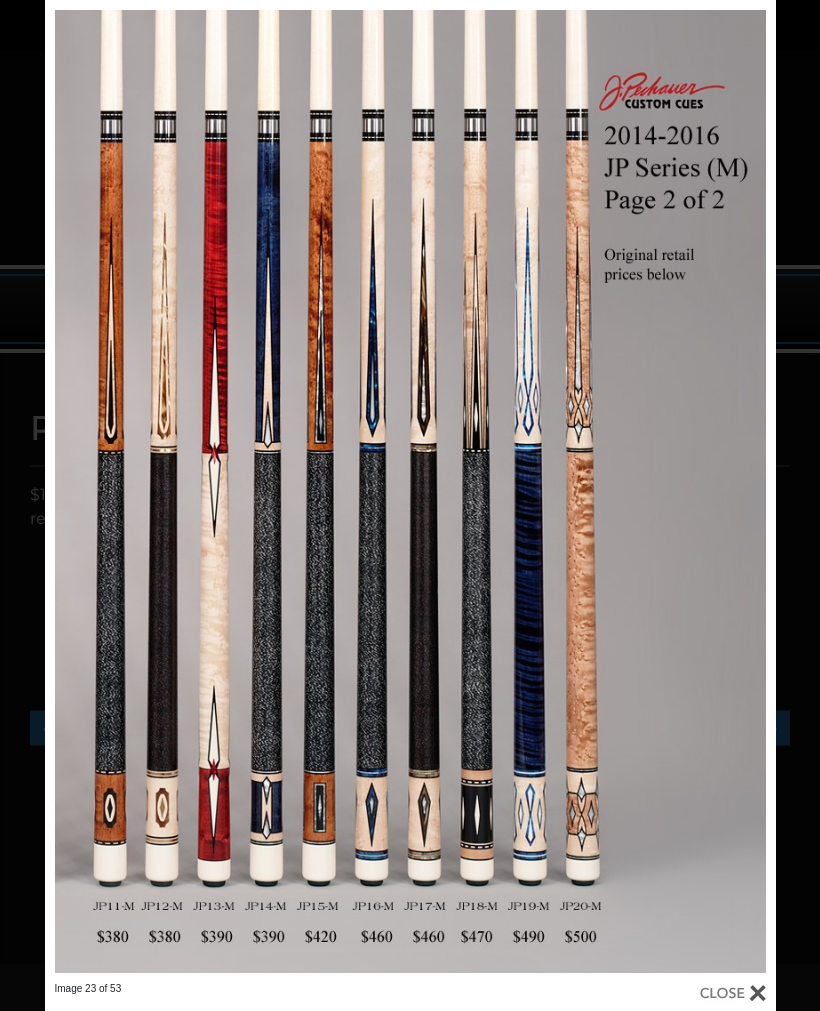 click at bounding box center (611, 491) 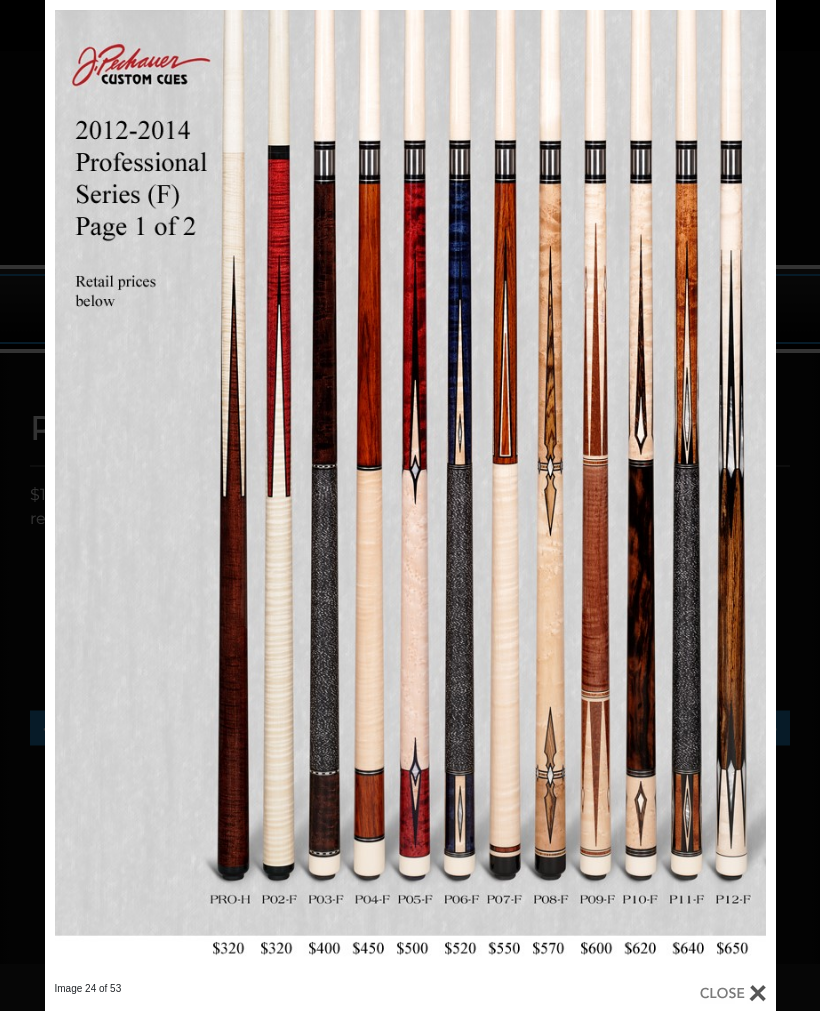 click at bounding box center [611, 491] 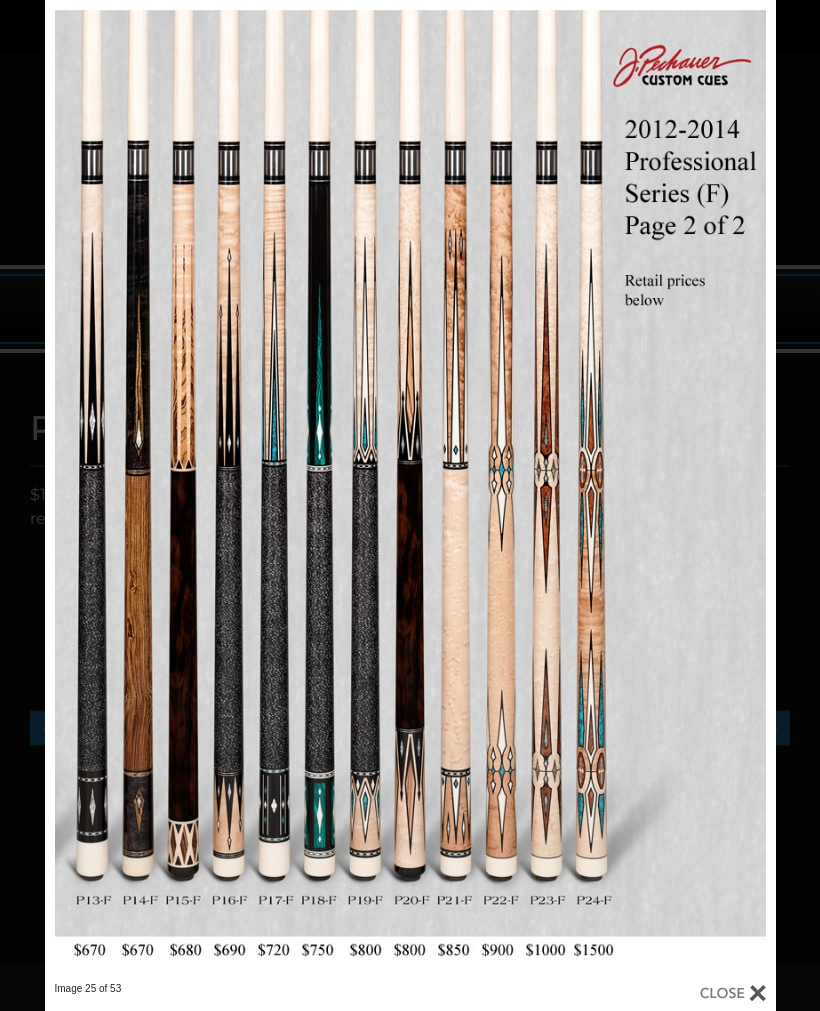 click at bounding box center [611, 491] 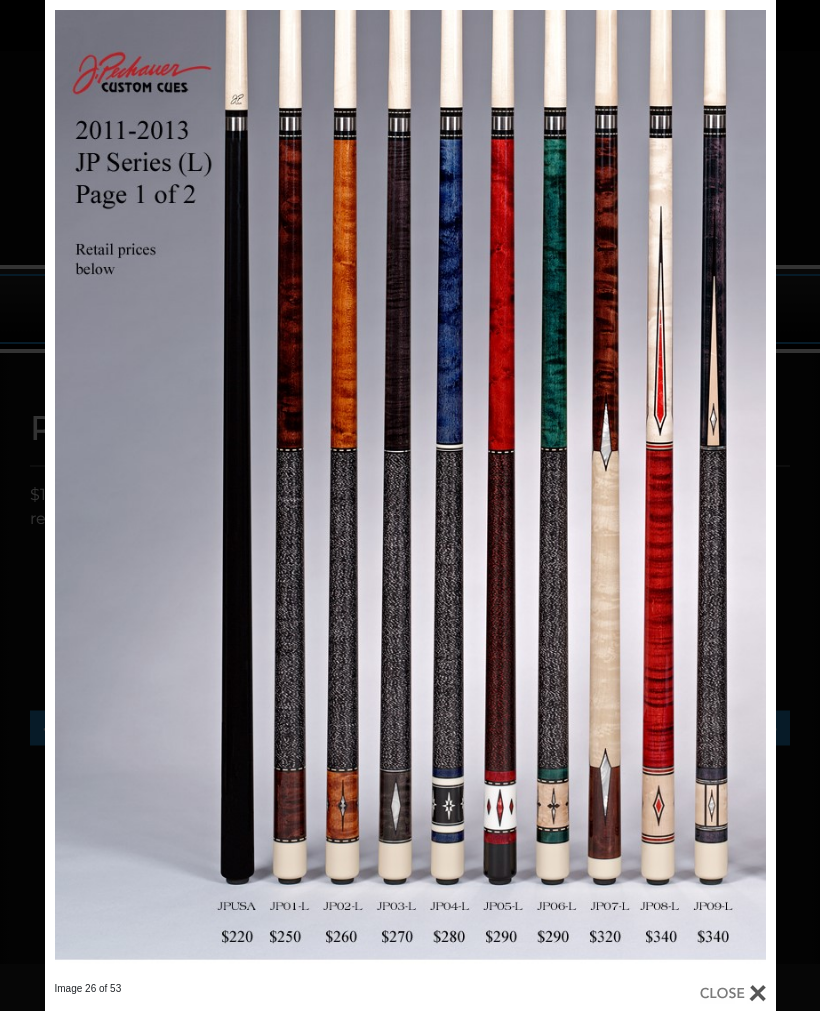 click at bounding box center (611, 491) 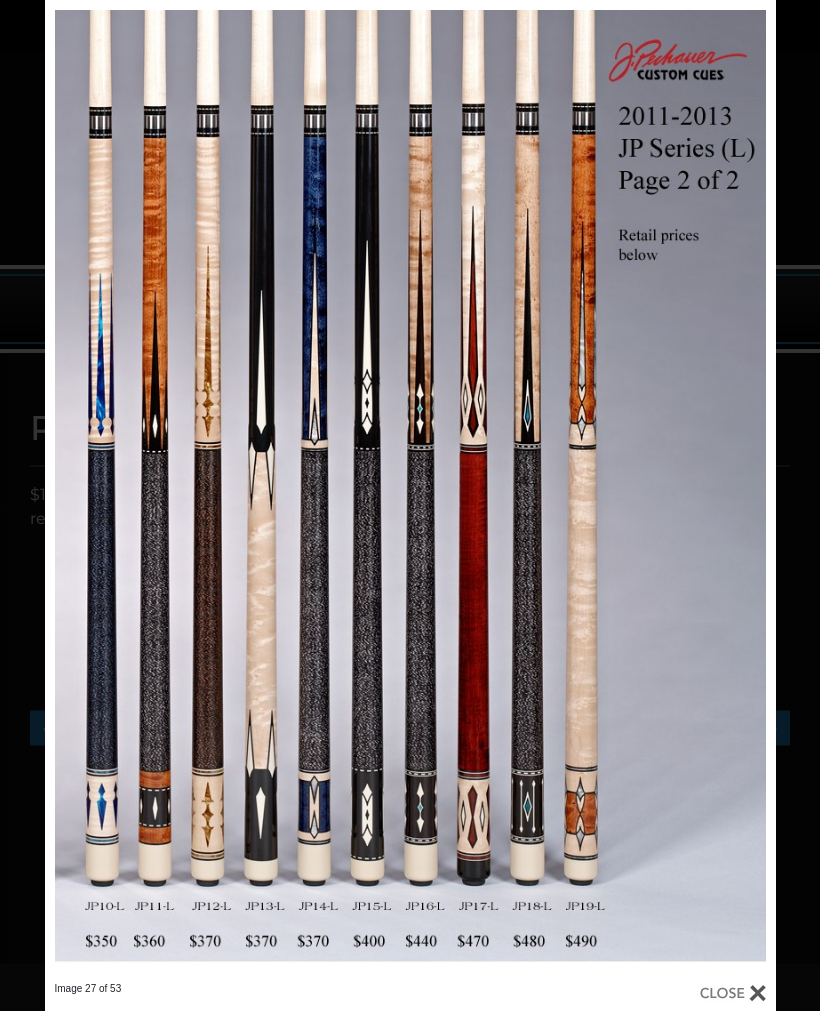 click at bounding box center [611, 491] 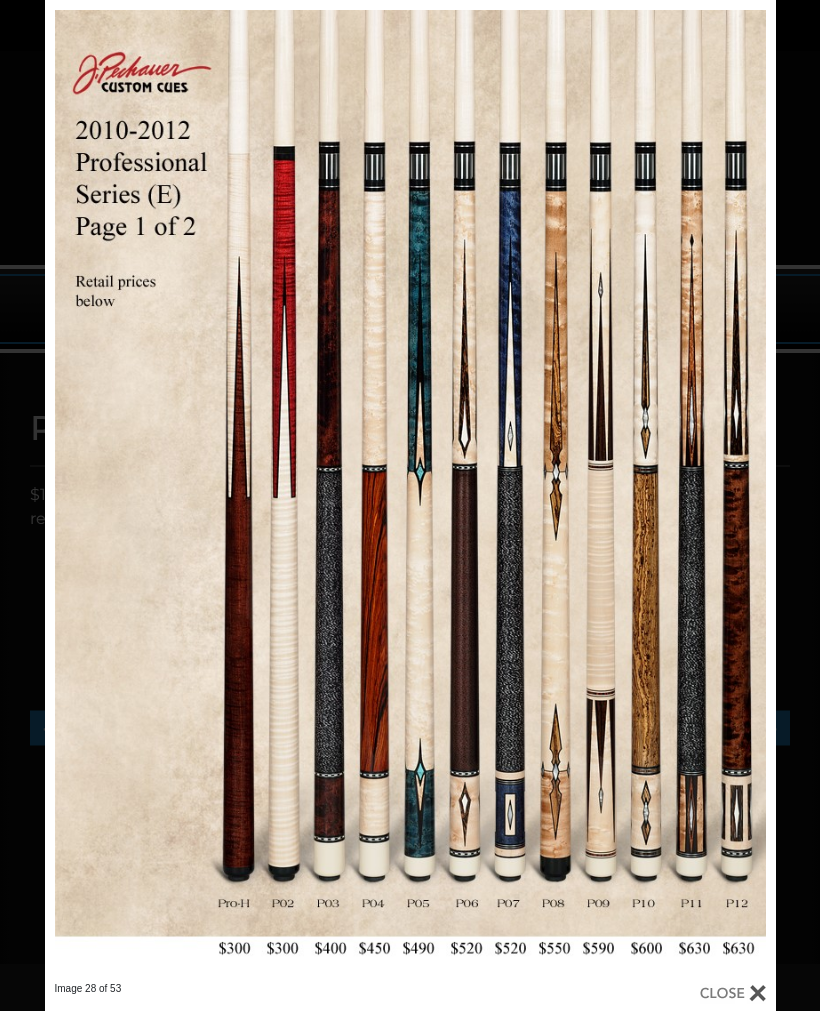 click at bounding box center [611, 491] 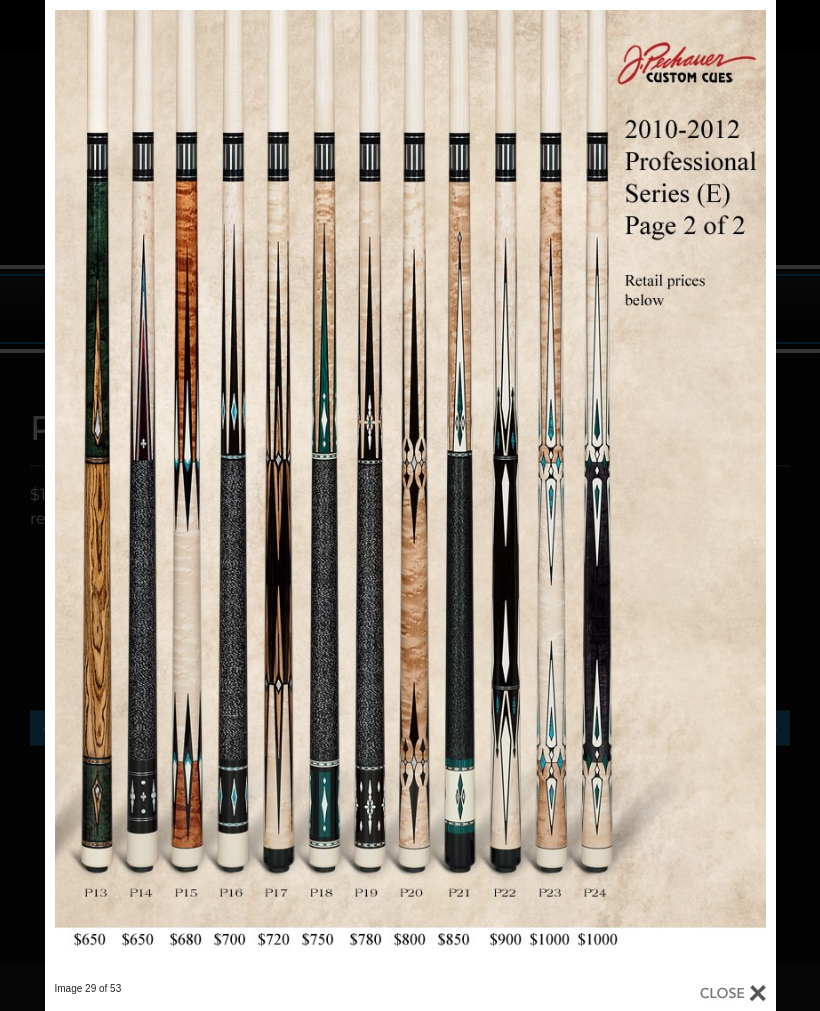 click at bounding box center [611, 491] 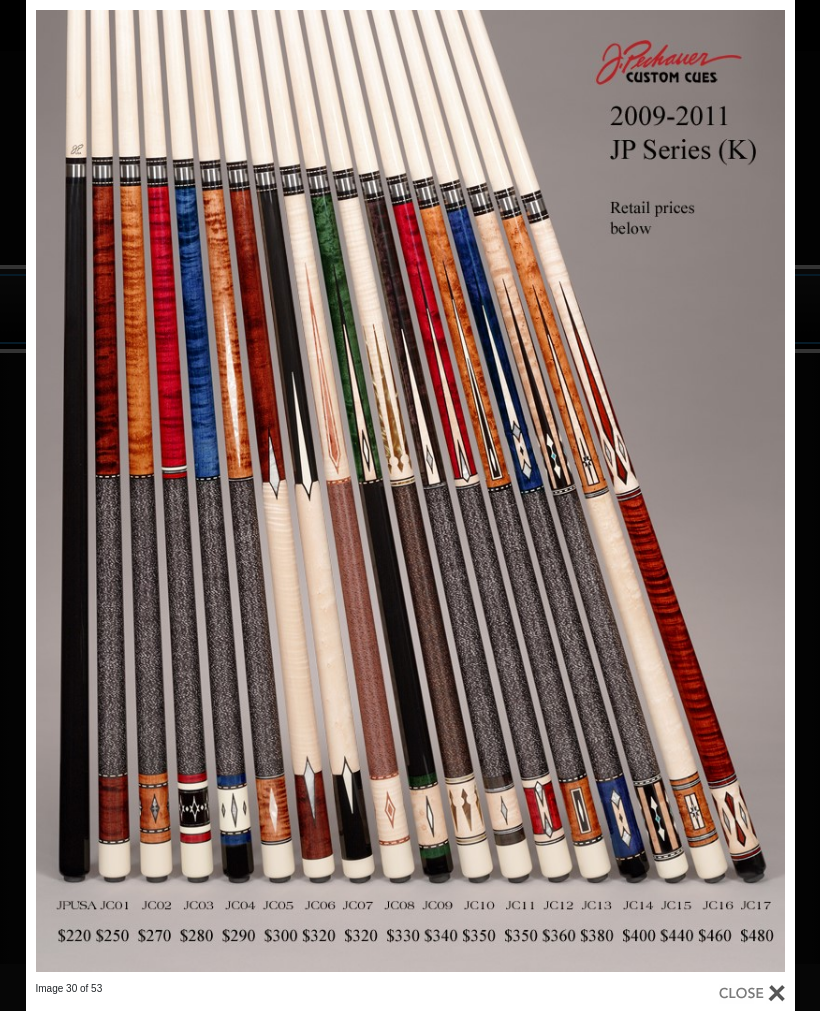 click at bounding box center [621, 491] 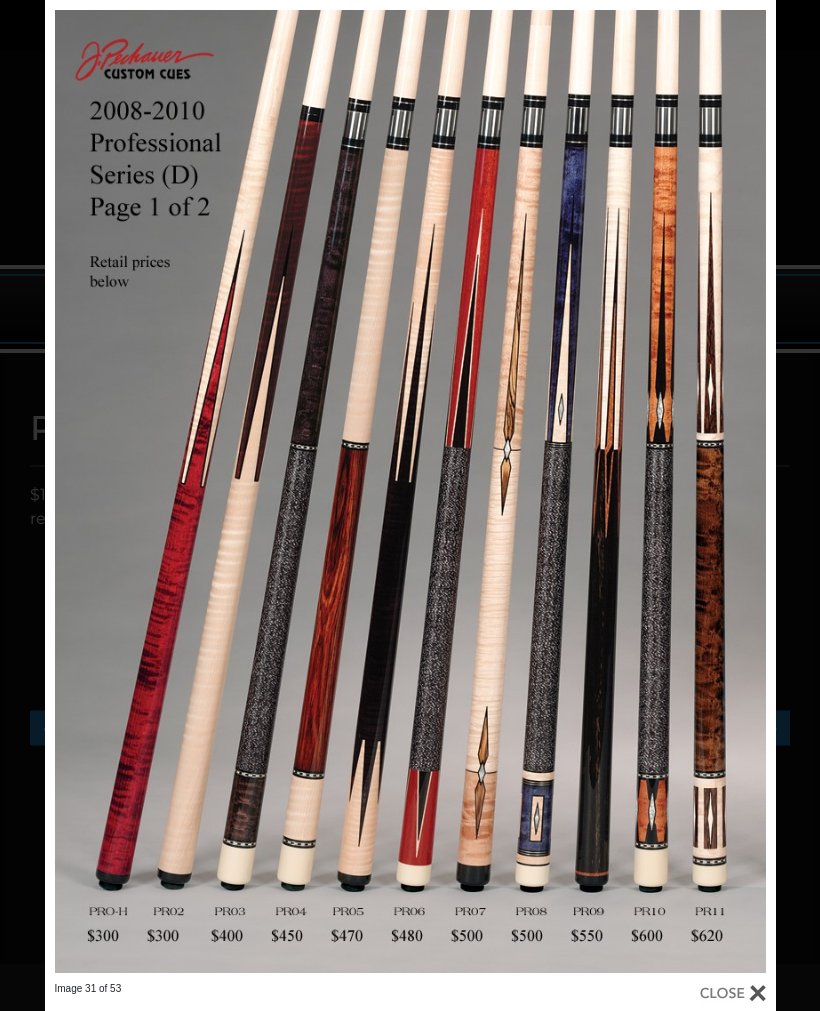 click at bounding box center [209, 491] 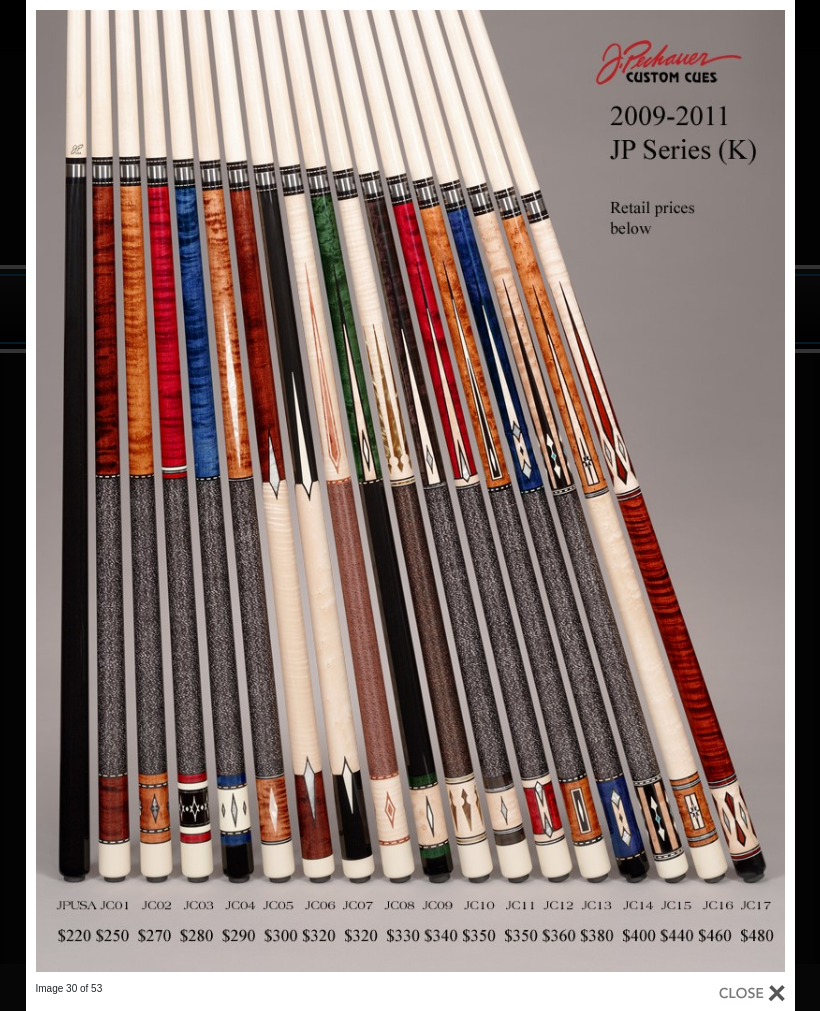 click at bounding box center [199, 491] 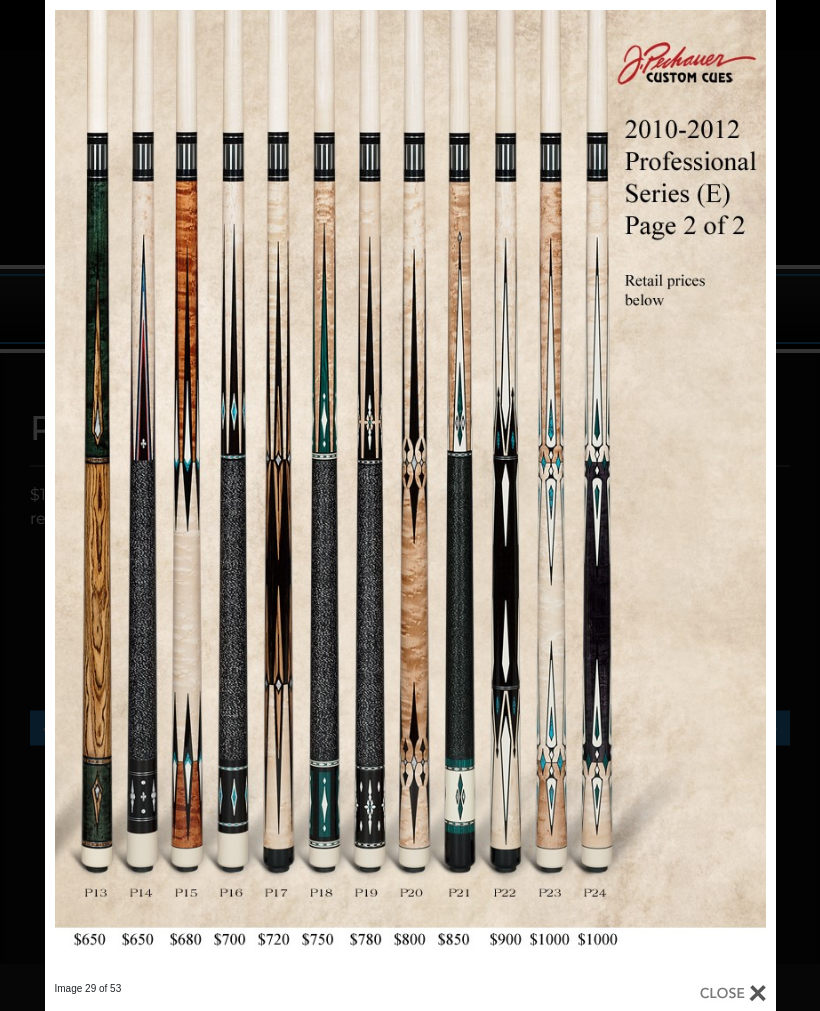 click at bounding box center [209, 491] 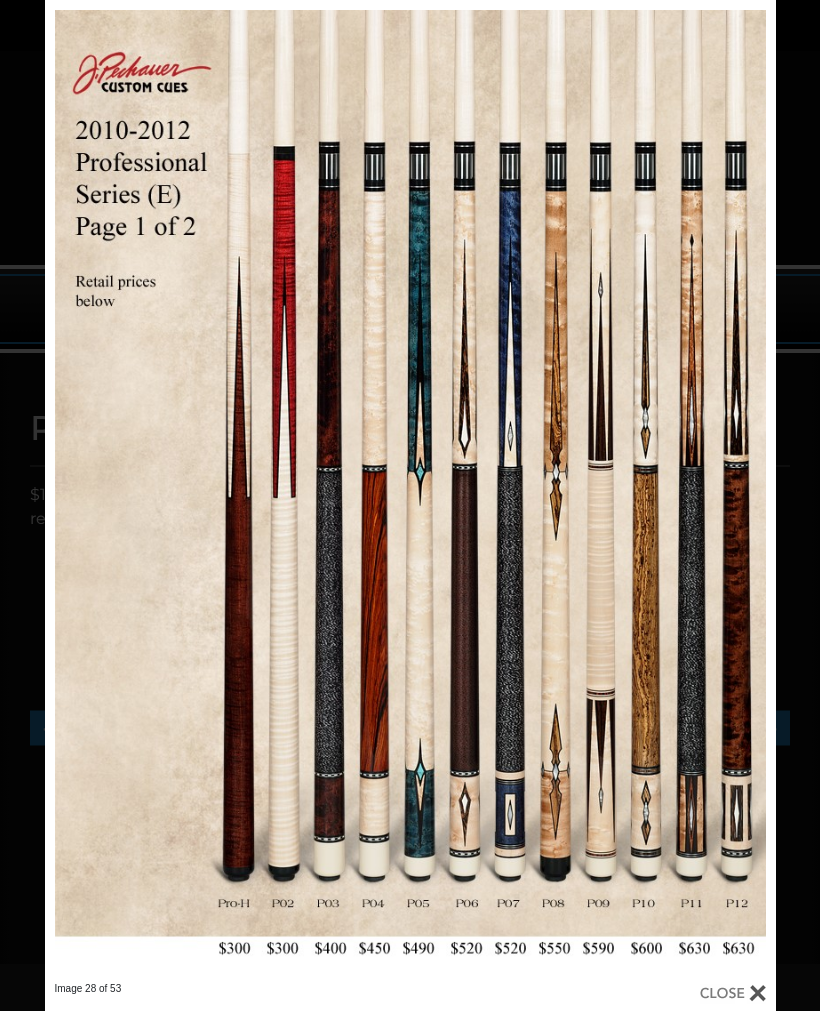 click at bounding box center [209, 491] 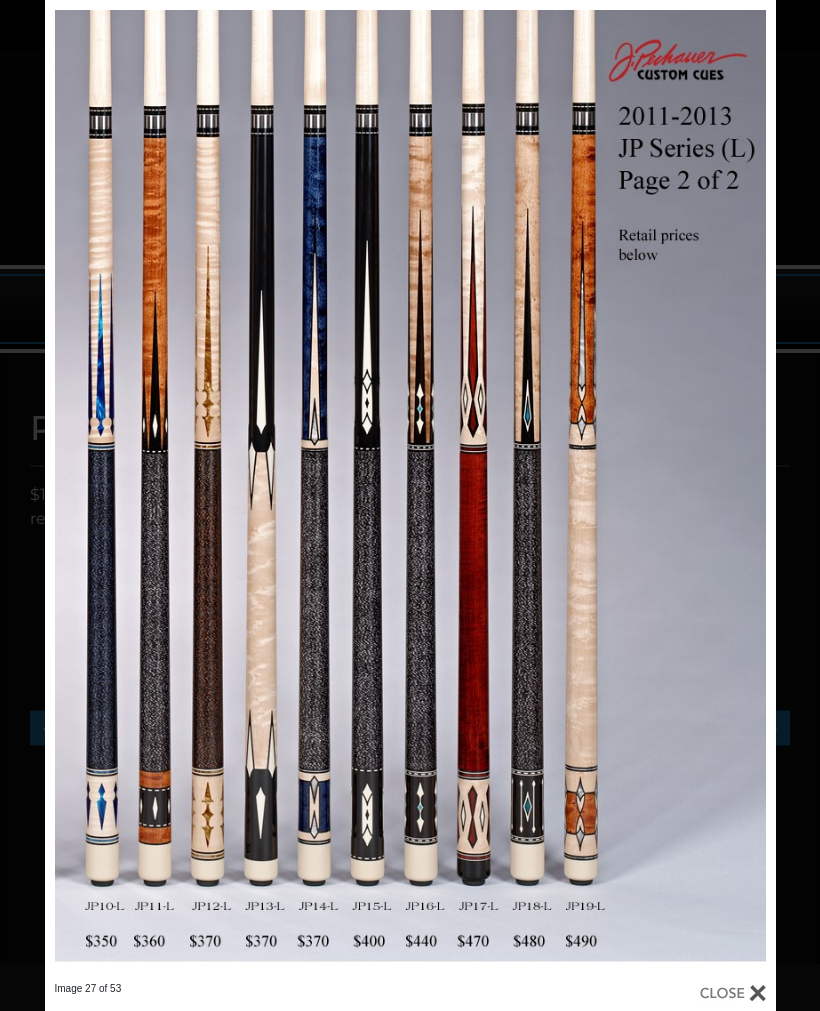 click at bounding box center (209, 491) 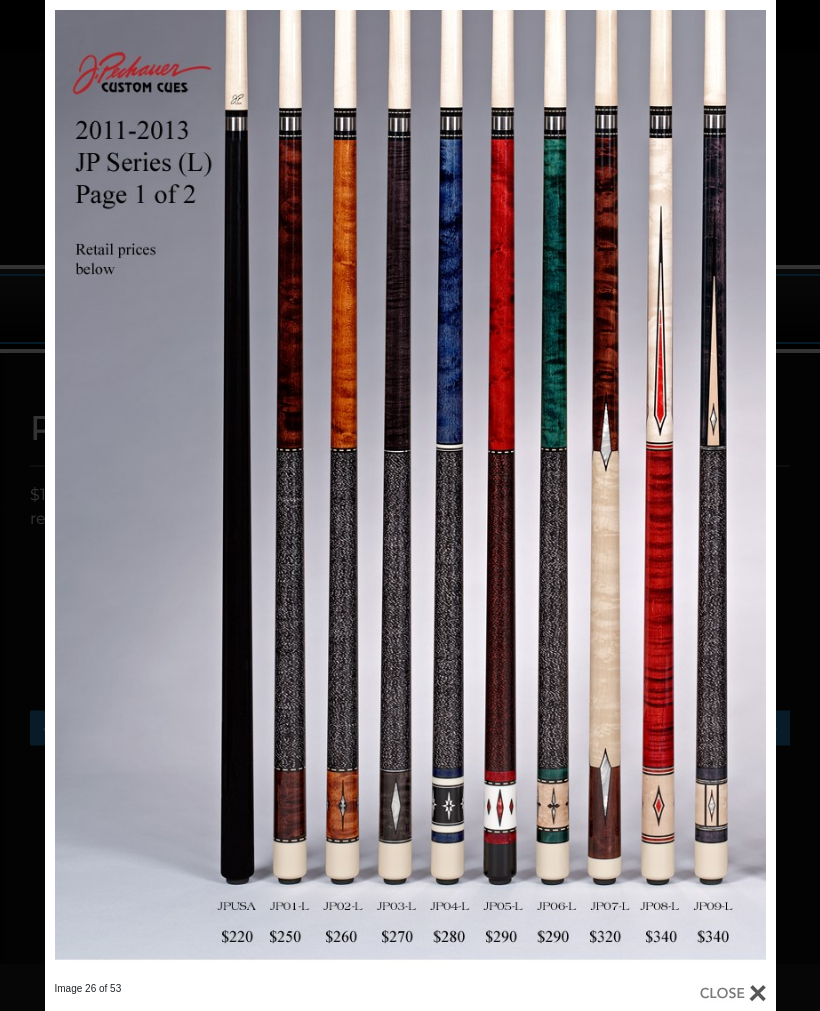 click at bounding box center [209, 491] 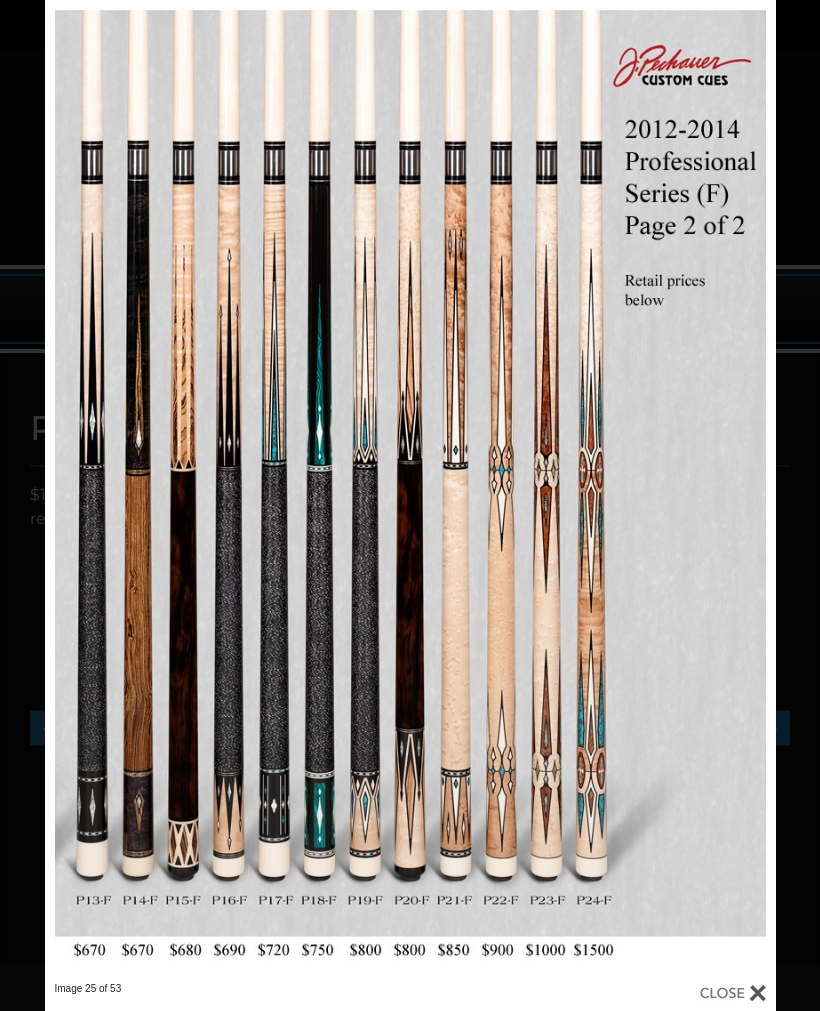 click at bounding box center [209, 491] 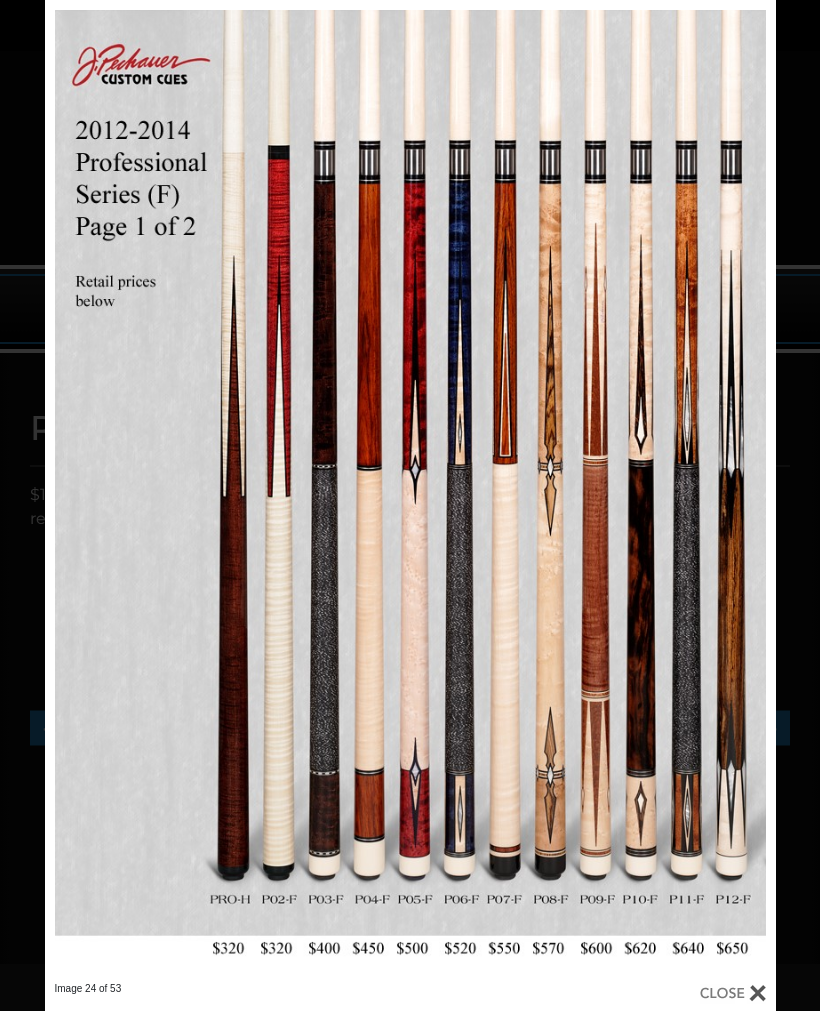 click at bounding box center (209, 491) 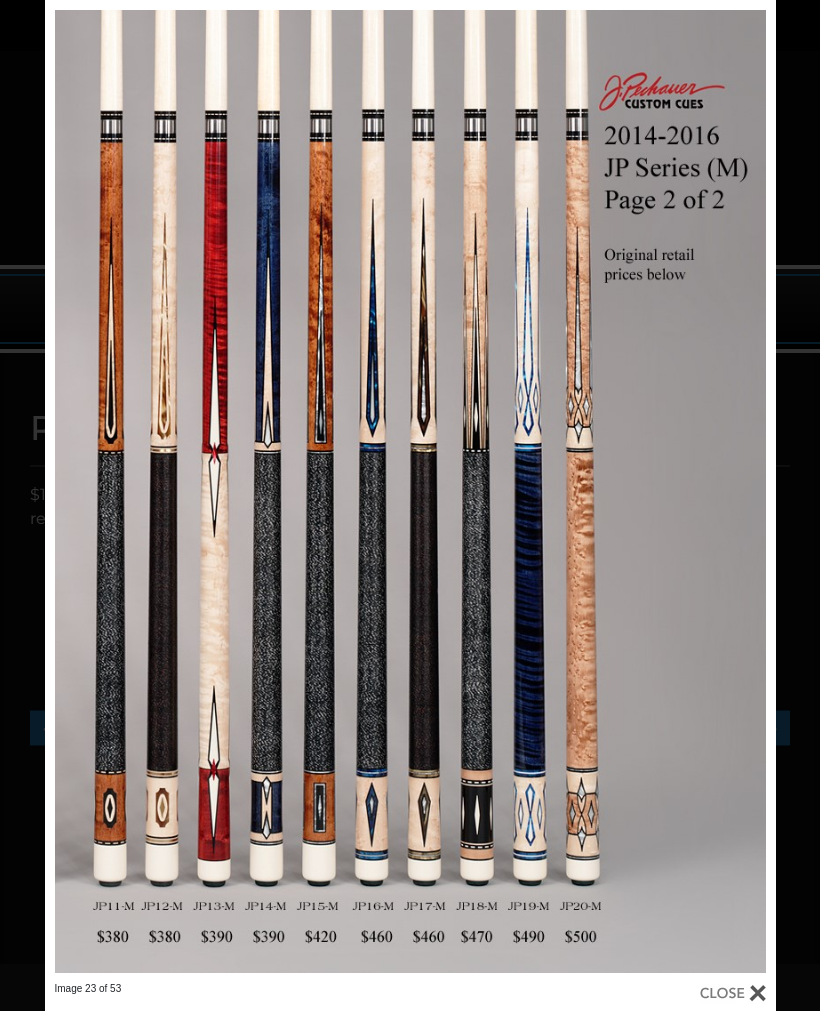 click at bounding box center [611, 491] 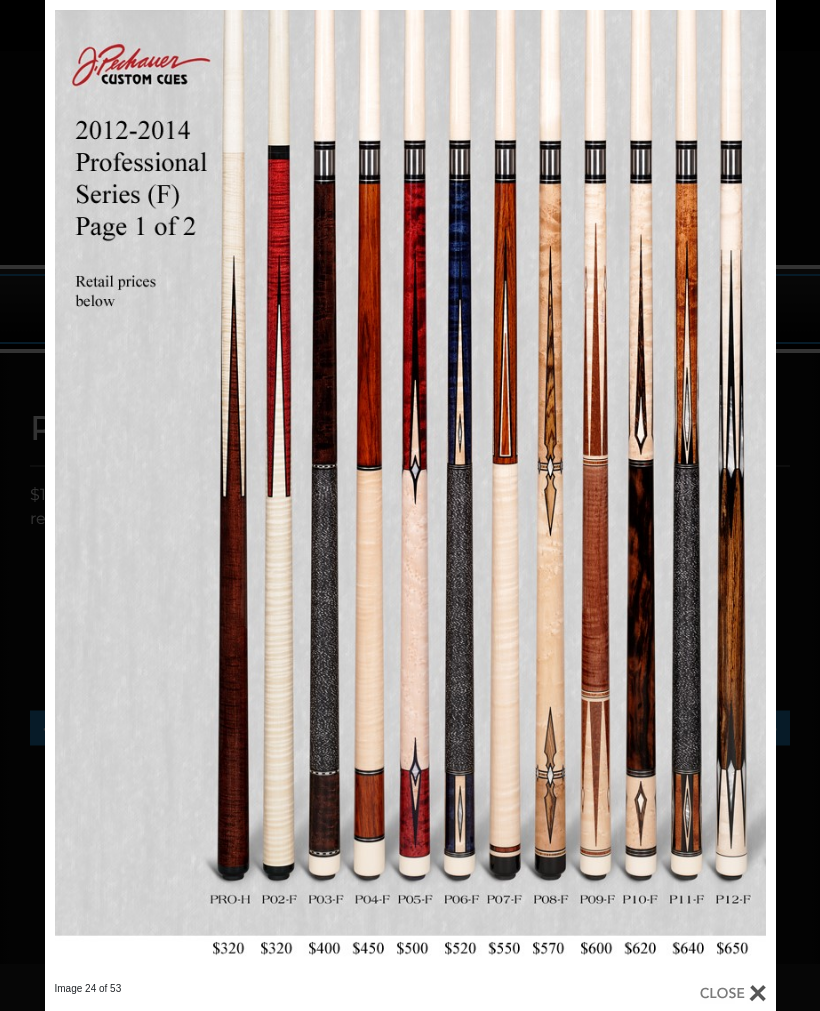 click at bounding box center [611, 491] 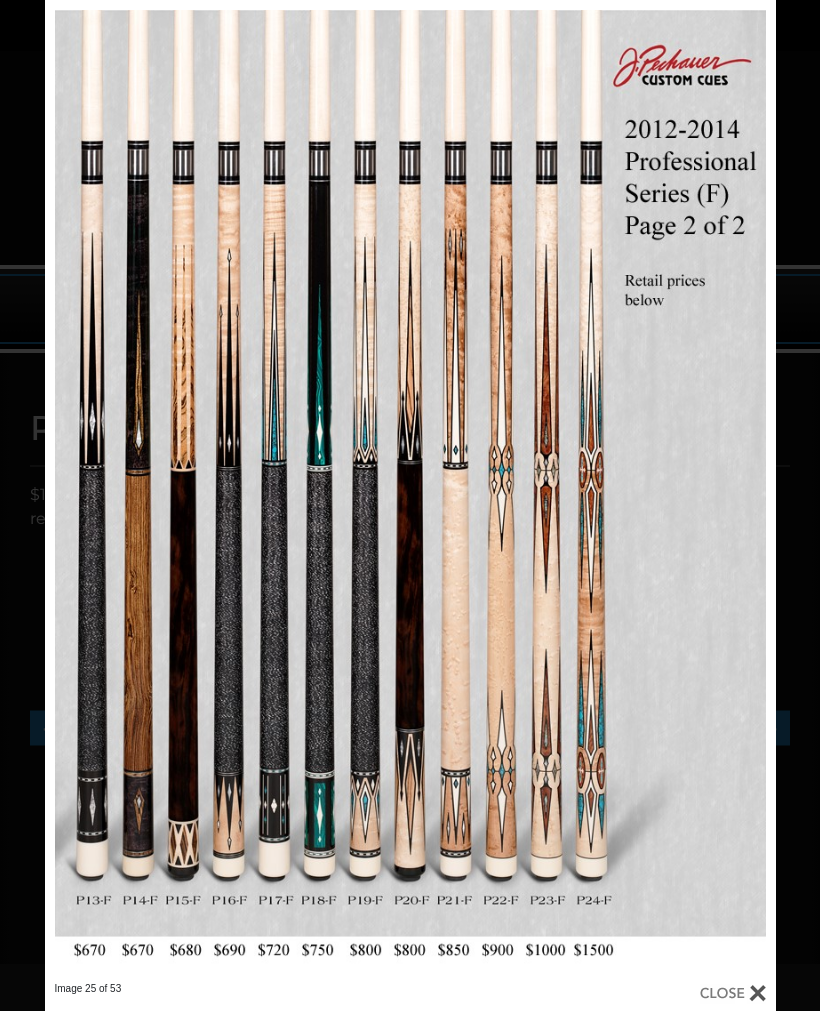 click at bounding box center (611, 491) 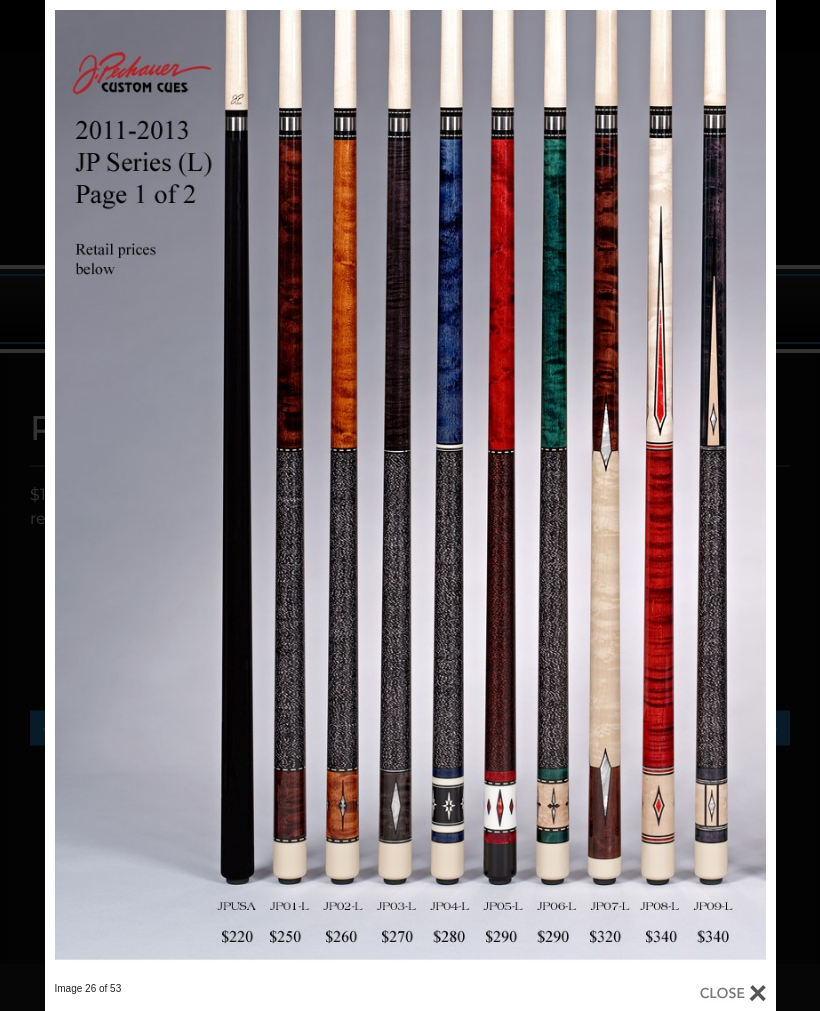 click at bounding box center (611, 491) 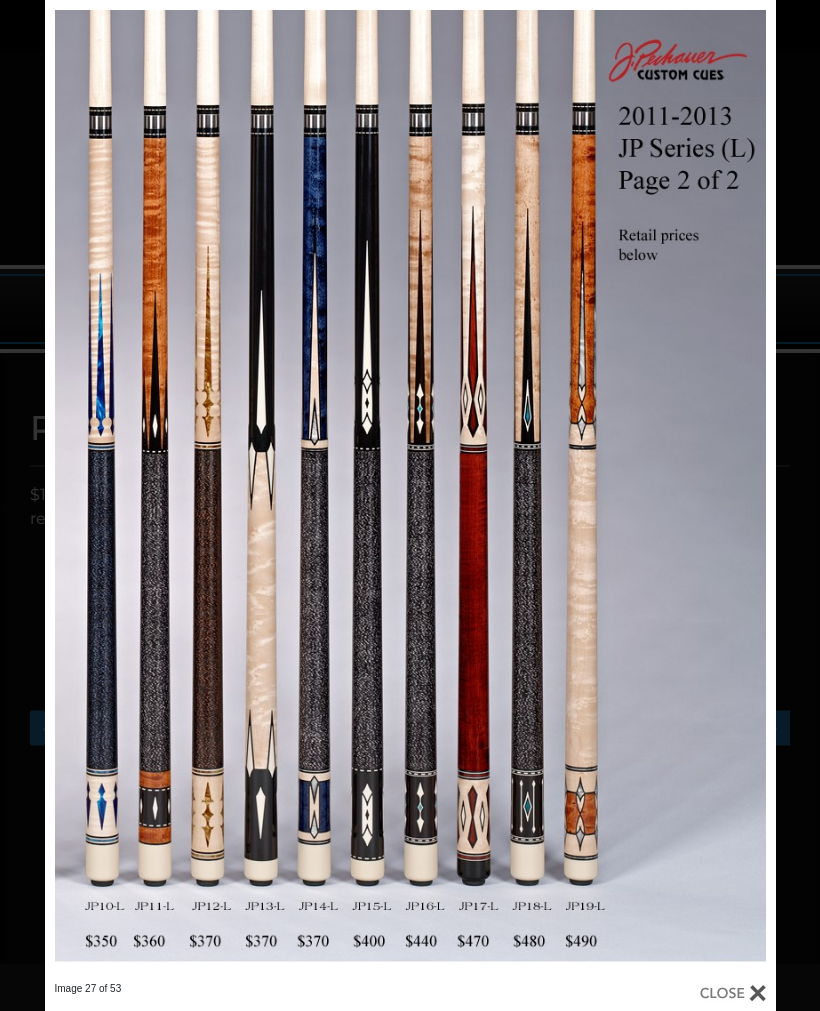 click at bounding box center (611, 491) 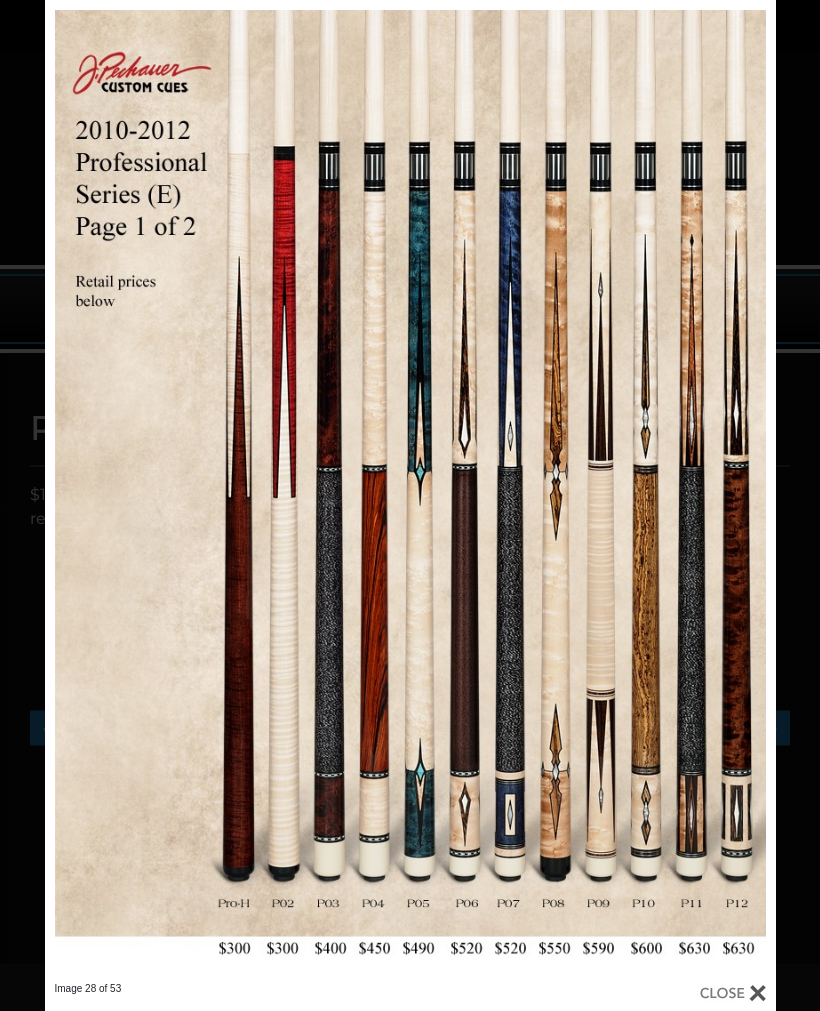 click at bounding box center [611, 491] 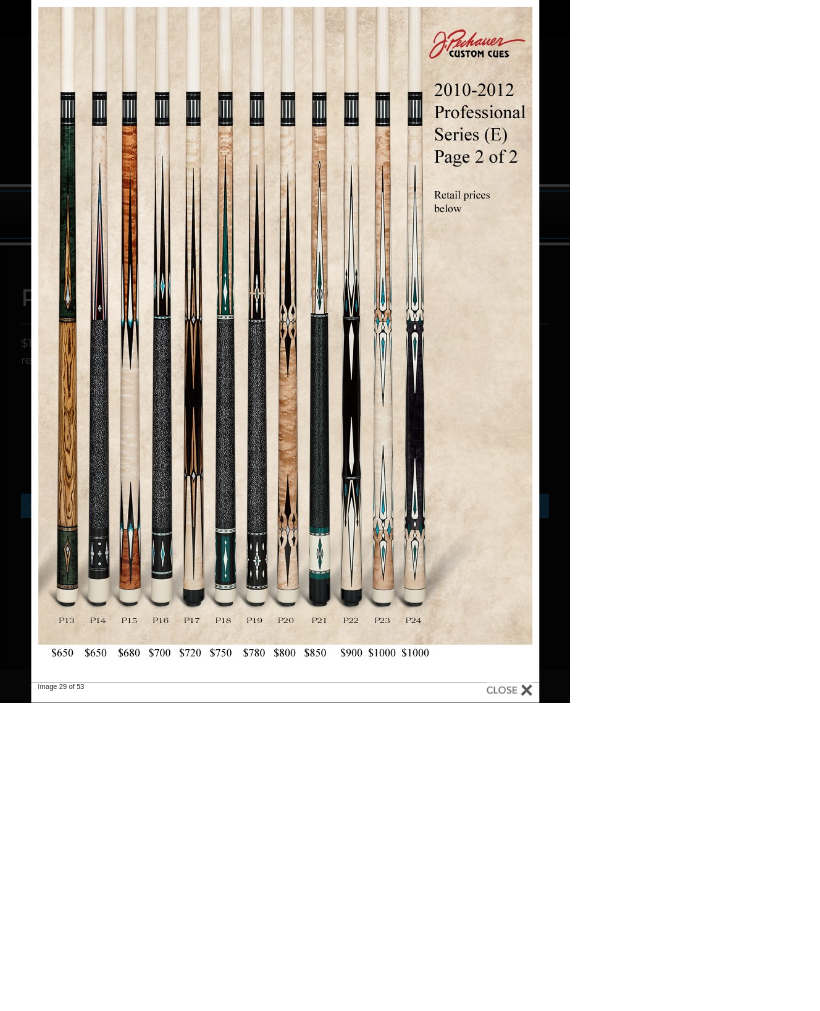 click at bounding box center [611, 491] 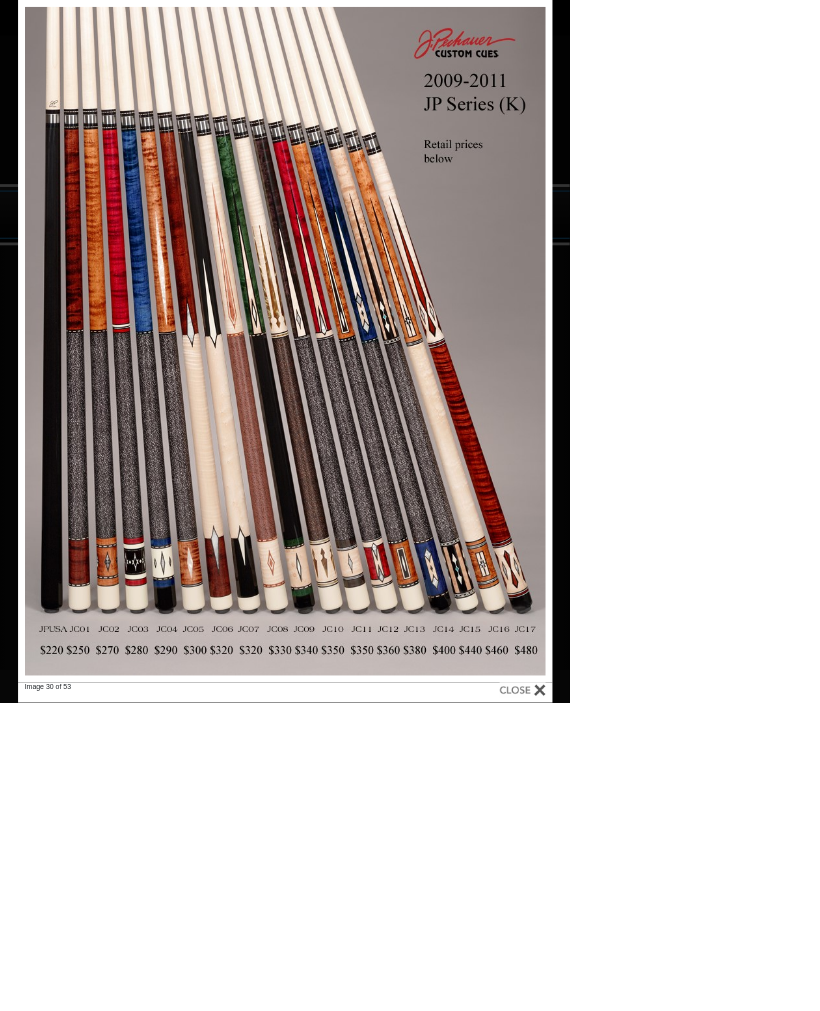click at bounding box center (590, 1214) 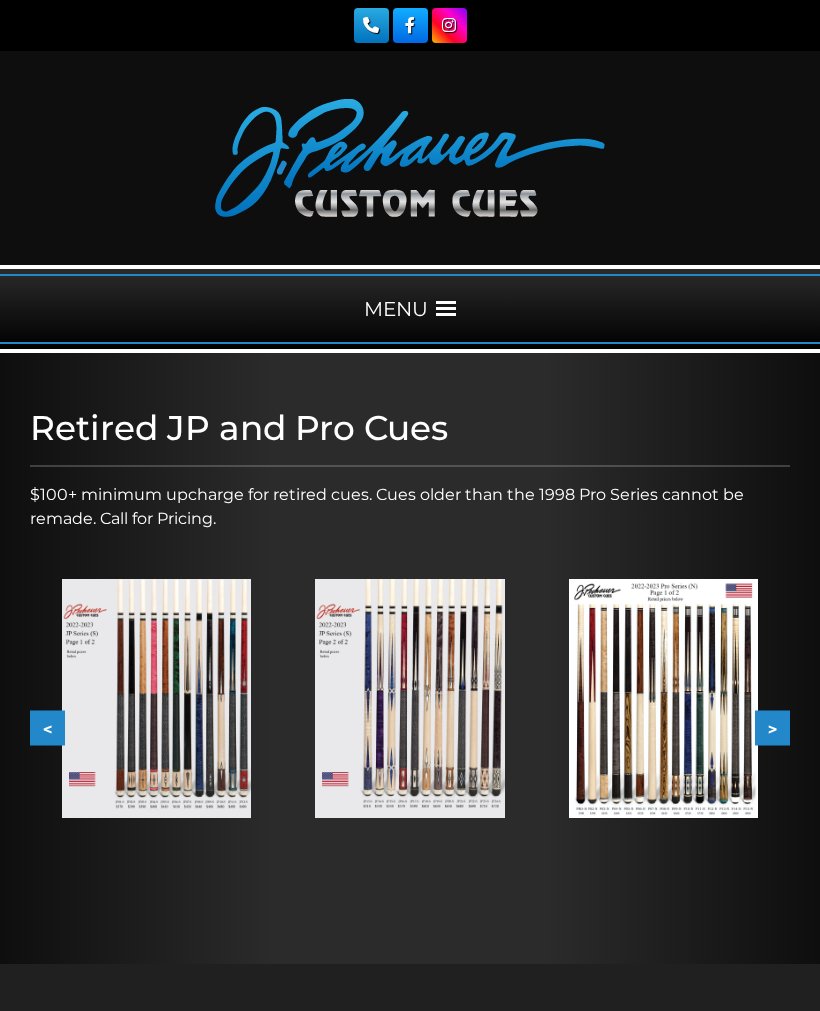 click at bounding box center [663, 698] 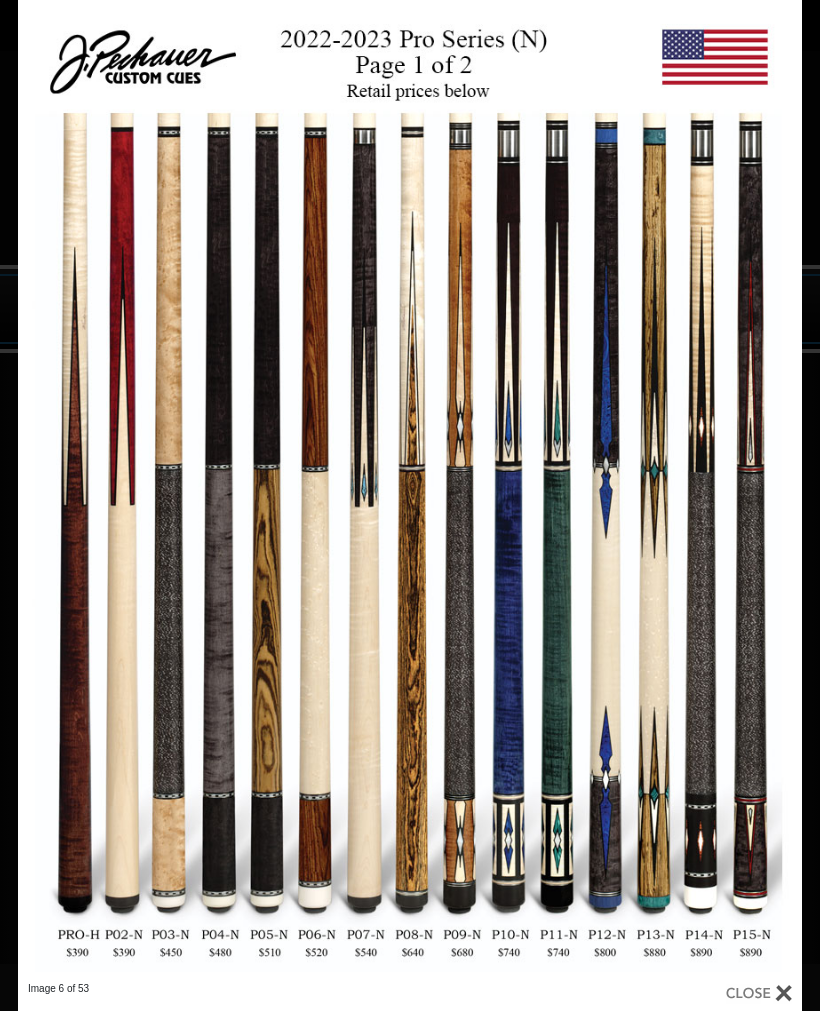 click at bounding box center (625, 491) 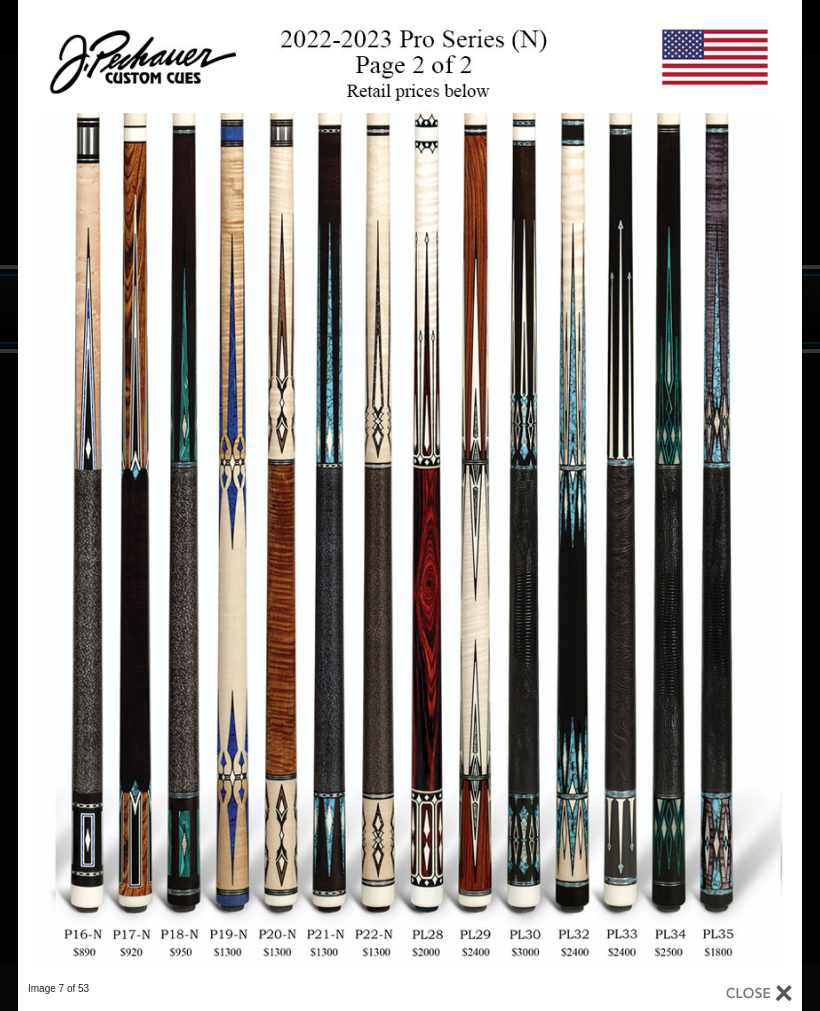 click at bounding box center (625, 491) 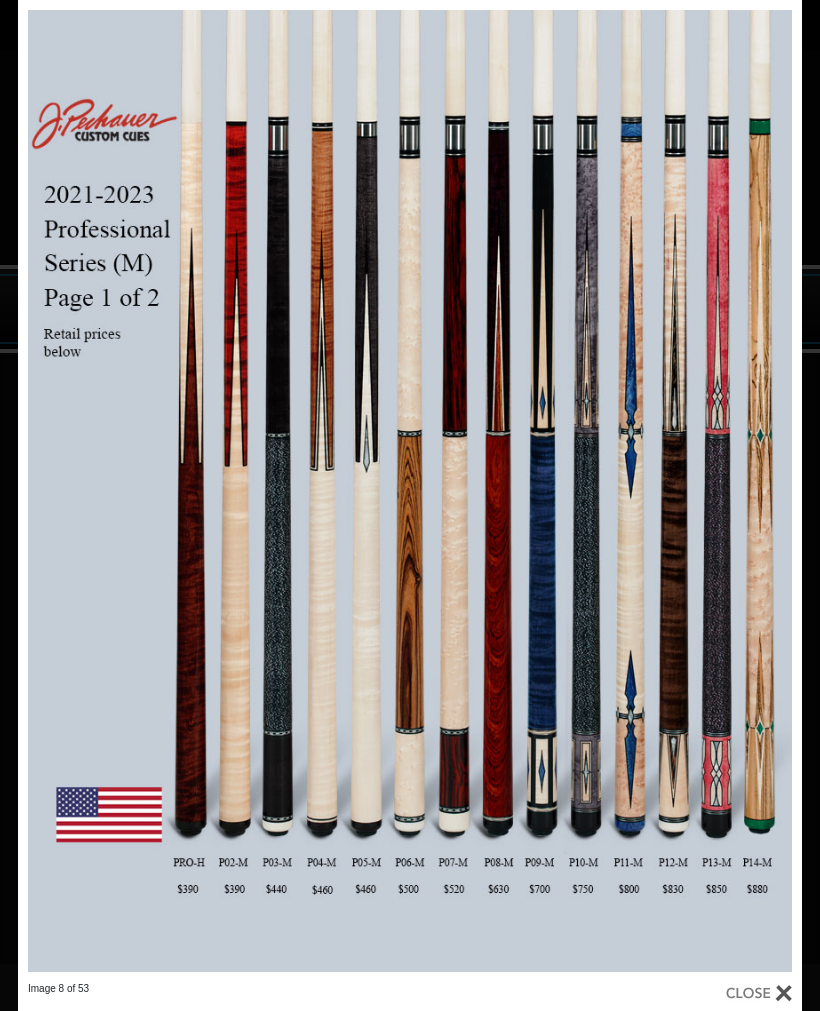 click at bounding box center (625, 491) 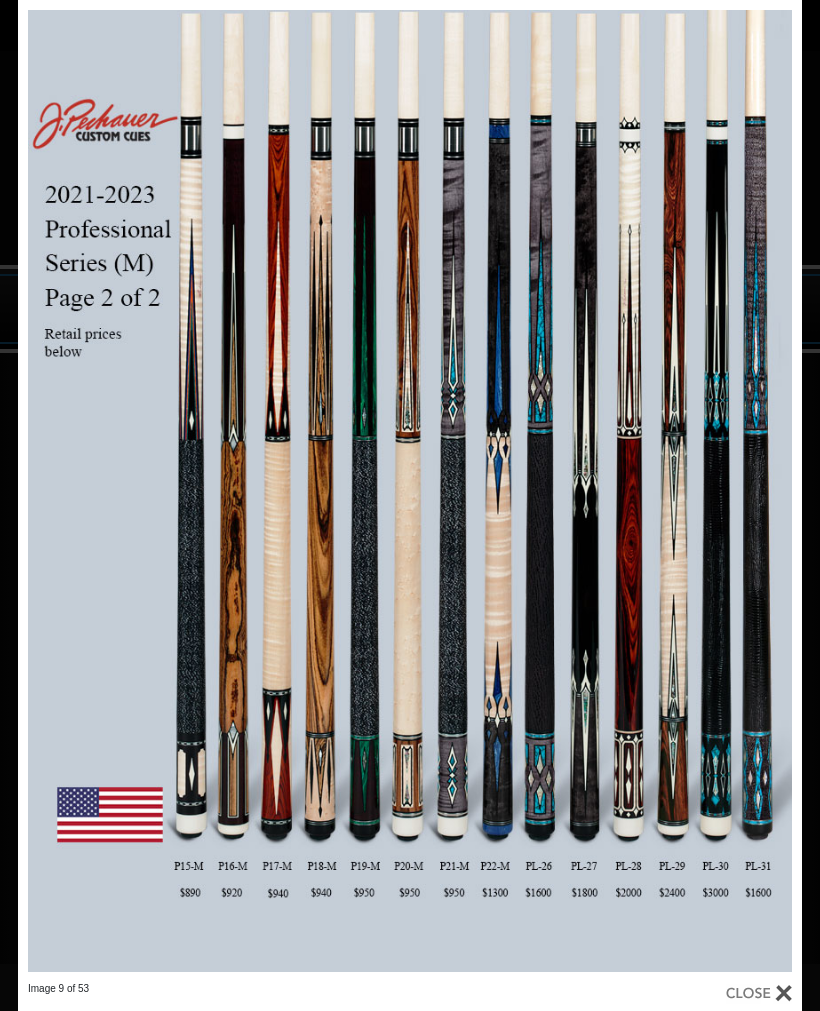 click at bounding box center [625, 491] 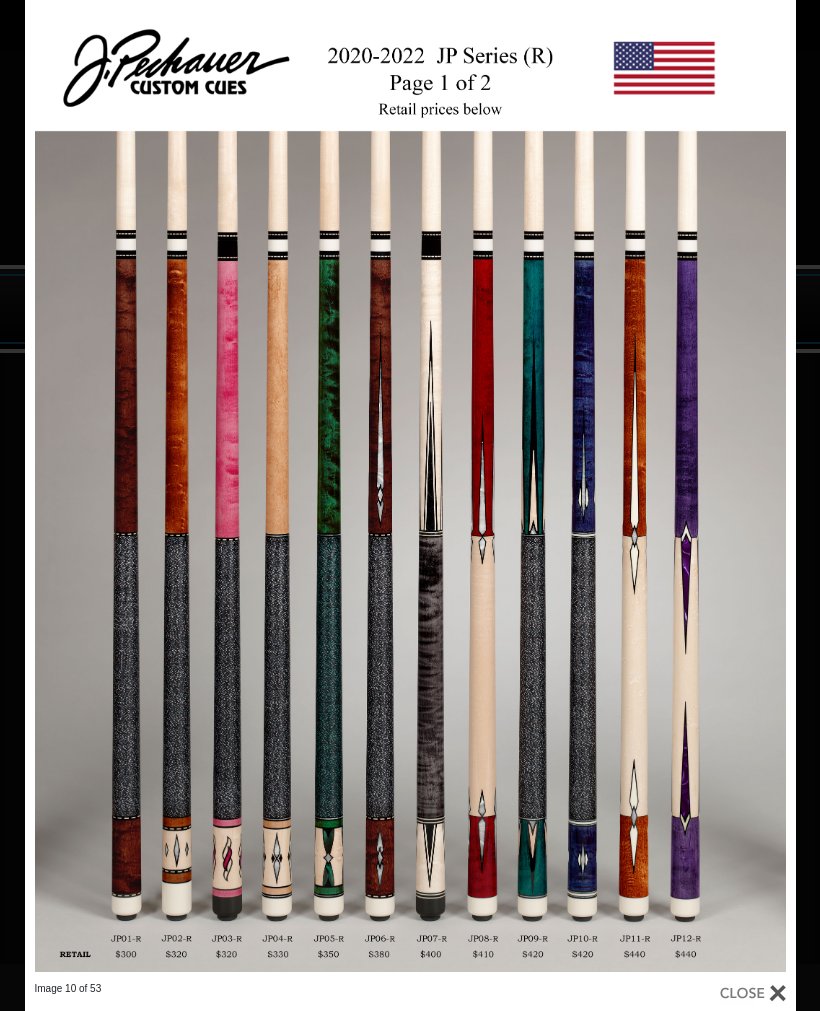click at bounding box center (622, 491) 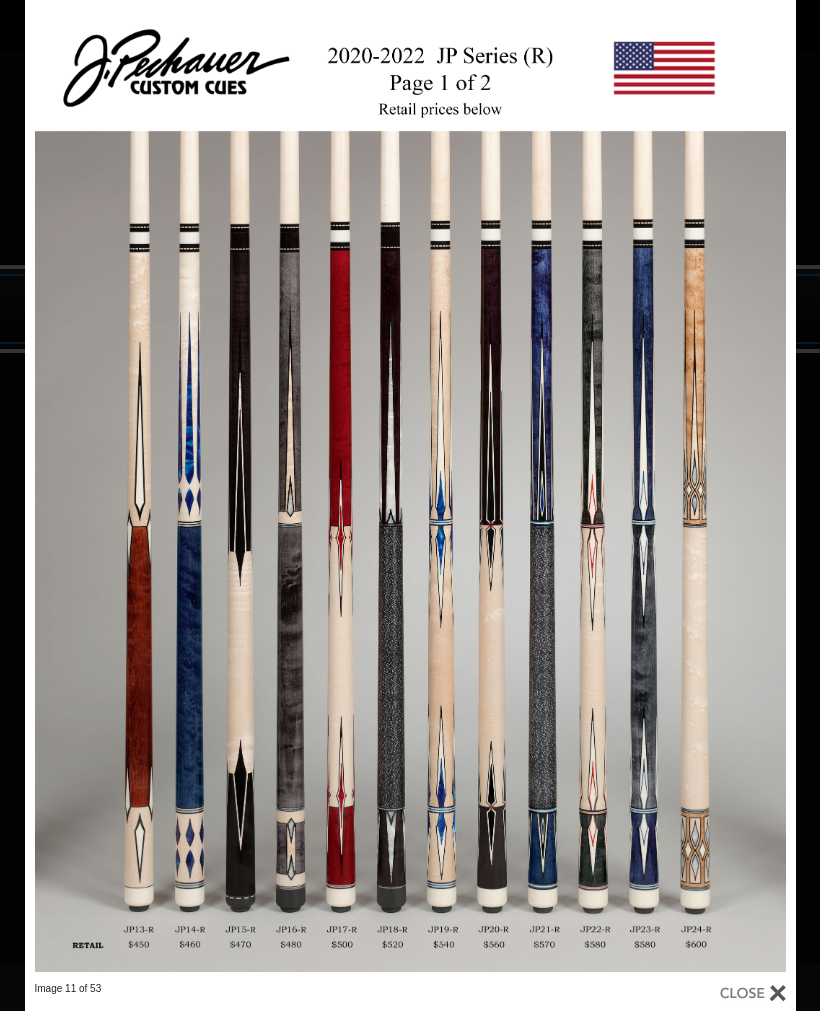 click at bounding box center [622, 491] 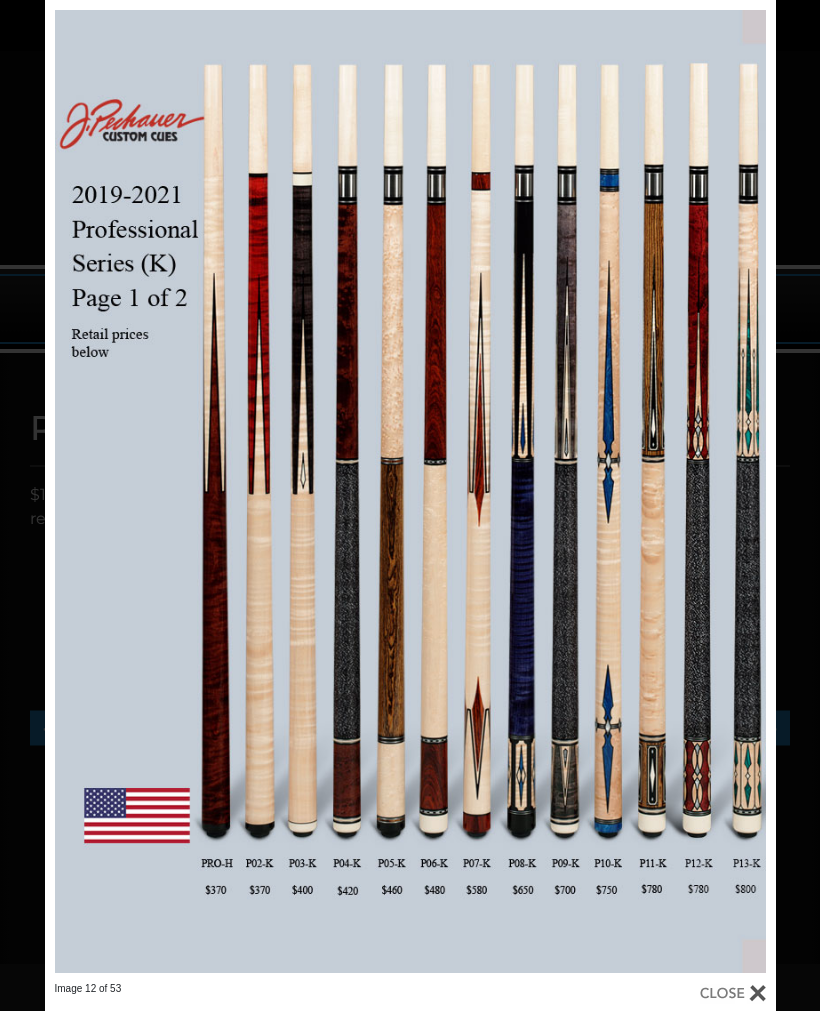 click at bounding box center [611, 491] 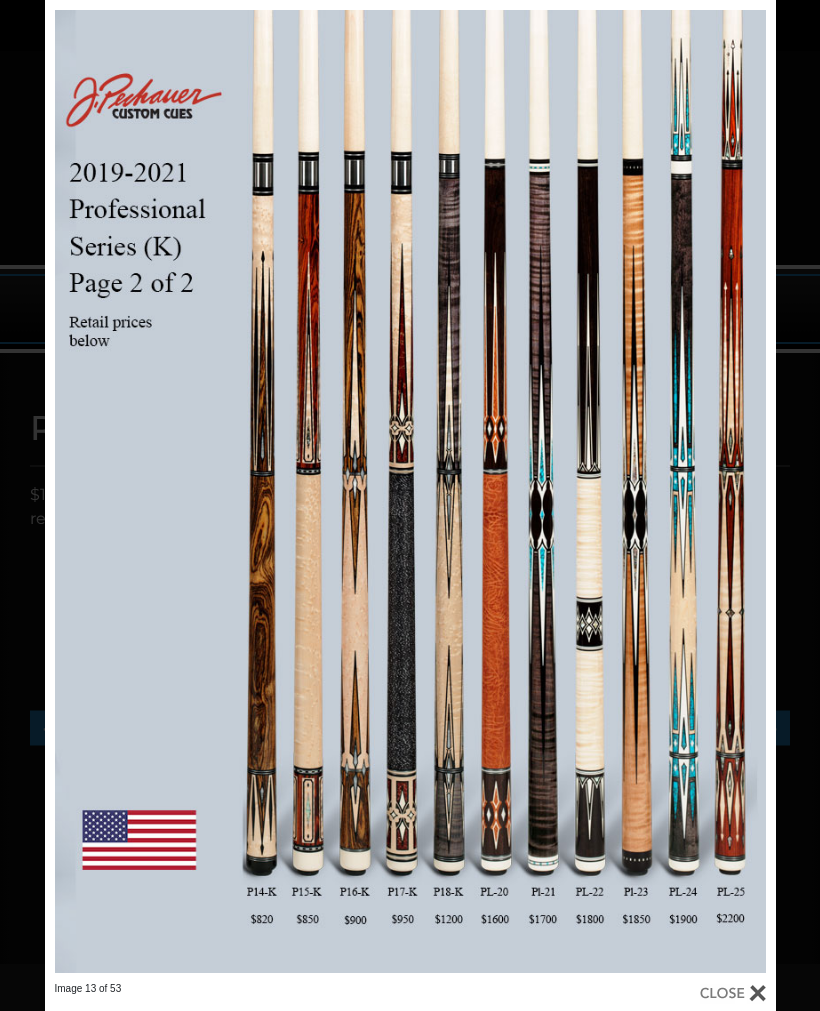 click at bounding box center [611, 491] 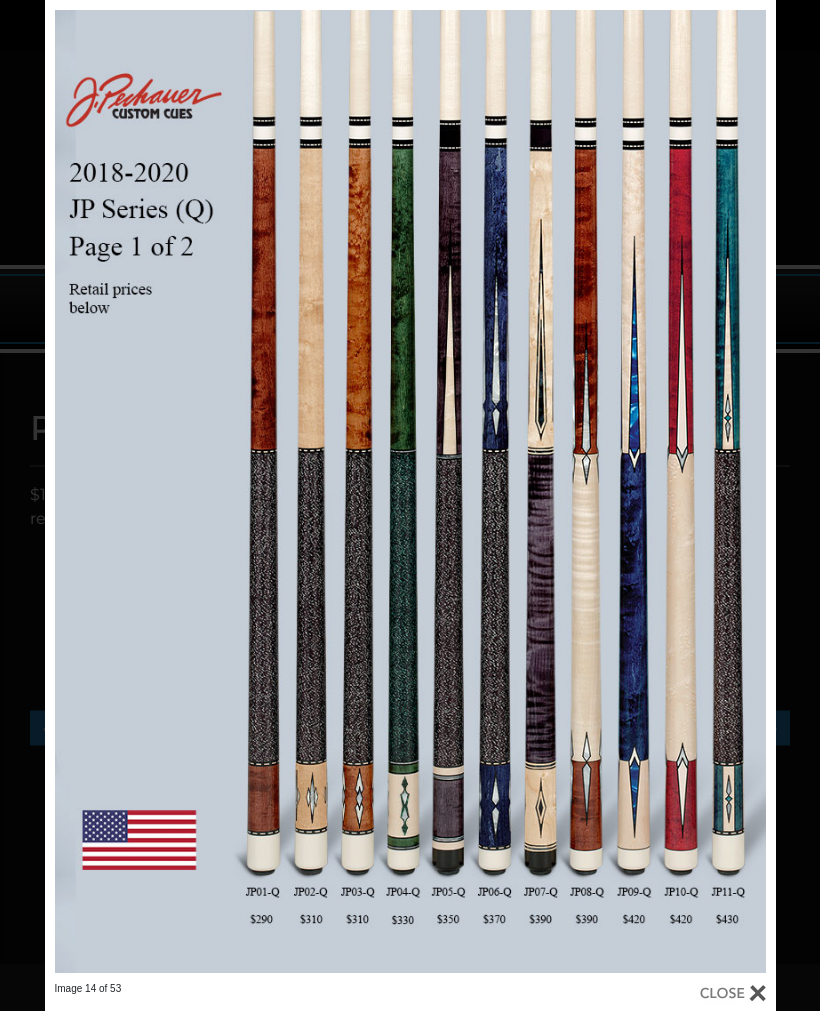click at bounding box center [611, 491] 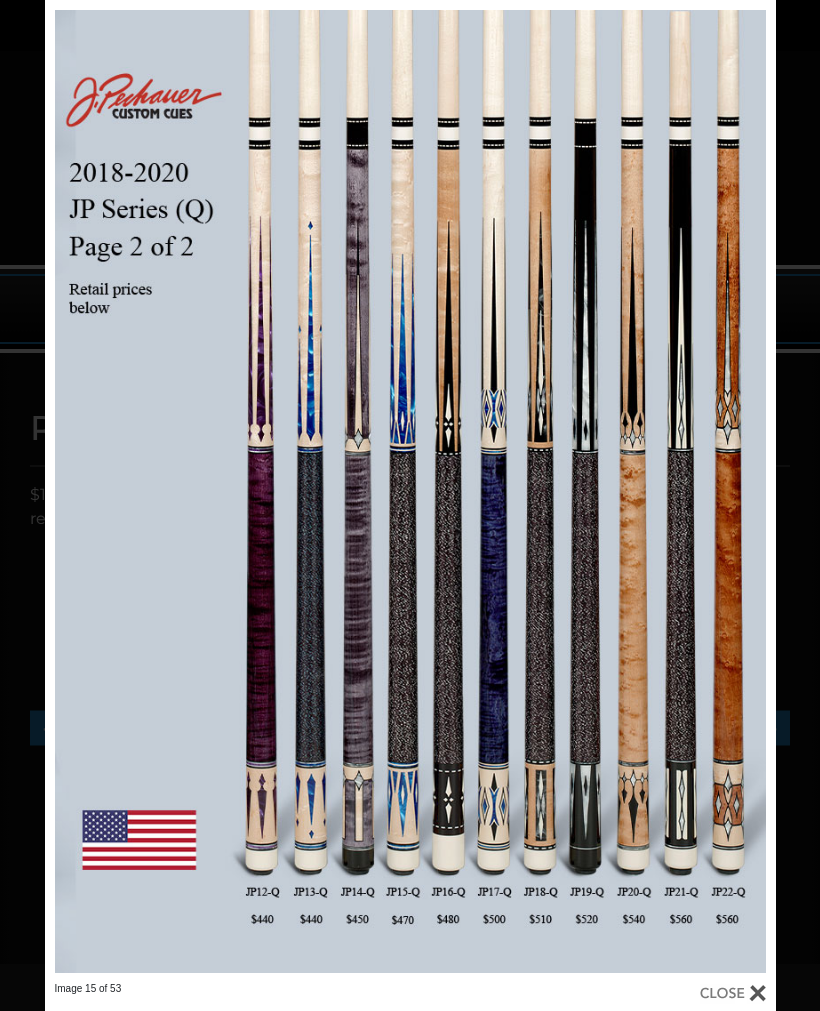 click at bounding box center (611, 491) 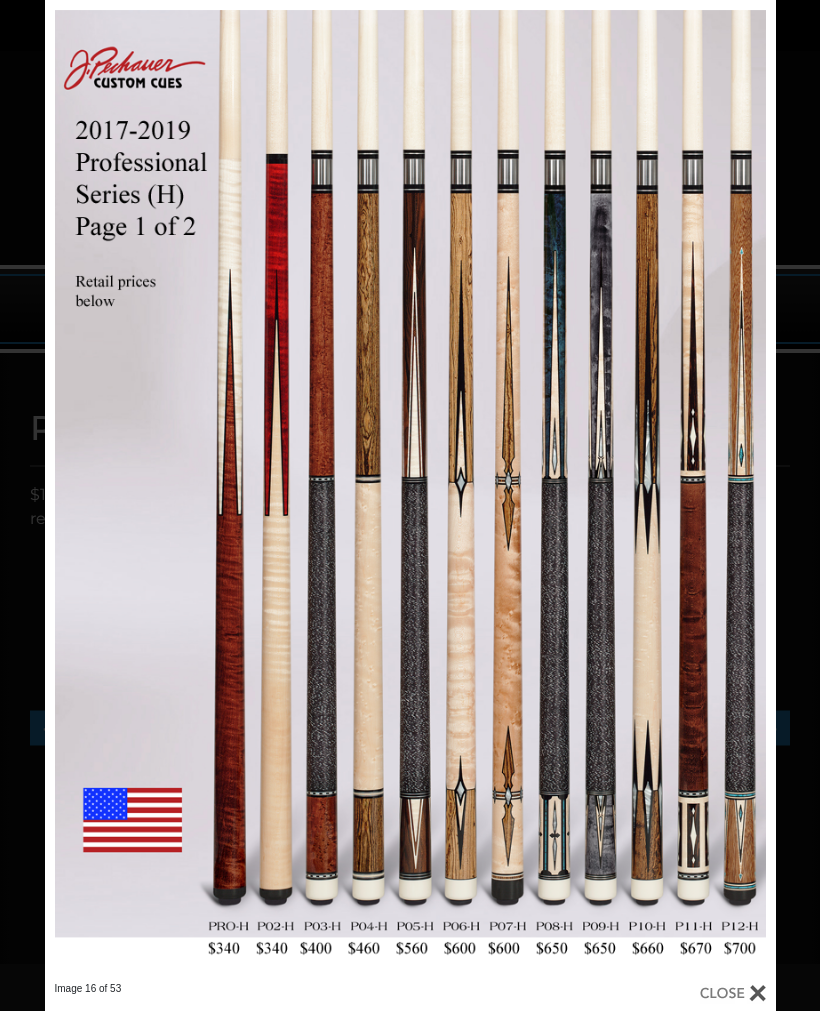 click at bounding box center [209, 491] 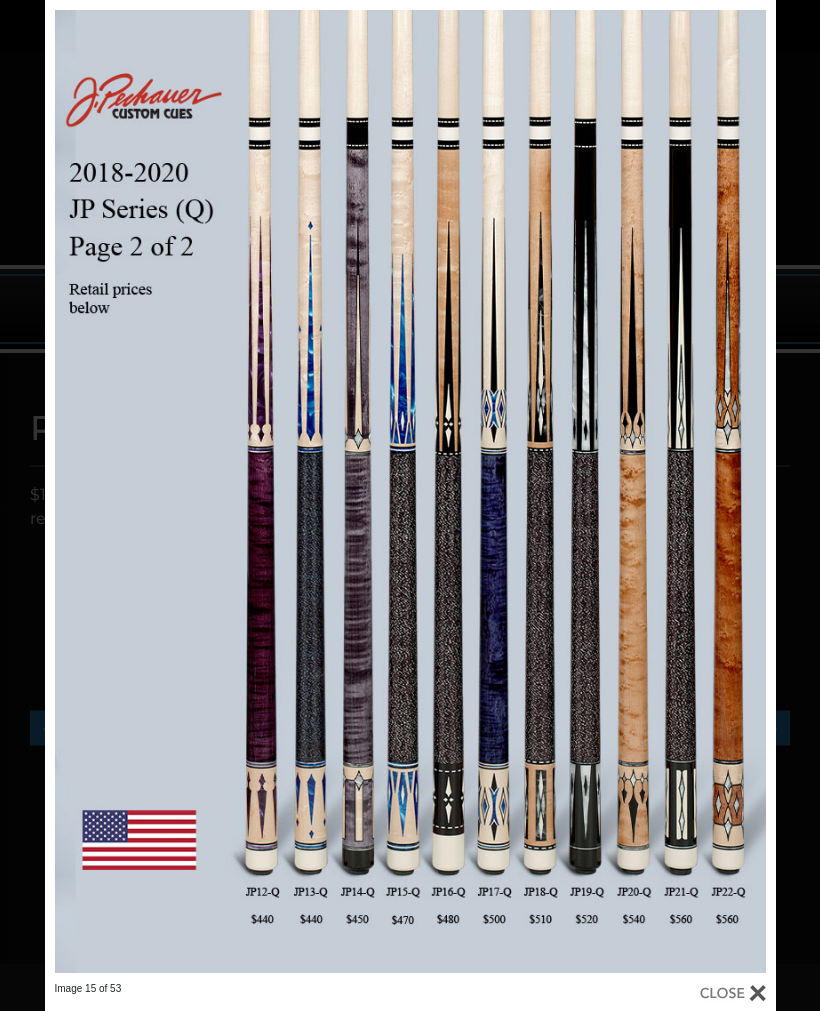 click at bounding box center (611, 491) 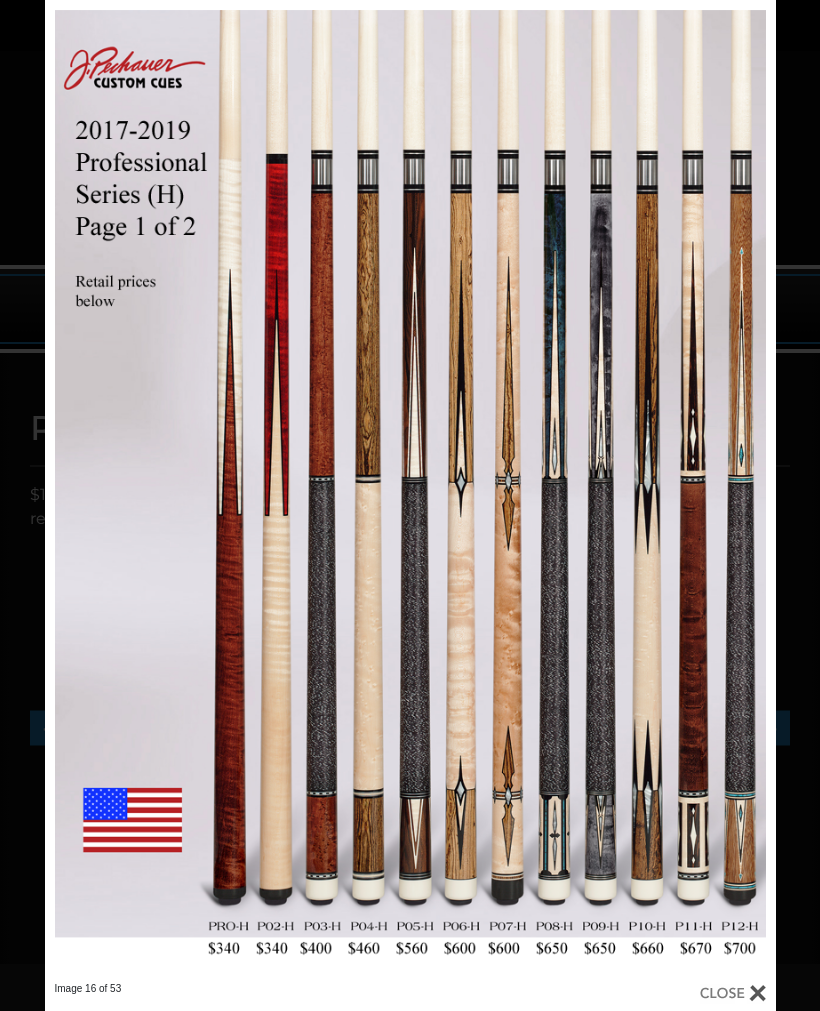 click at bounding box center [611, 491] 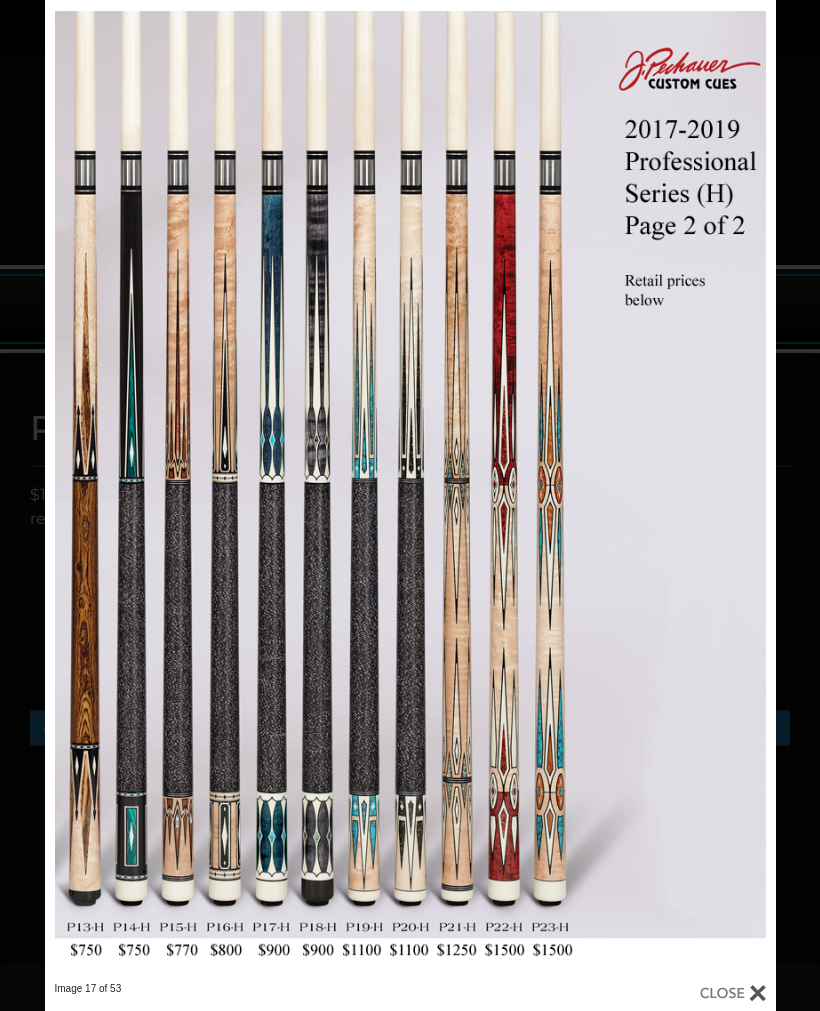 click at bounding box center [611, 491] 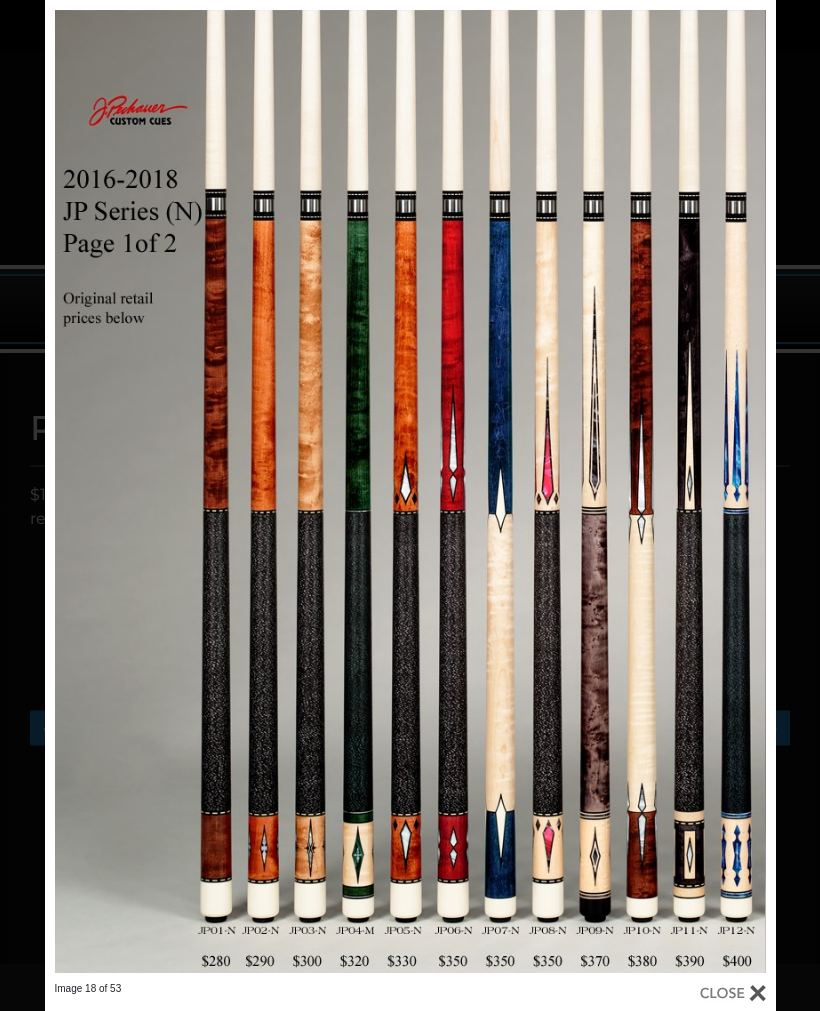 click at bounding box center [611, 491] 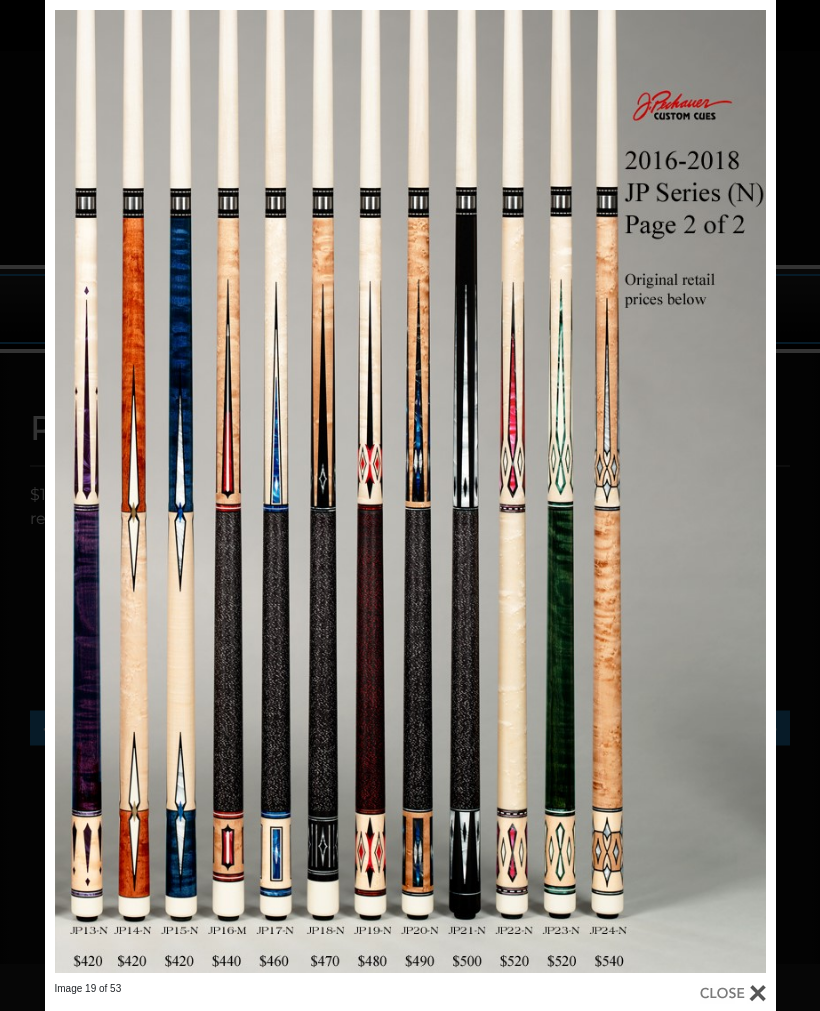 click at bounding box center [611, 491] 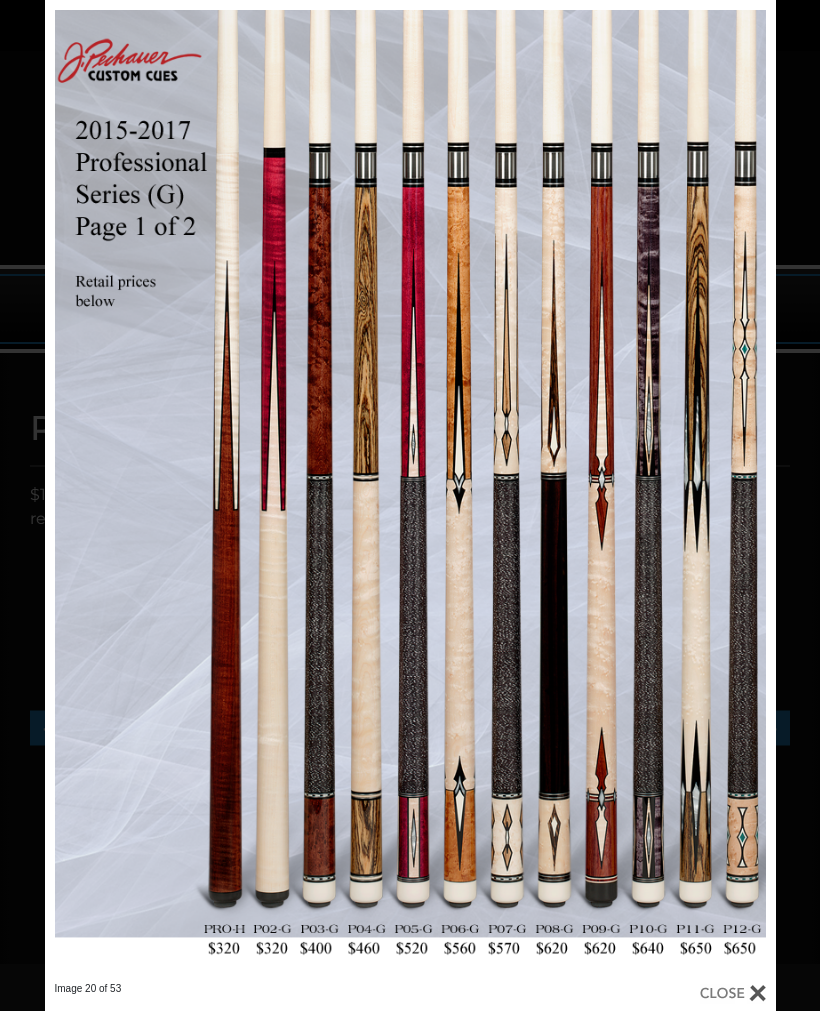 click at bounding box center [611, 491] 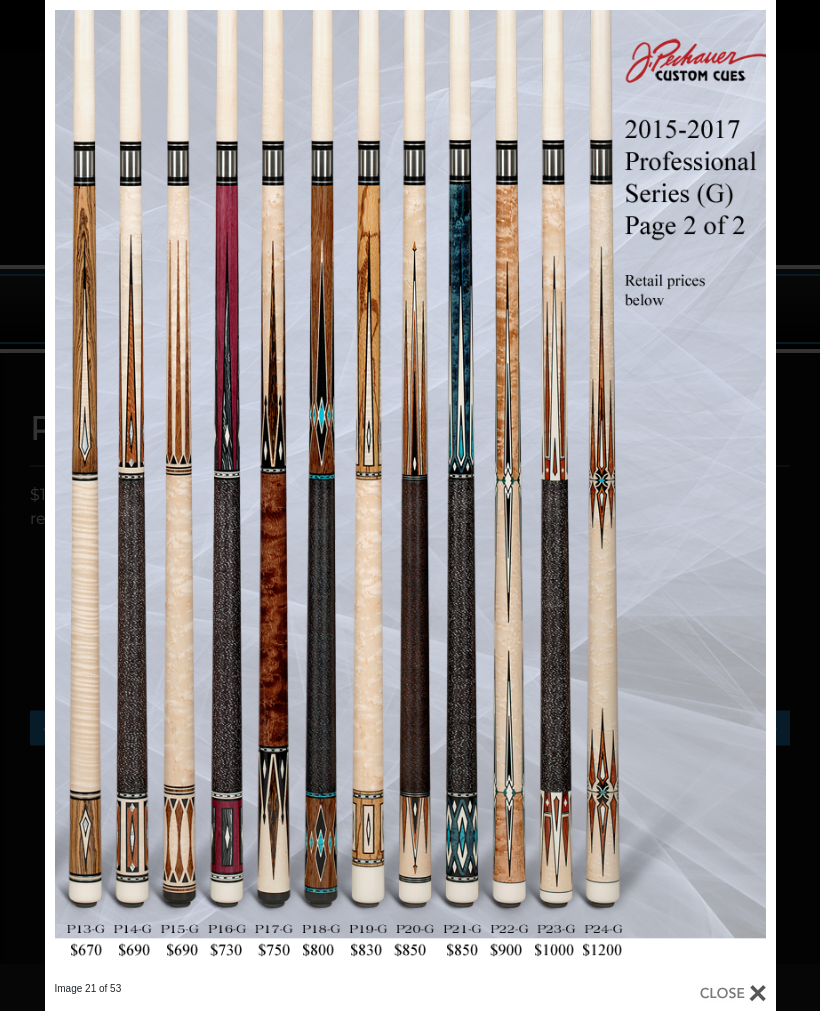 click at bounding box center [611, 491] 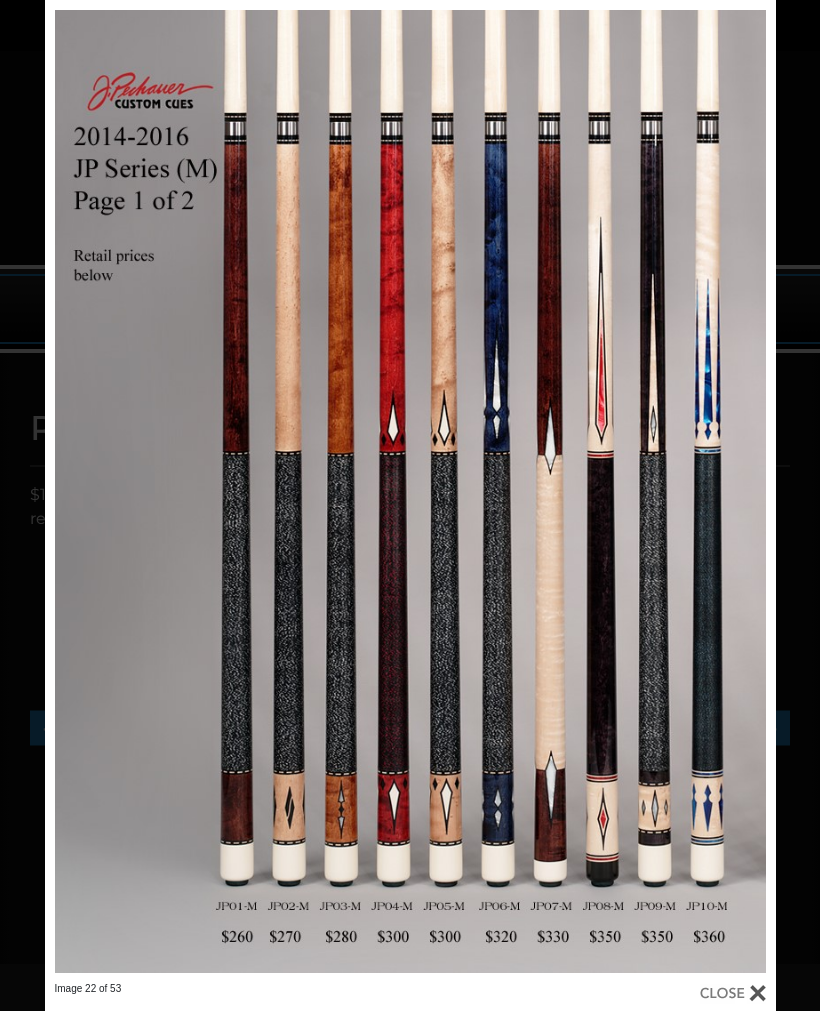 click at bounding box center (611, 491) 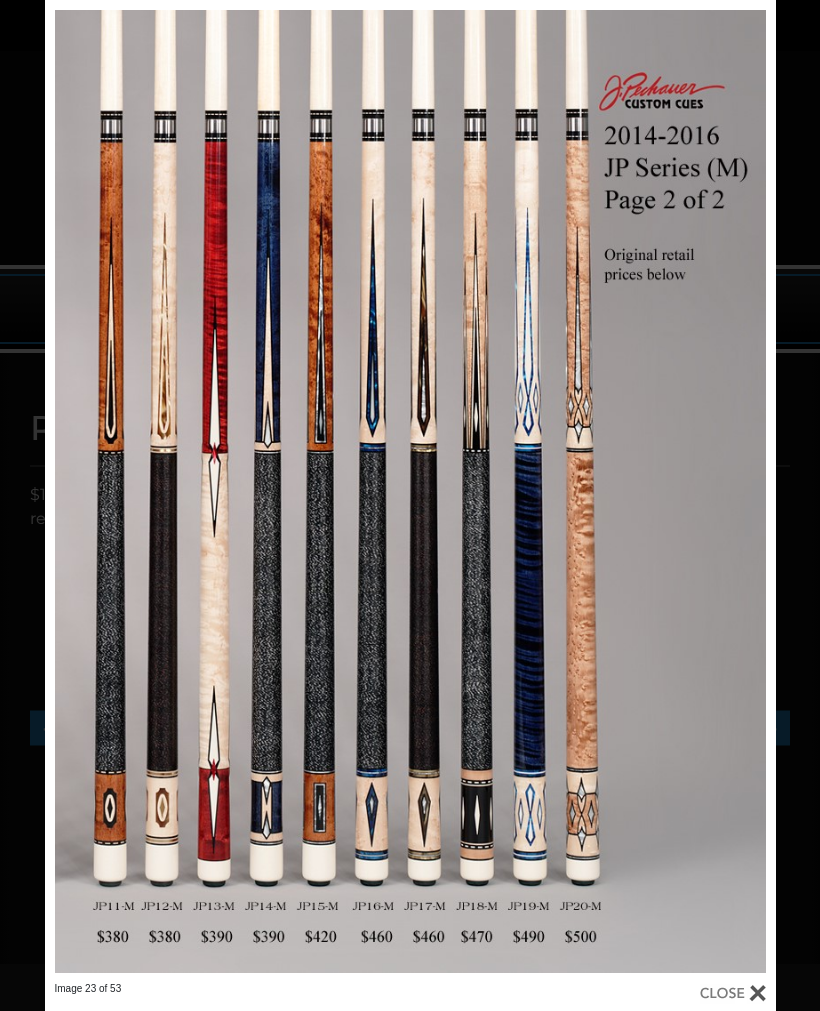 click at bounding box center [611, 491] 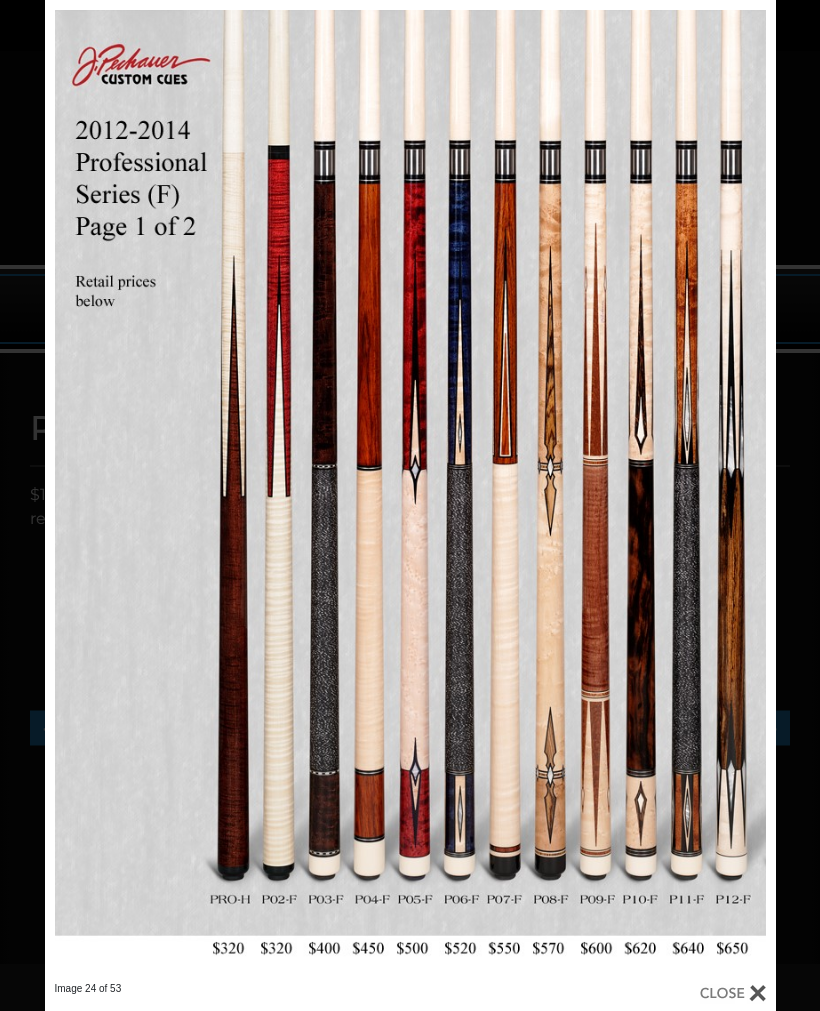 click at bounding box center [611, 491] 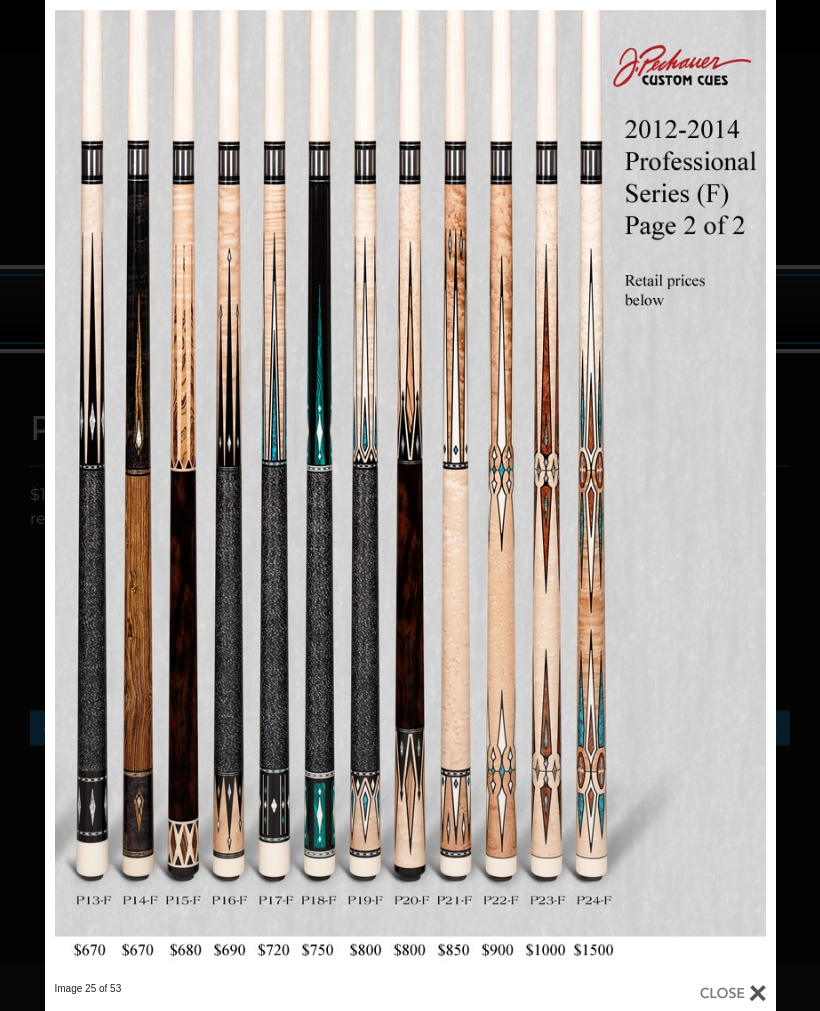 click at bounding box center [611, 491] 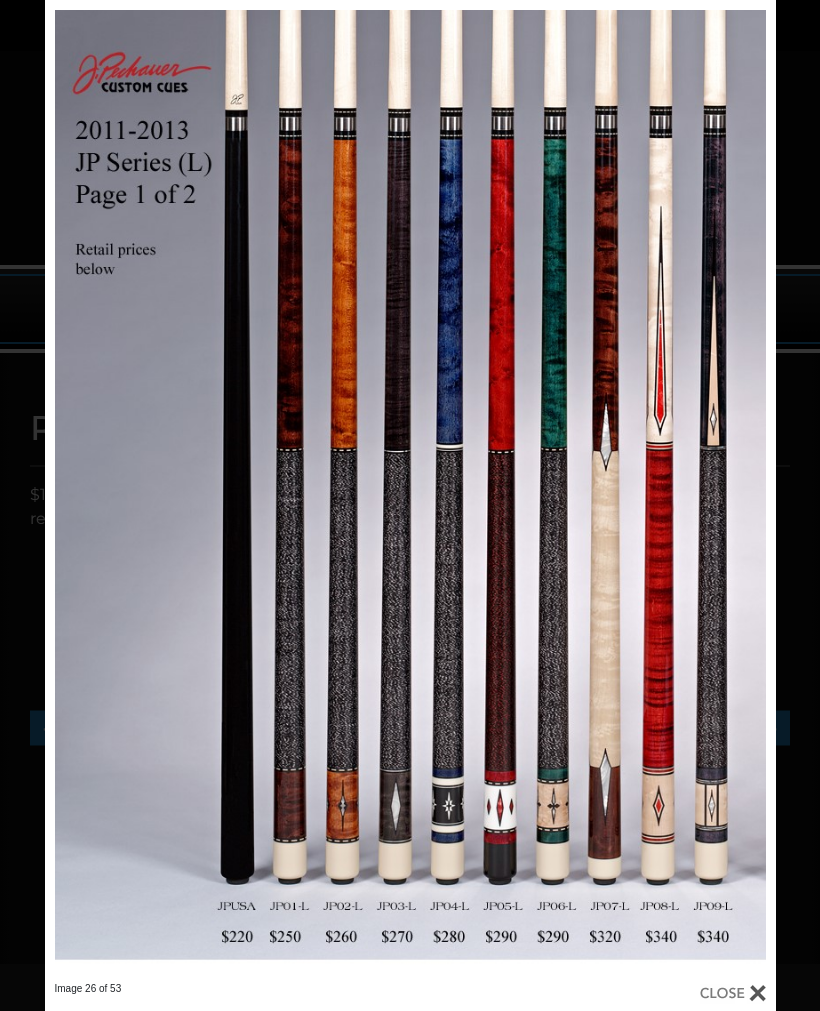 click at bounding box center (611, 491) 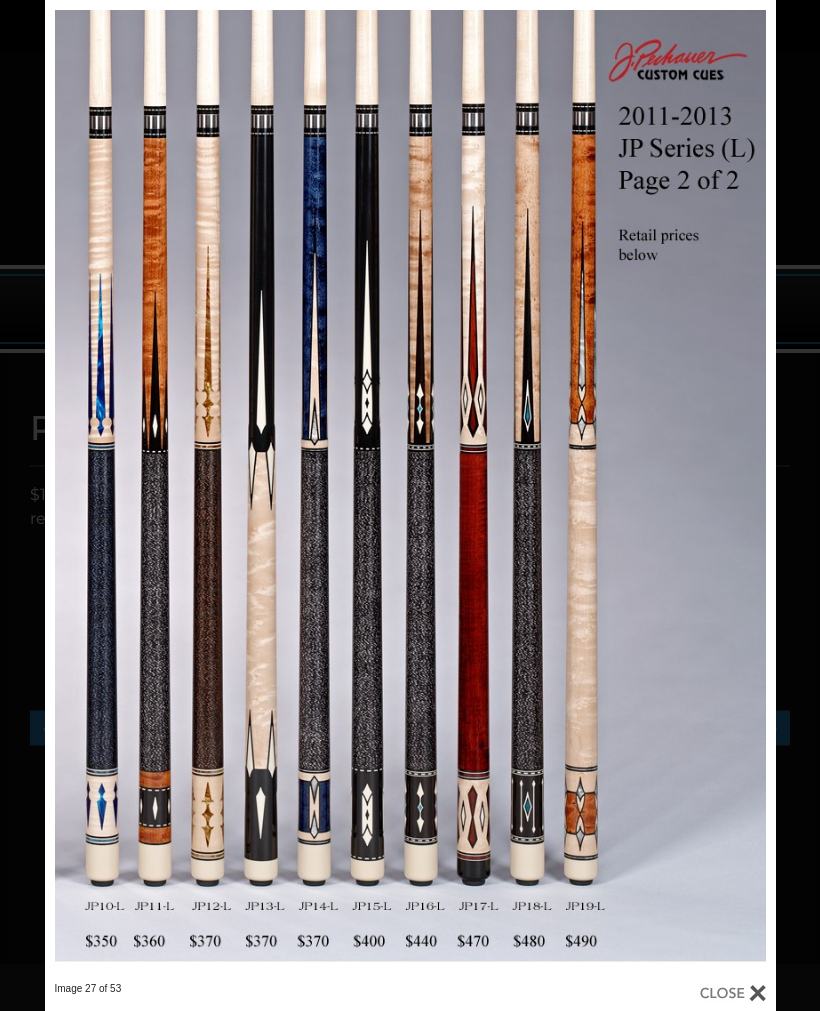 click at bounding box center [611, 491] 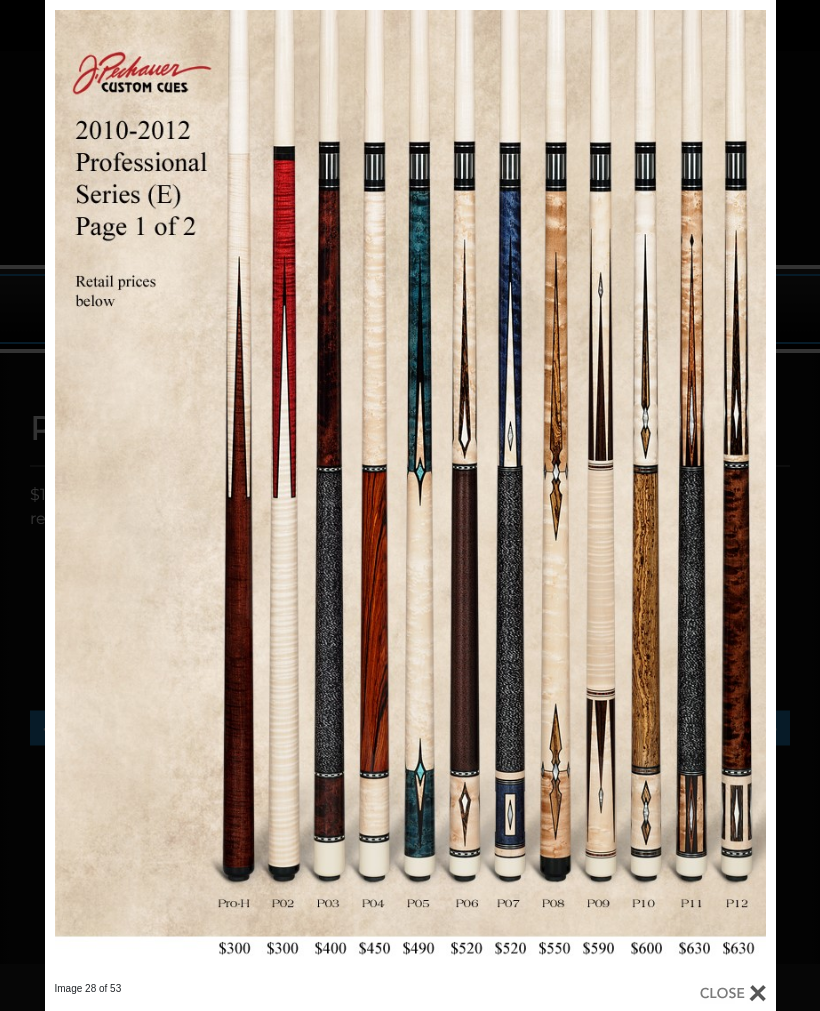 click at bounding box center [611, 491] 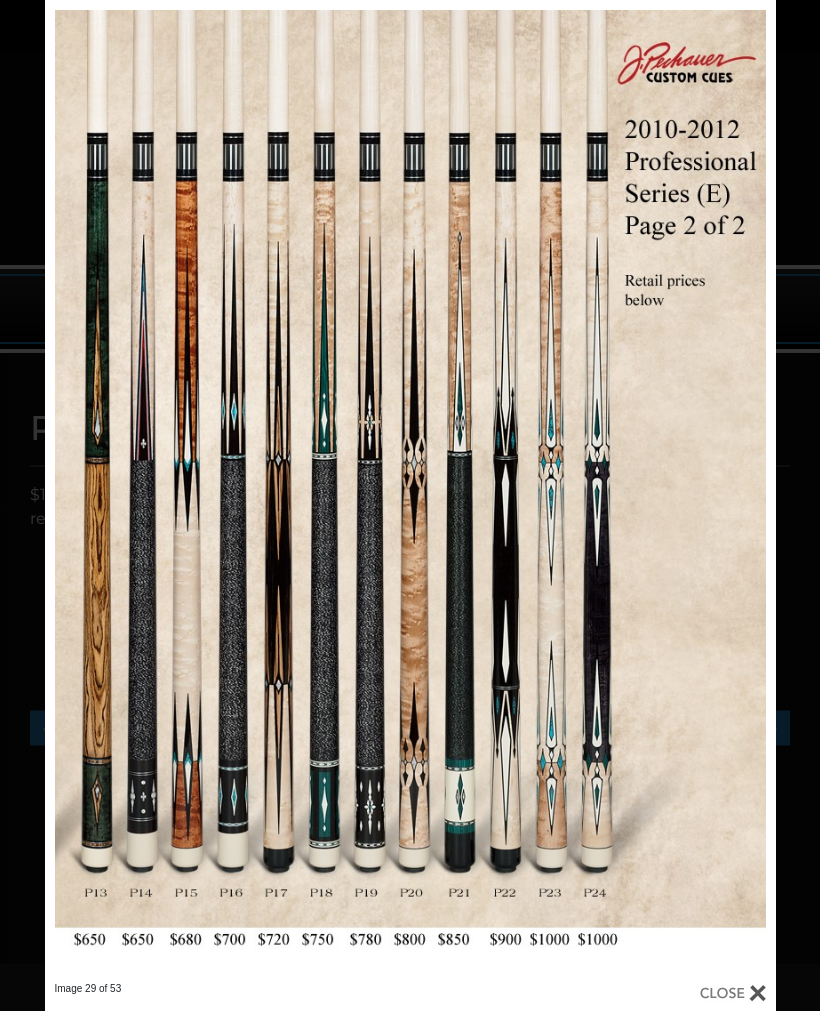 click at bounding box center (611, 491) 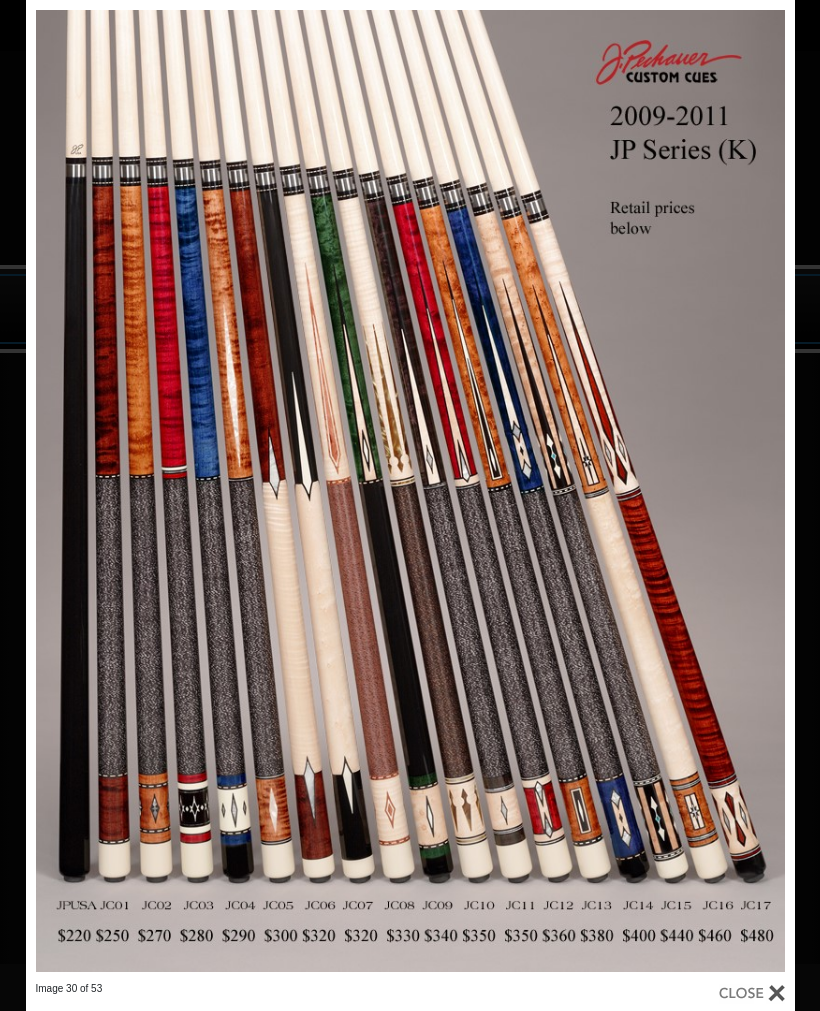 click at bounding box center [621, 491] 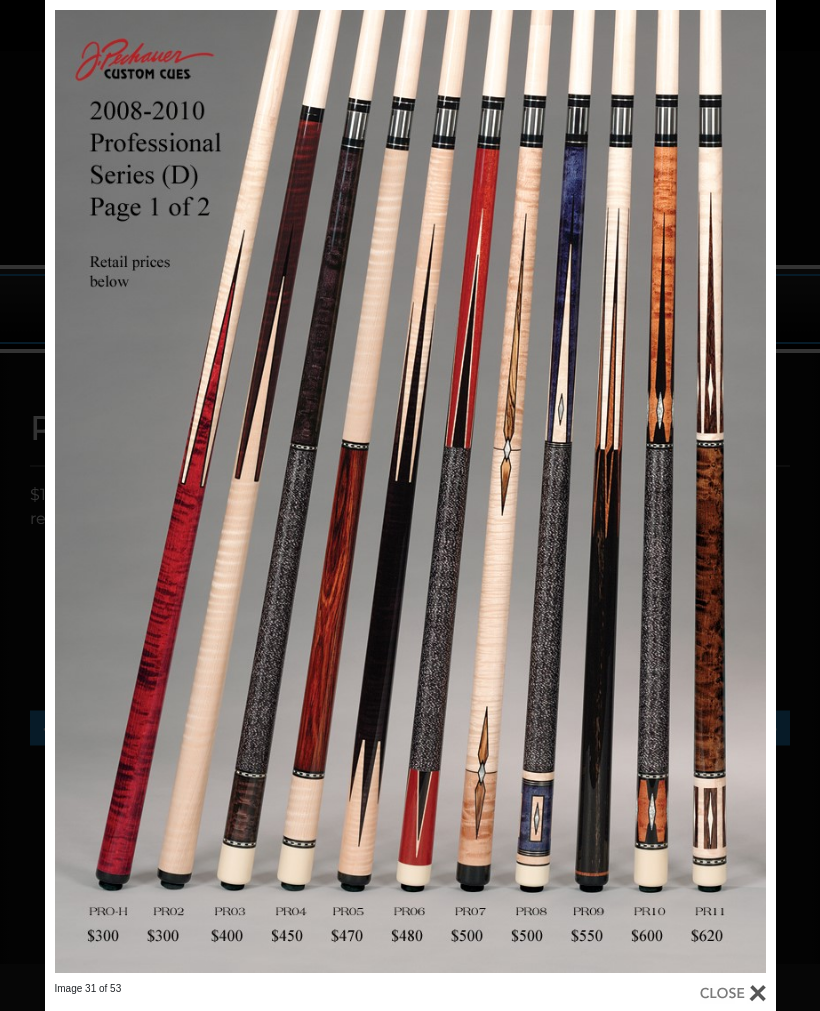 click at bounding box center [611, 491] 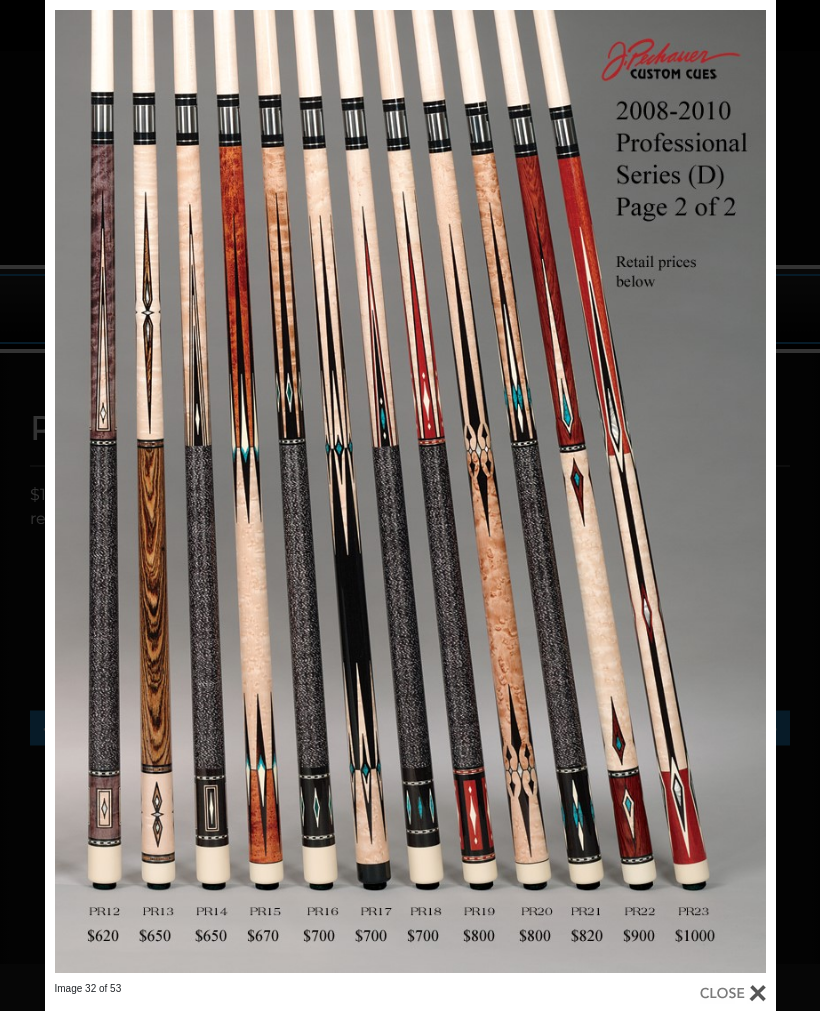 click at bounding box center (611, 491) 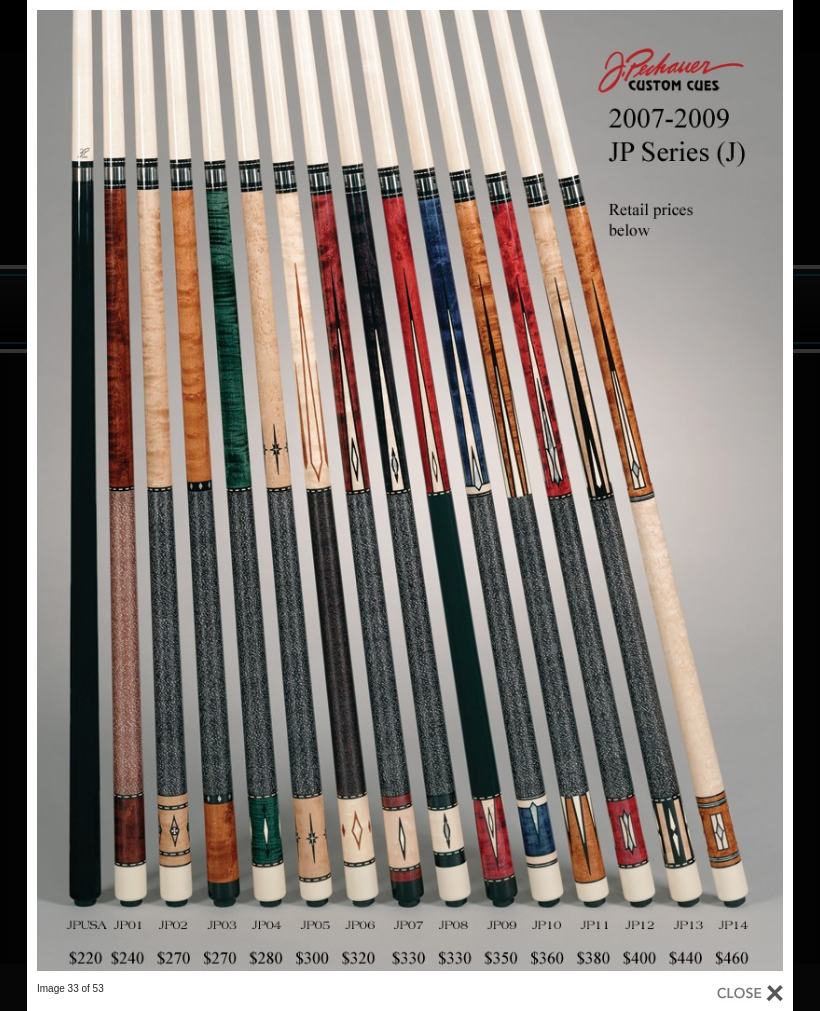 click at bounding box center [199, 491] 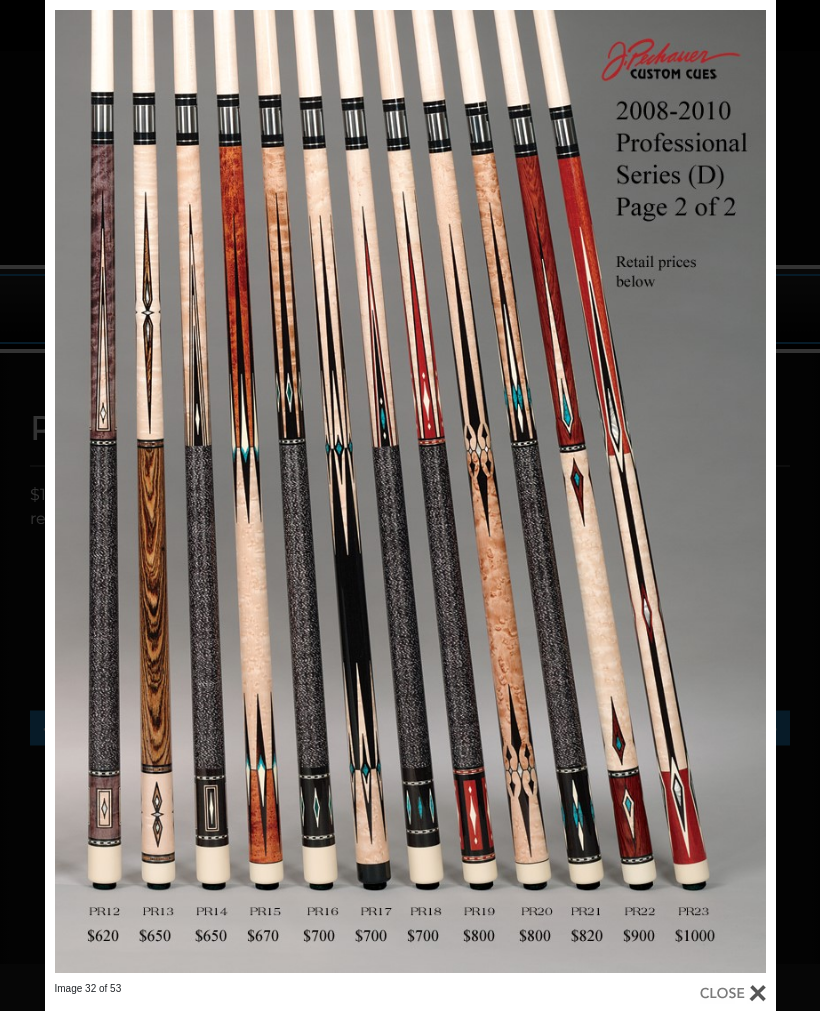 click at bounding box center (209, 491) 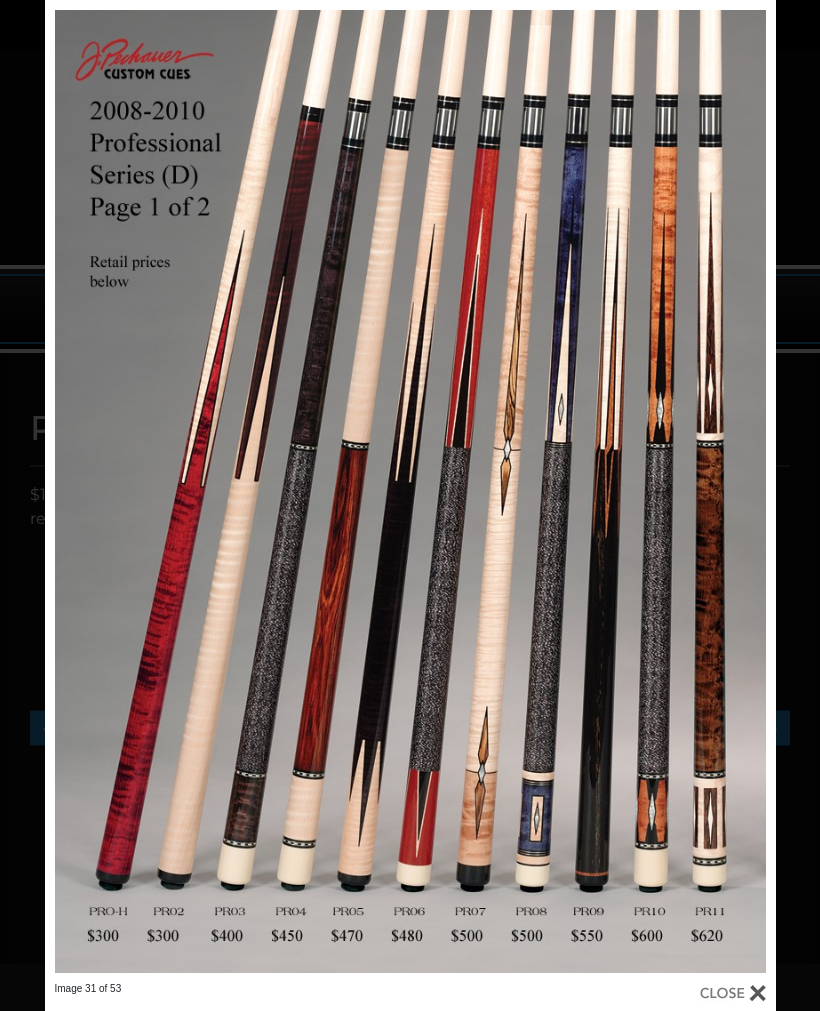 click at bounding box center [209, 491] 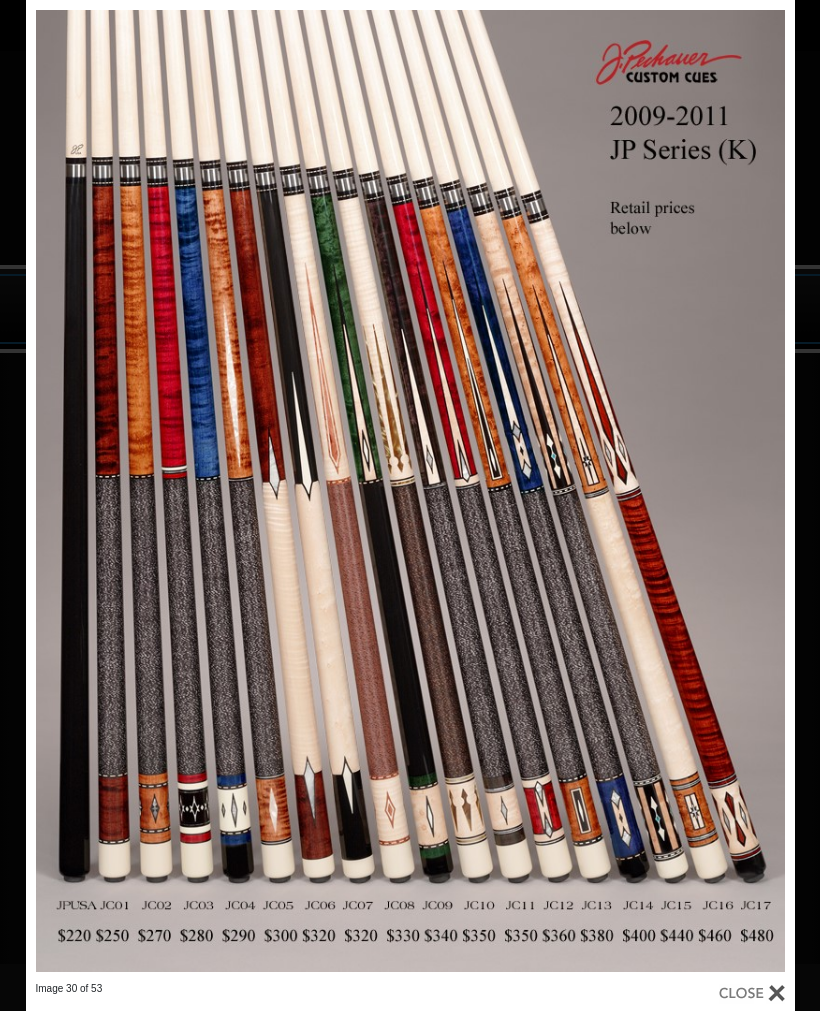 click at bounding box center [199, 491] 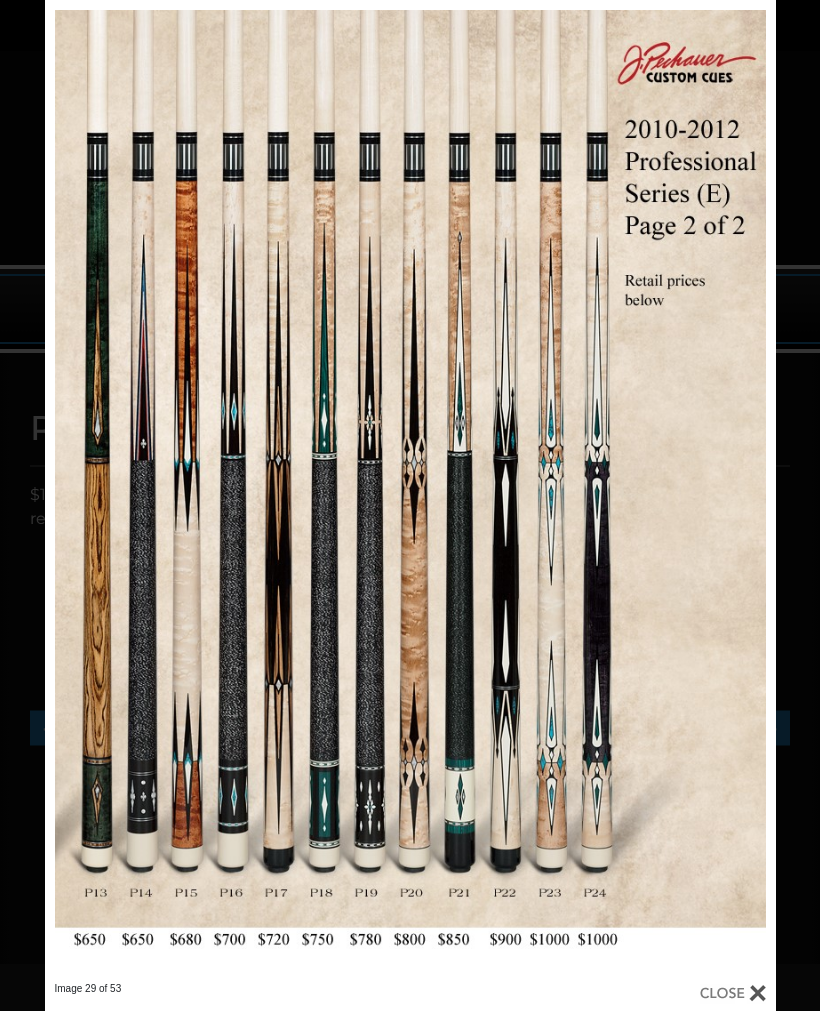 click at bounding box center [209, 491] 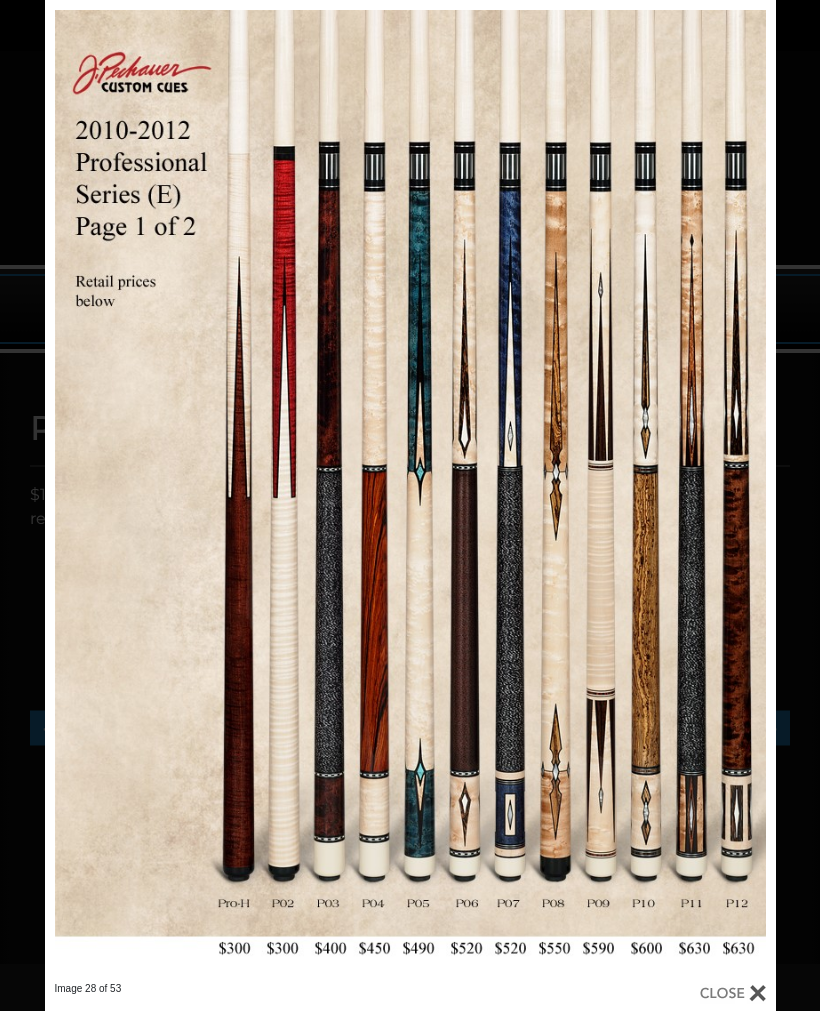click at bounding box center [209, 491] 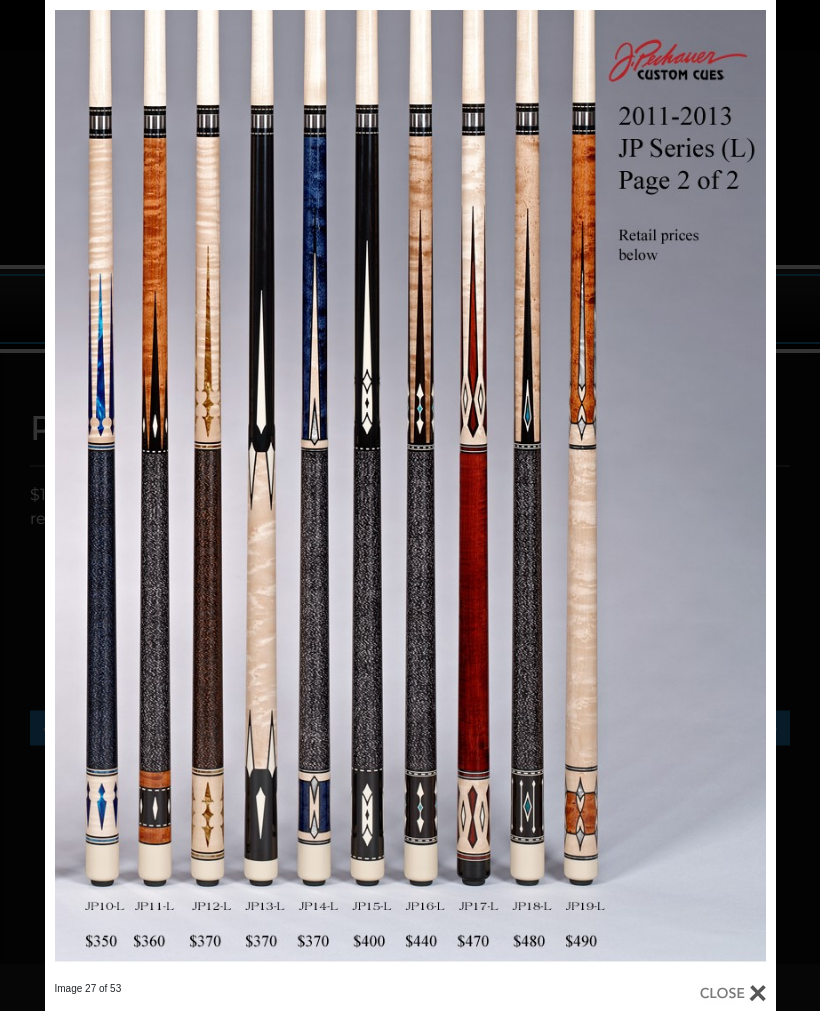 click at bounding box center (209, 491) 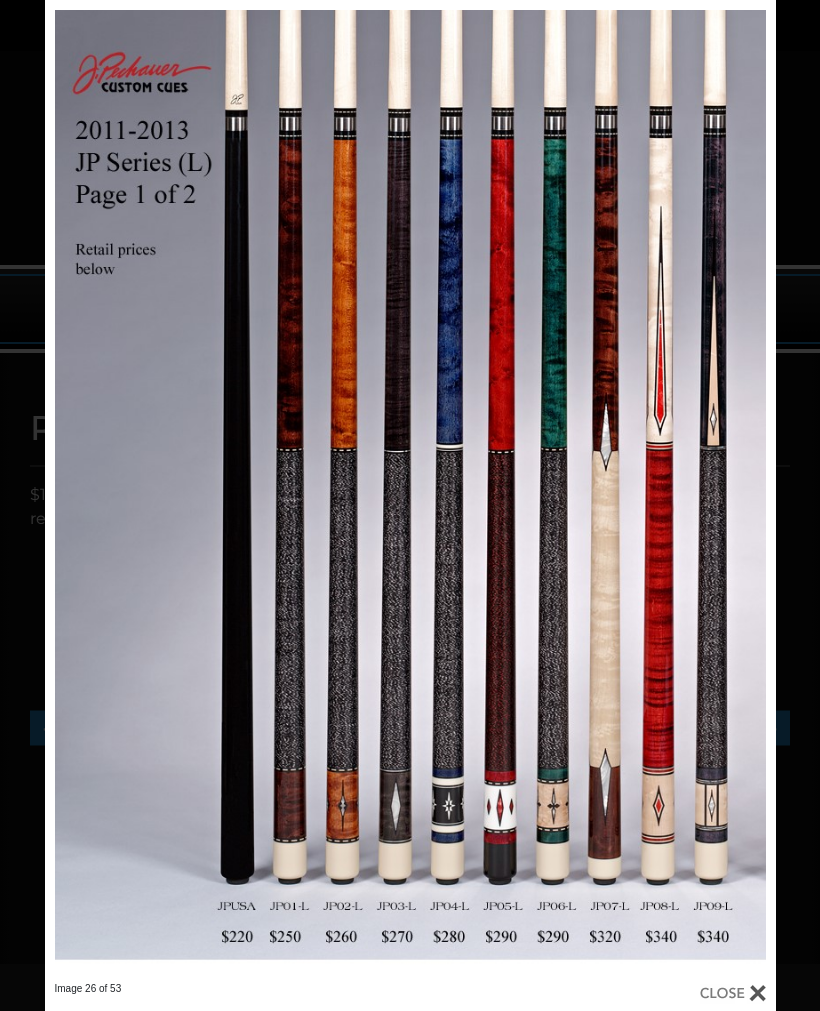 click at bounding box center (209, 491) 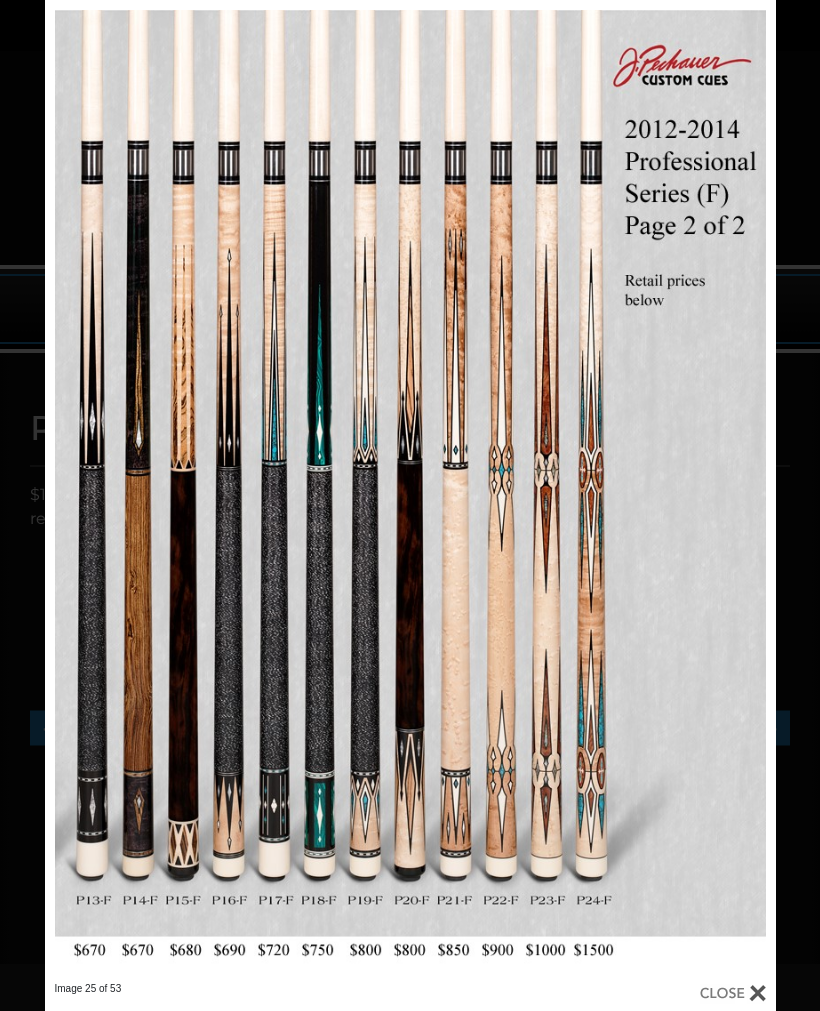 click at bounding box center [209, 491] 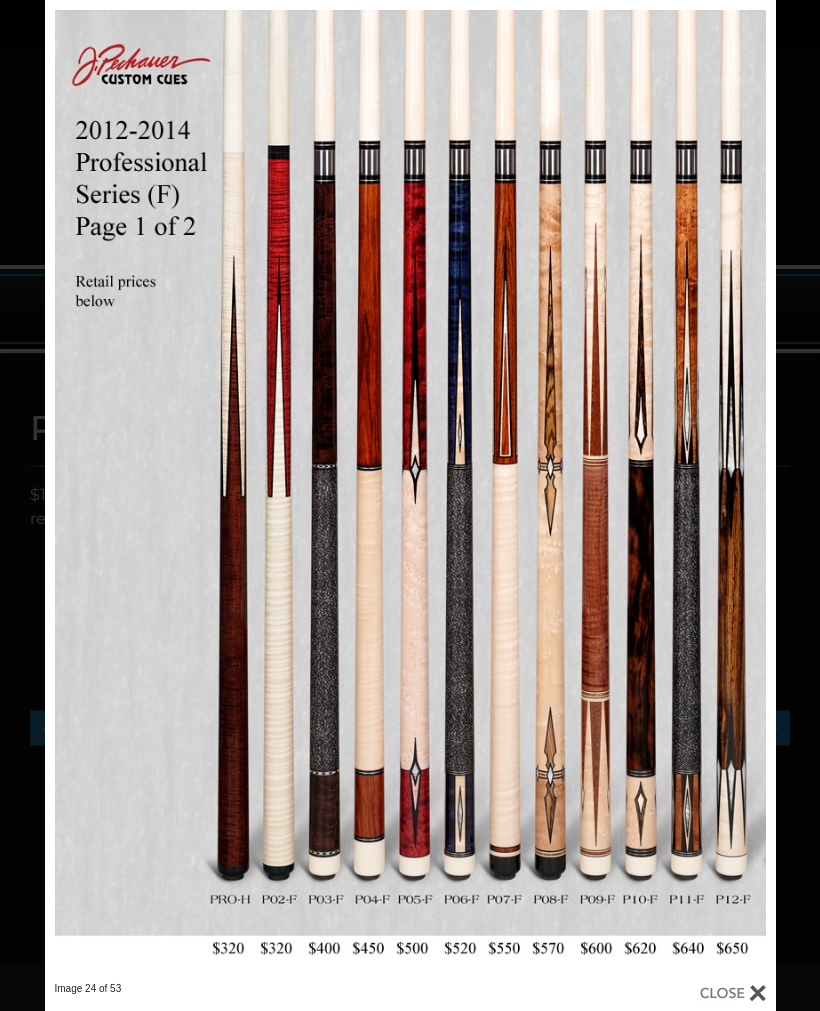 click at bounding box center [209, 491] 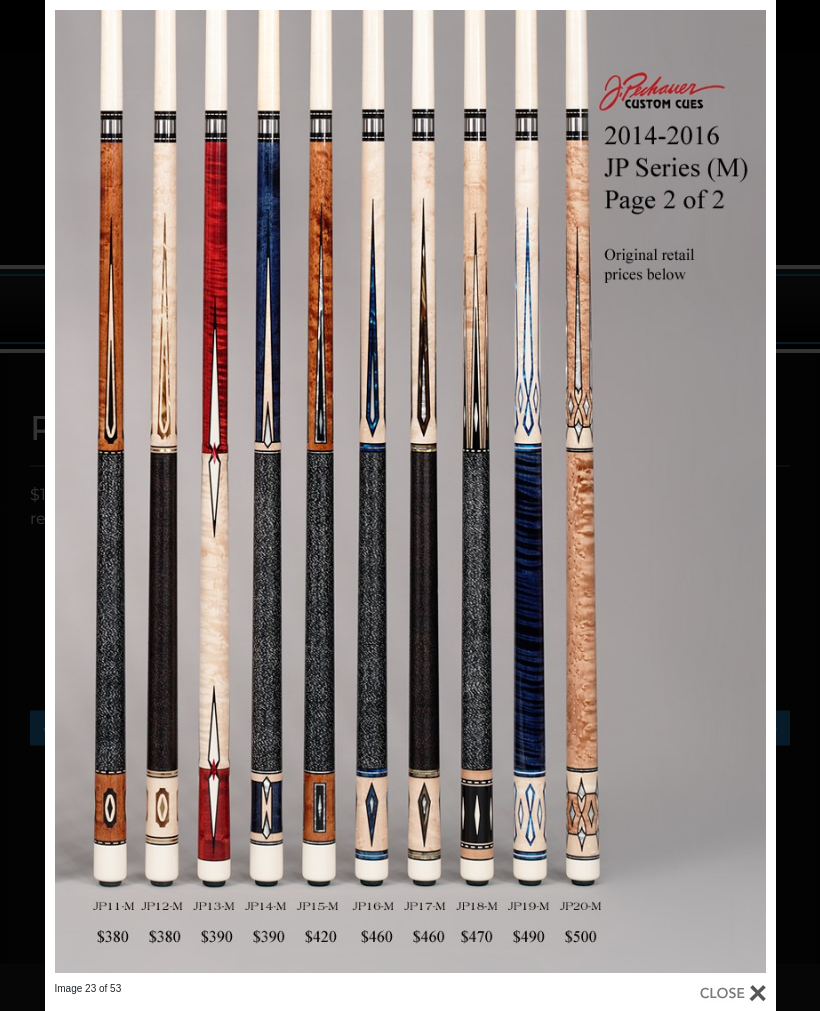 click on "Image 23 of 53" at bounding box center [410, 505] 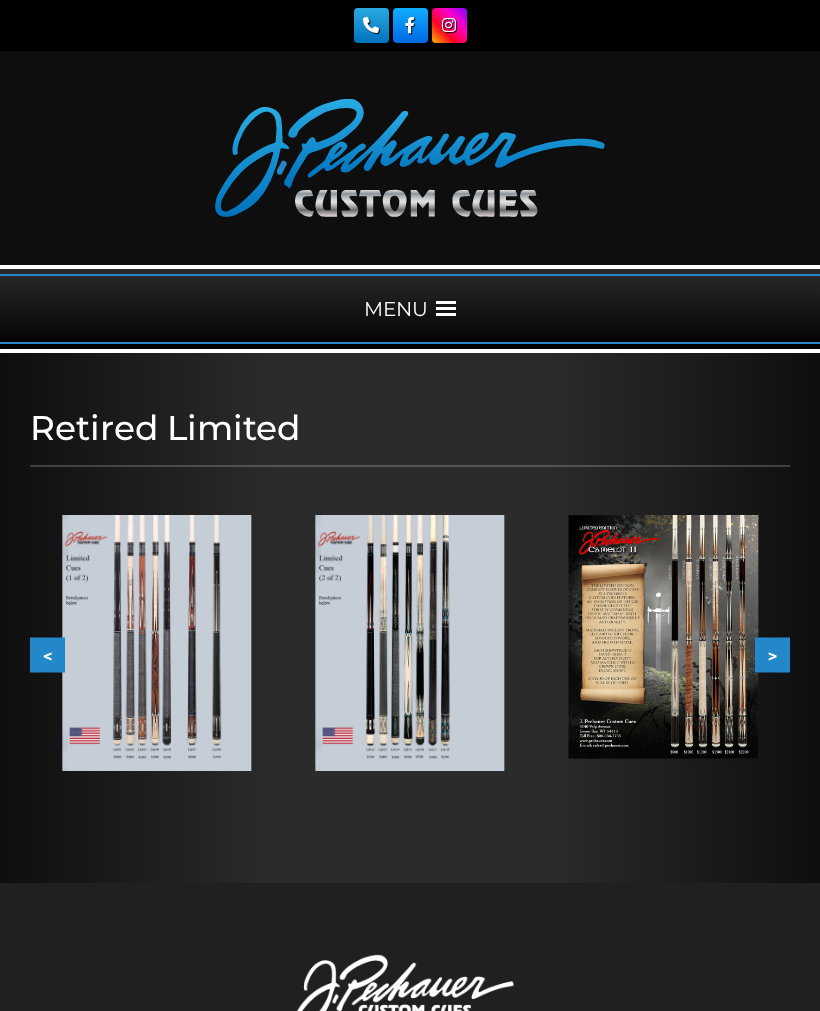 scroll, scrollTop: 0, scrollLeft: 0, axis: both 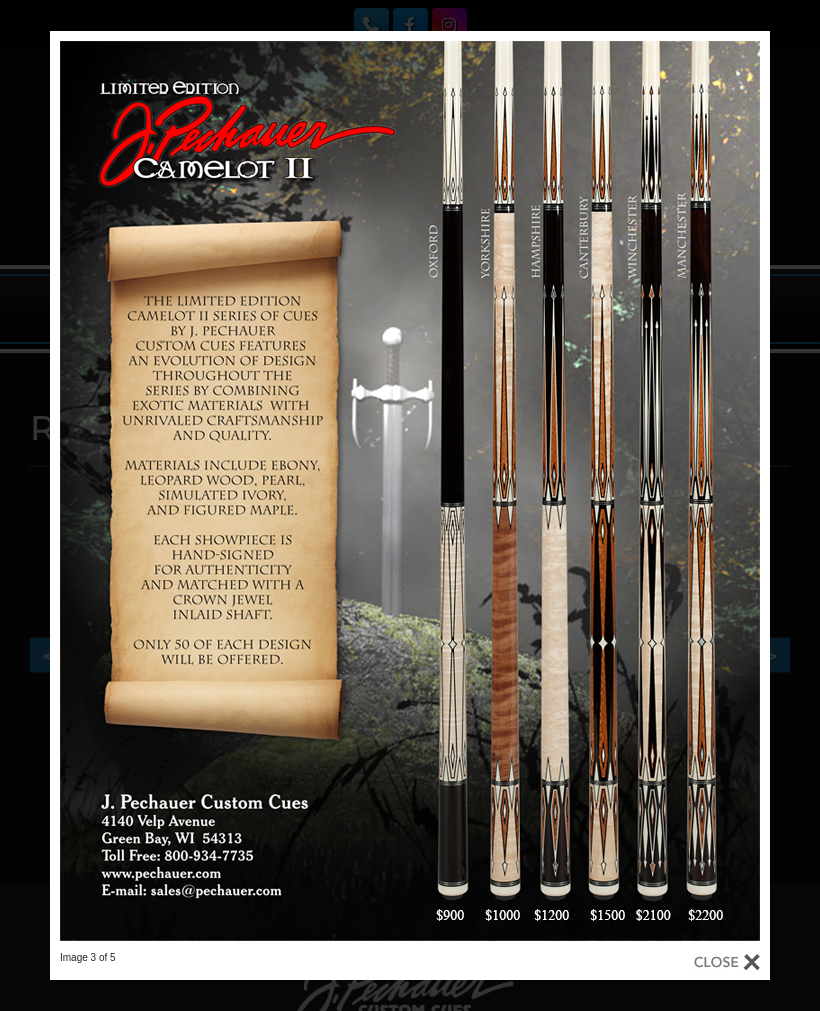 click at bounding box center (608, 491) 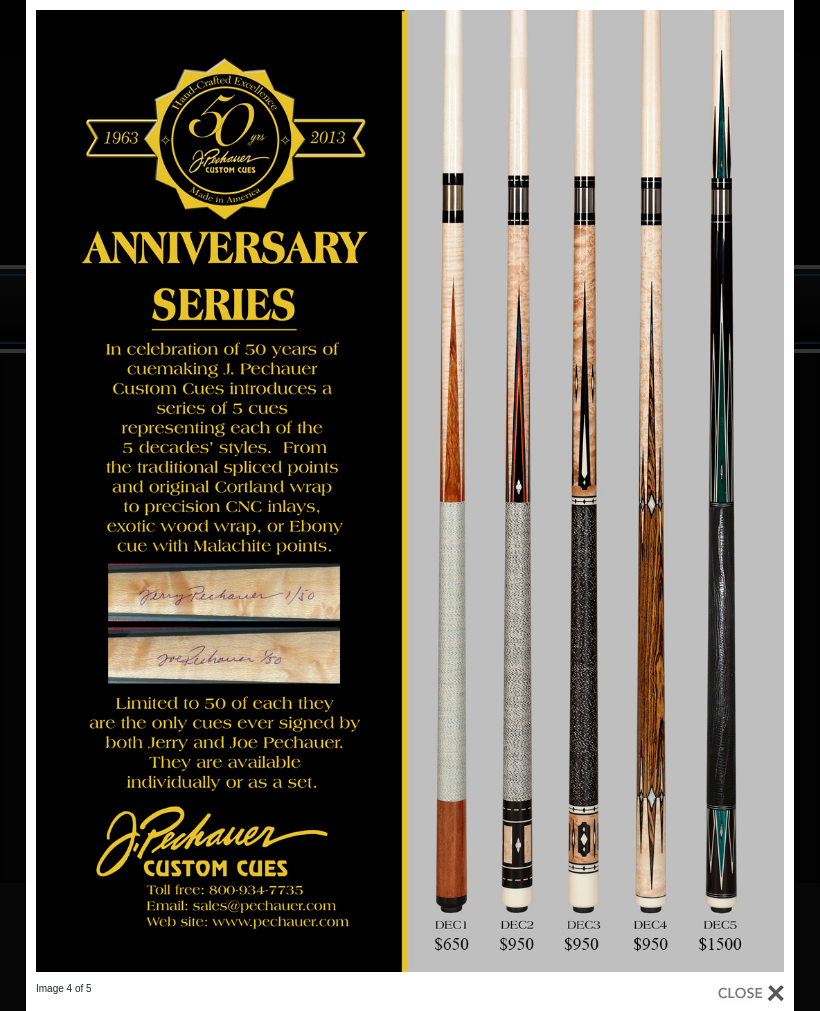 click at bounding box center (621, 491) 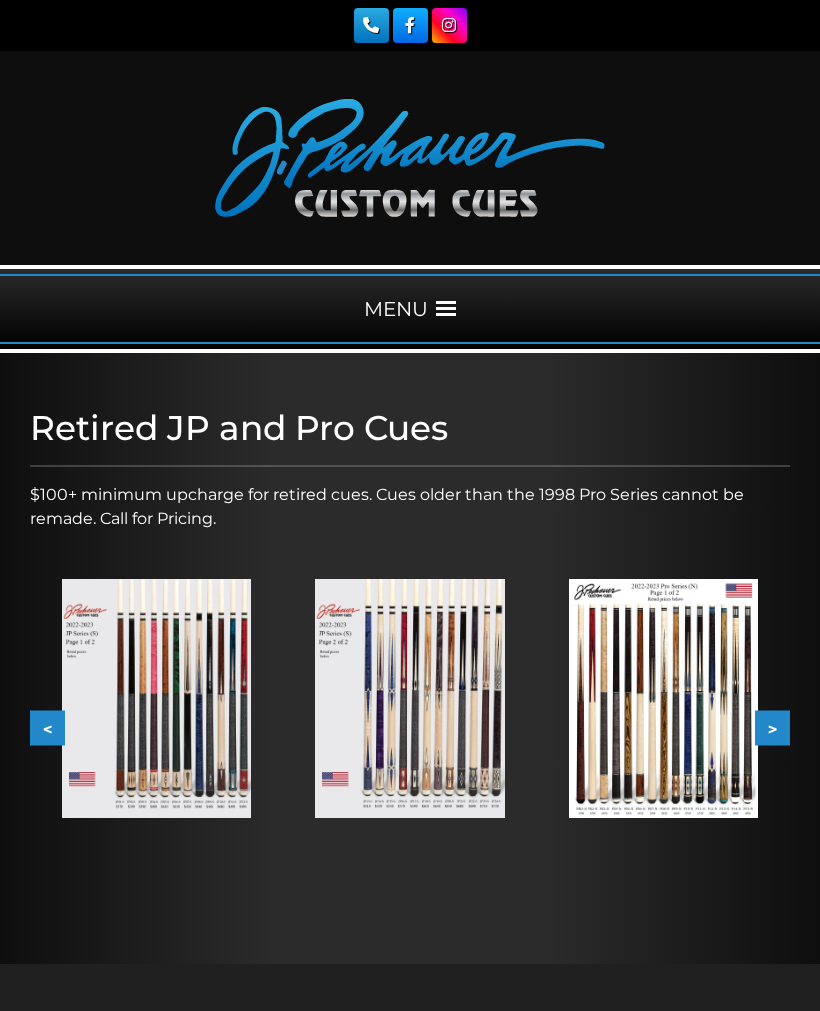 scroll, scrollTop: 0, scrollLeft: 0, axis: both 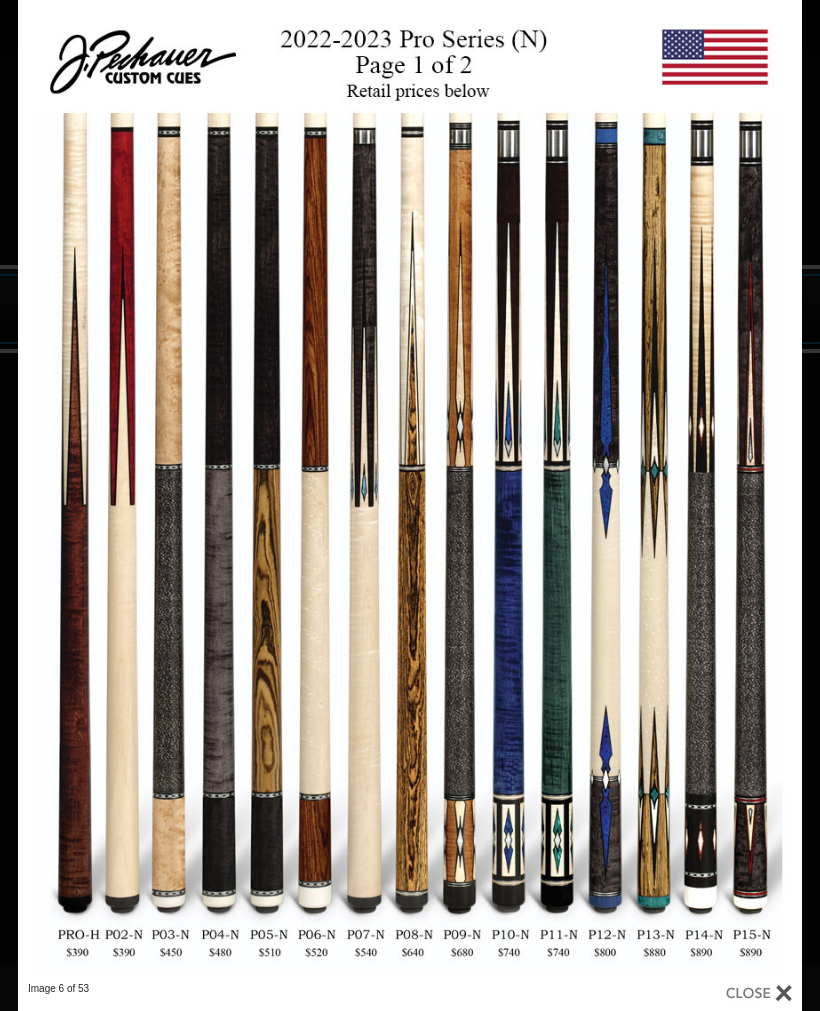click at bounding box center (625, 491) 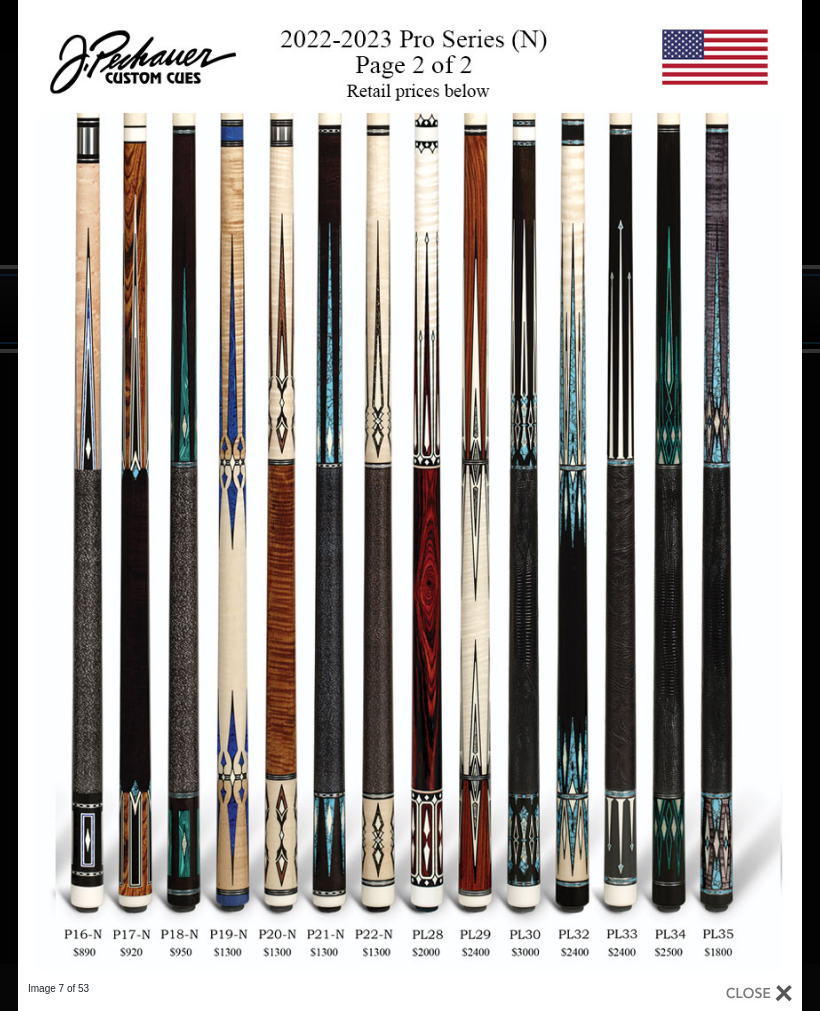 click at bounding box center (625, 491) 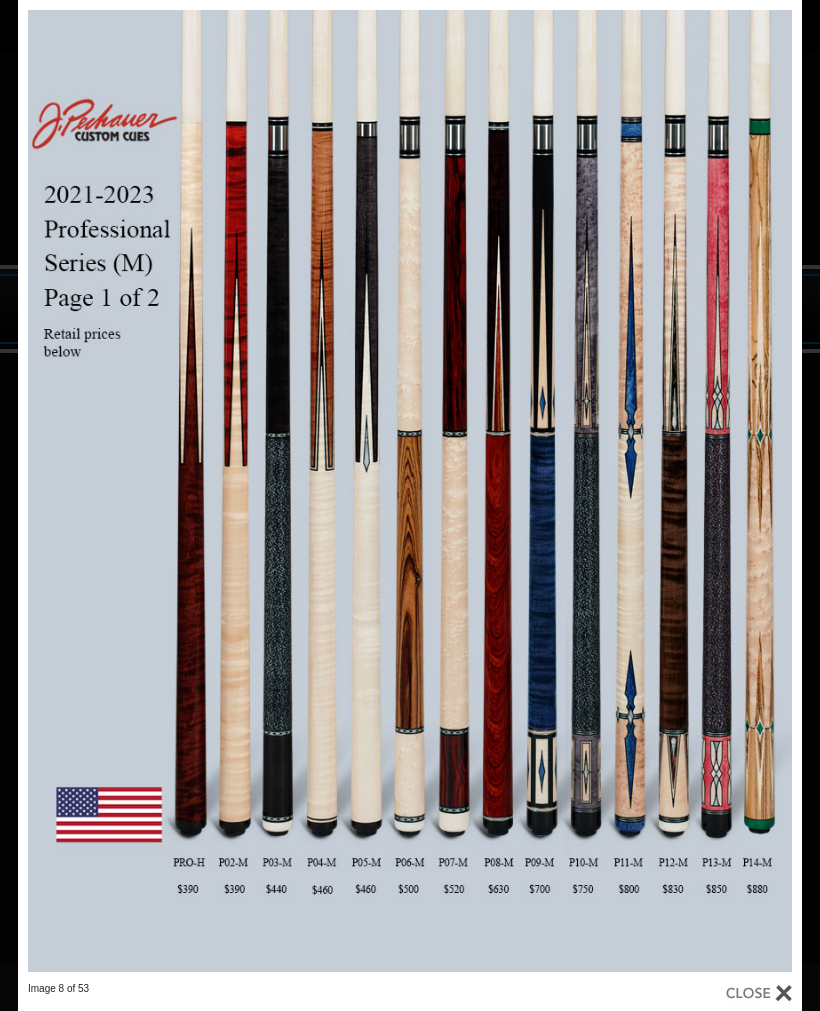 click at bounding box center [625, 491] 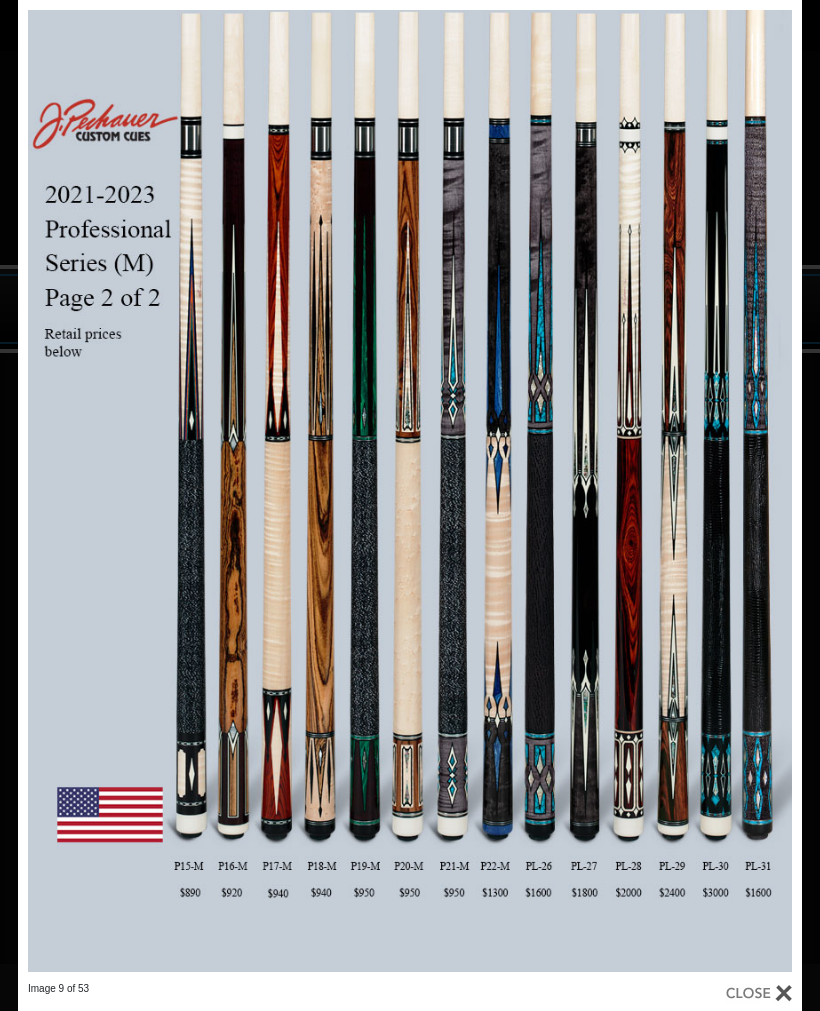 click at bounding box center [625, 491] 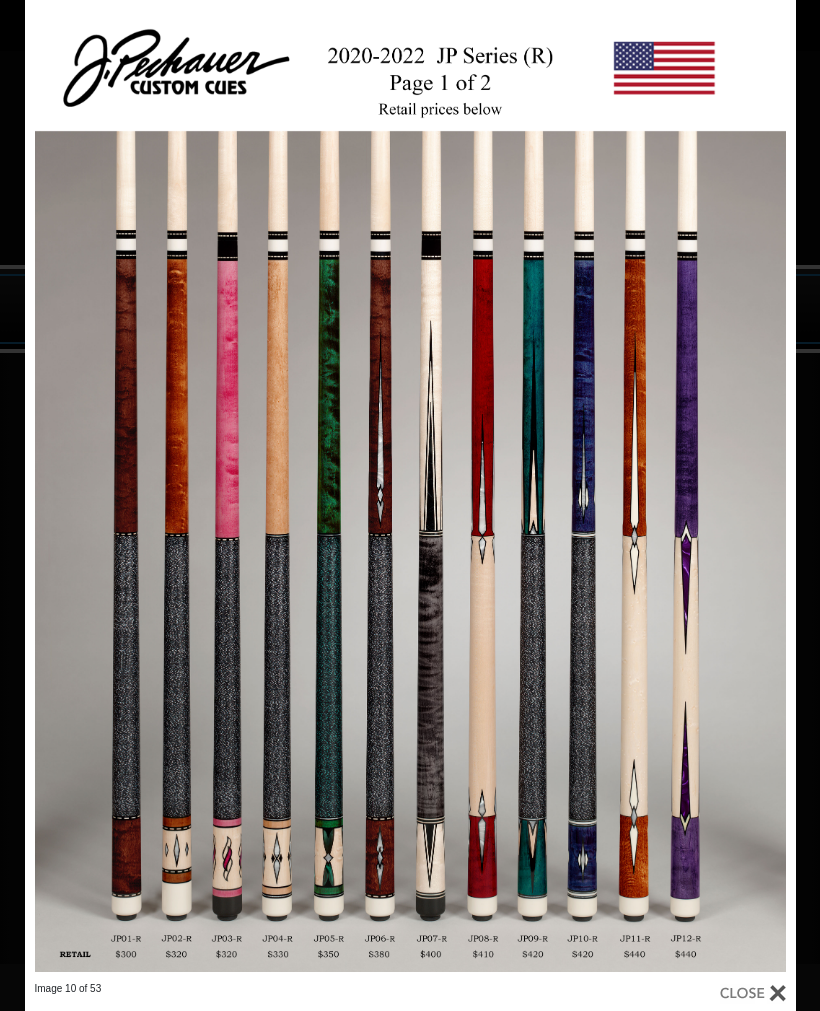 click at bounding box center (622, 491) 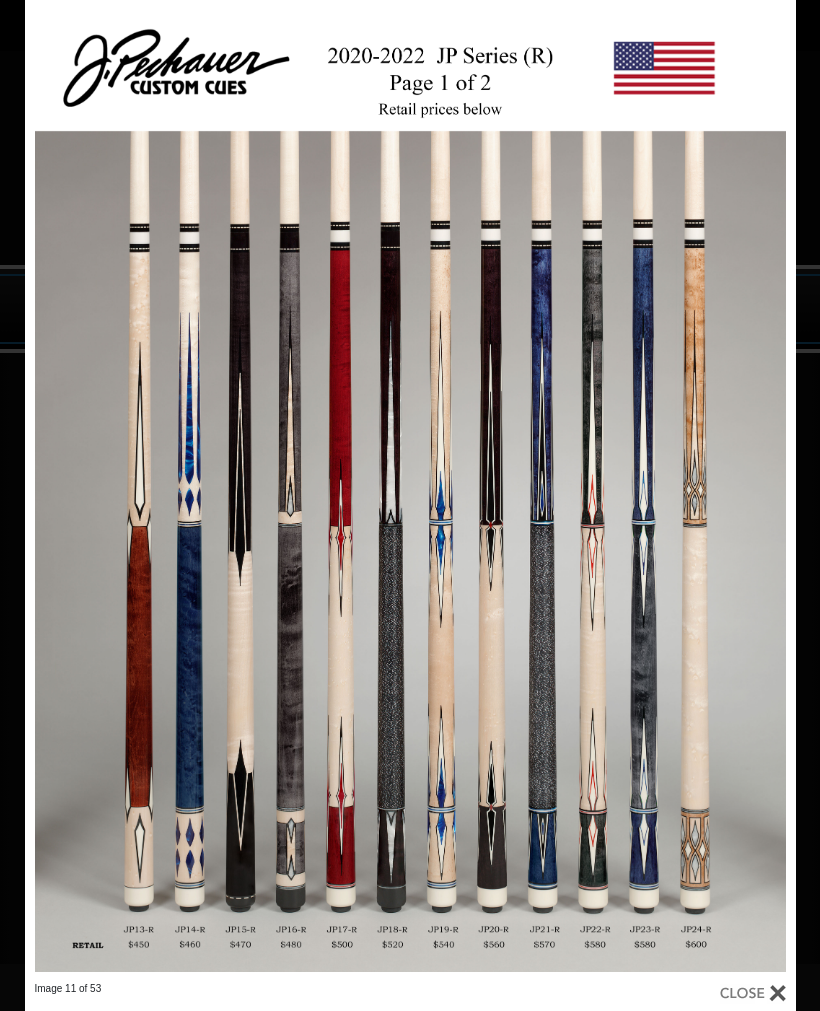 click at bounding box center [622, 491] 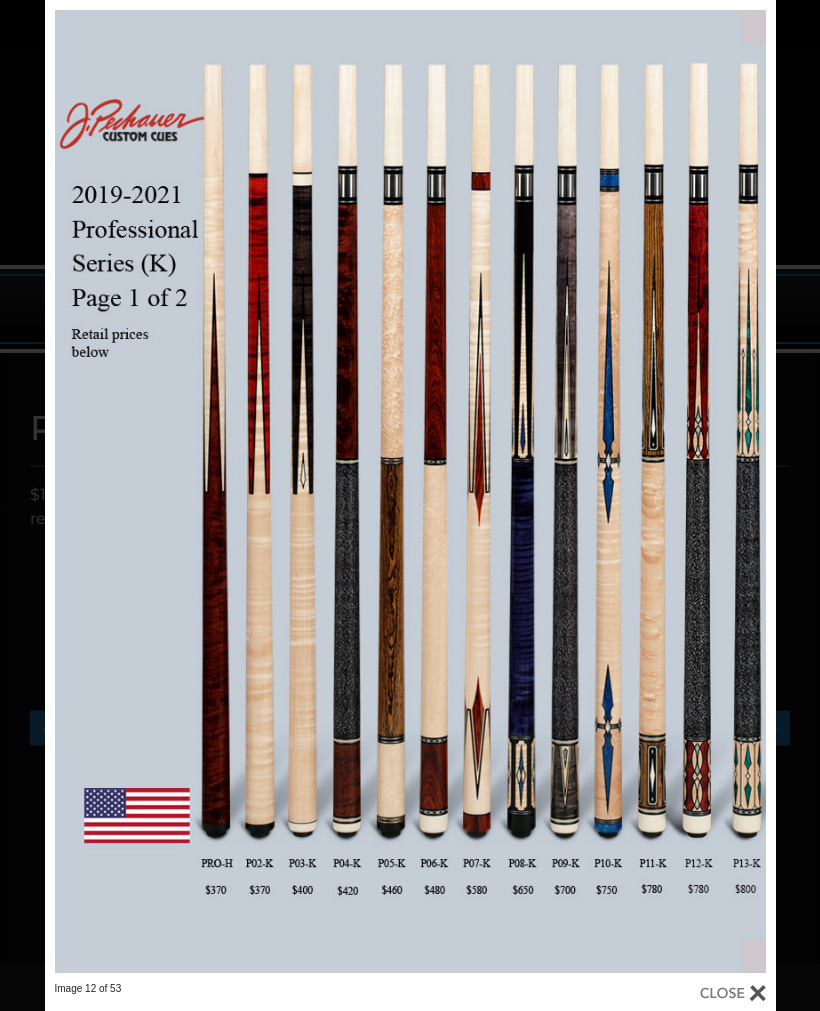 click at bounding box center (611, 491) 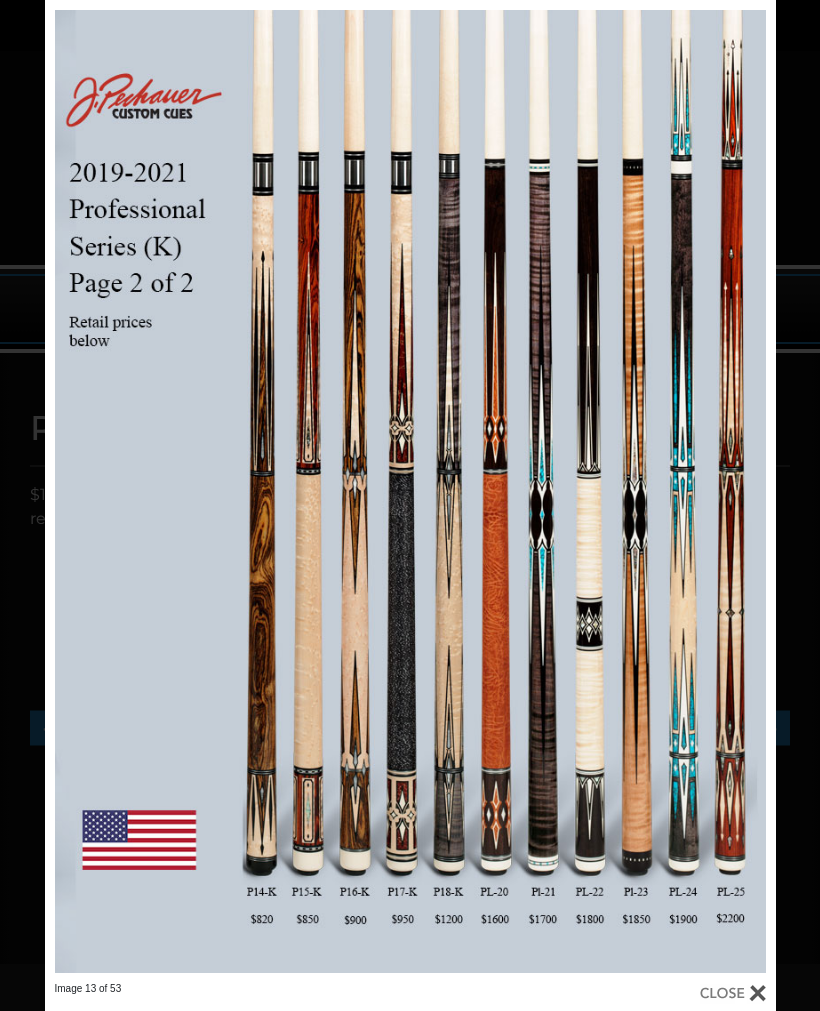 click at bounding box center (611, 491) 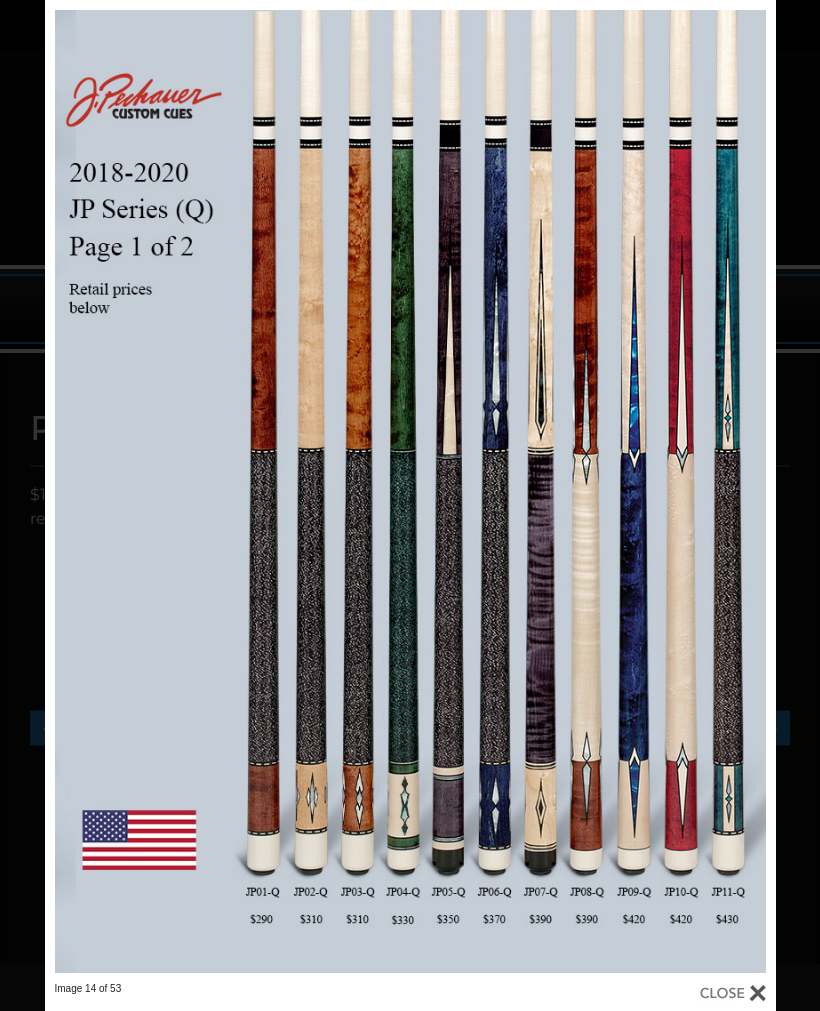 click at bounding box center (611, 491) 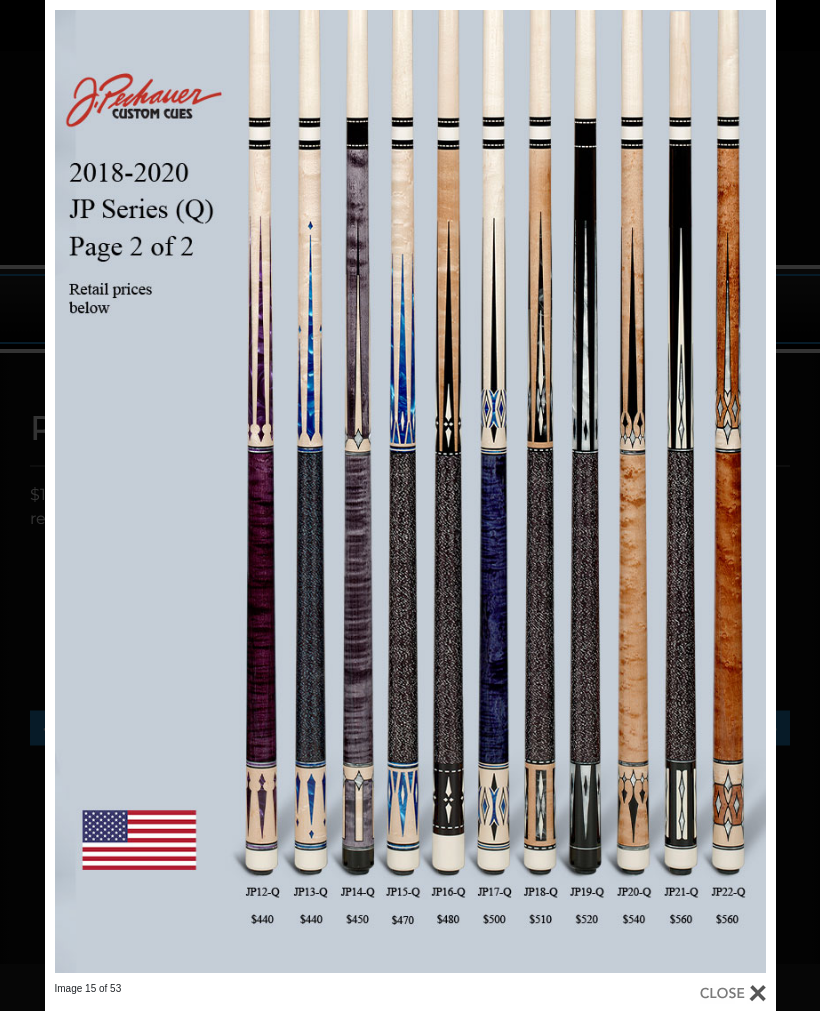 click at bounding box center [611, 491] 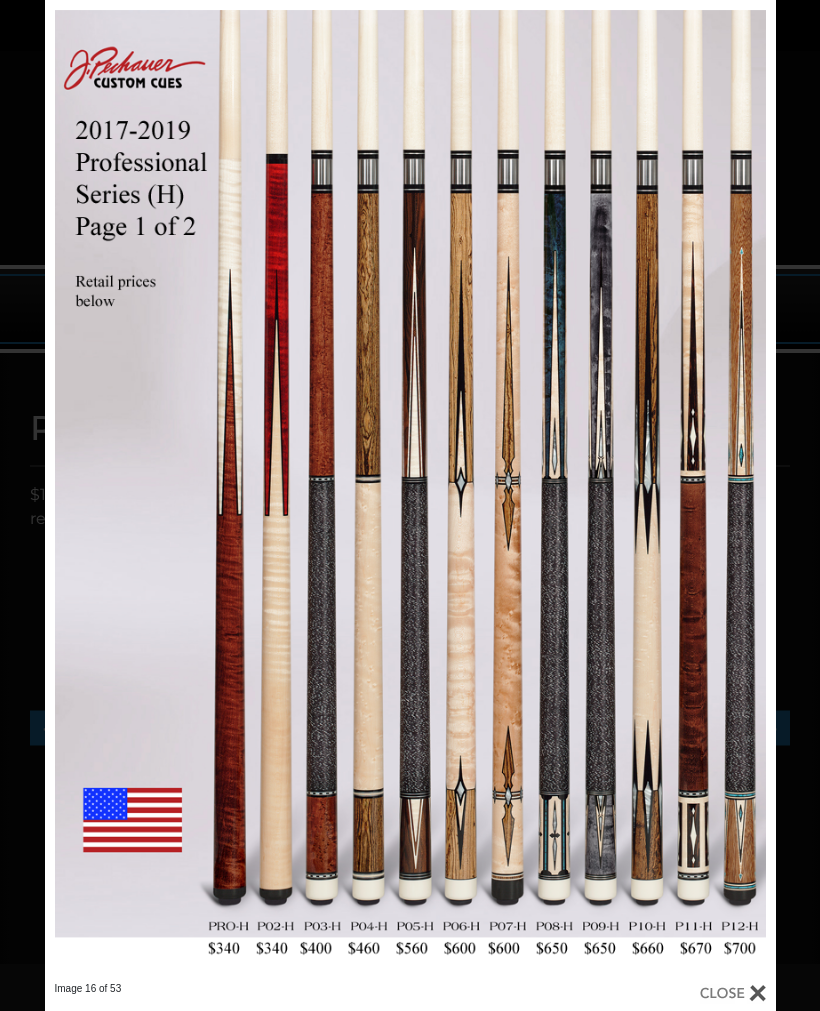 click at bounding box center (611, 491) 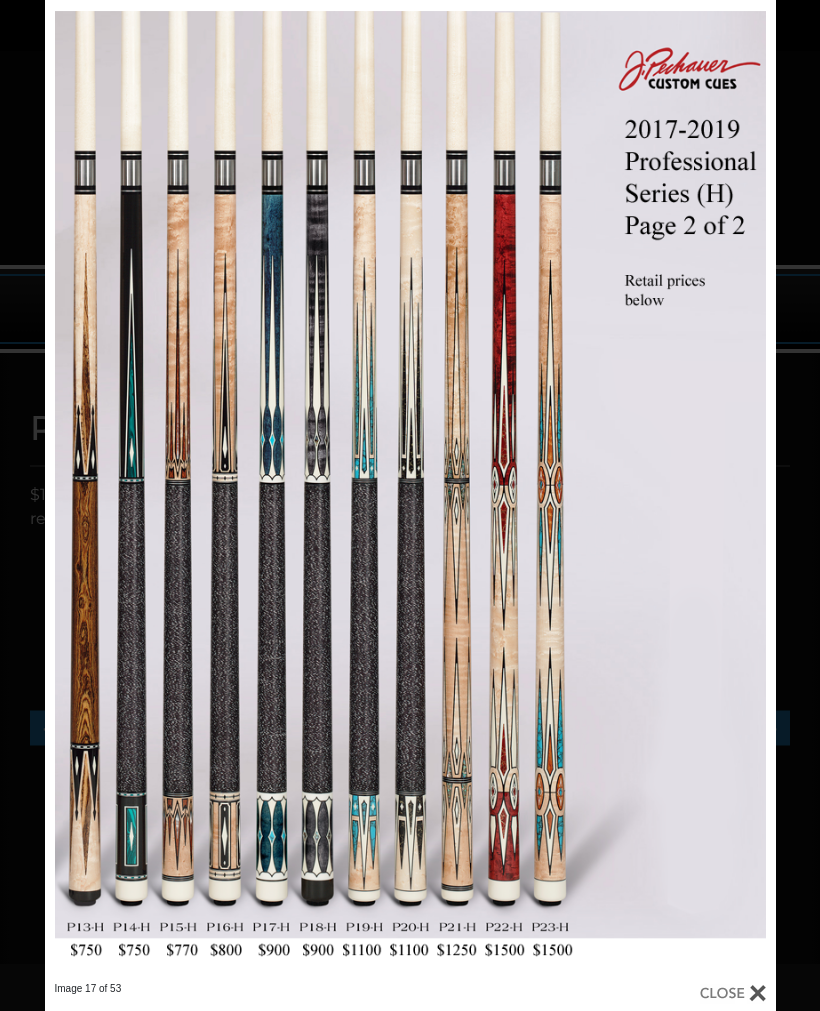 click at bounding box center (611, 491) 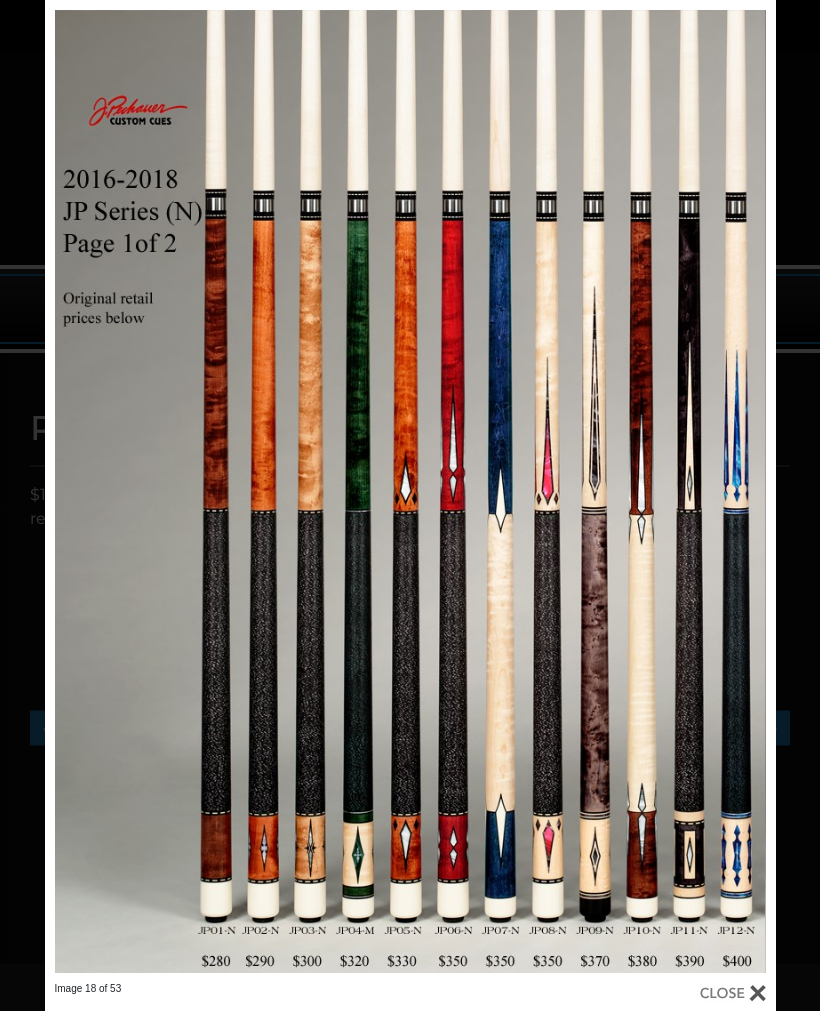 click at bounding box center (611, 491) 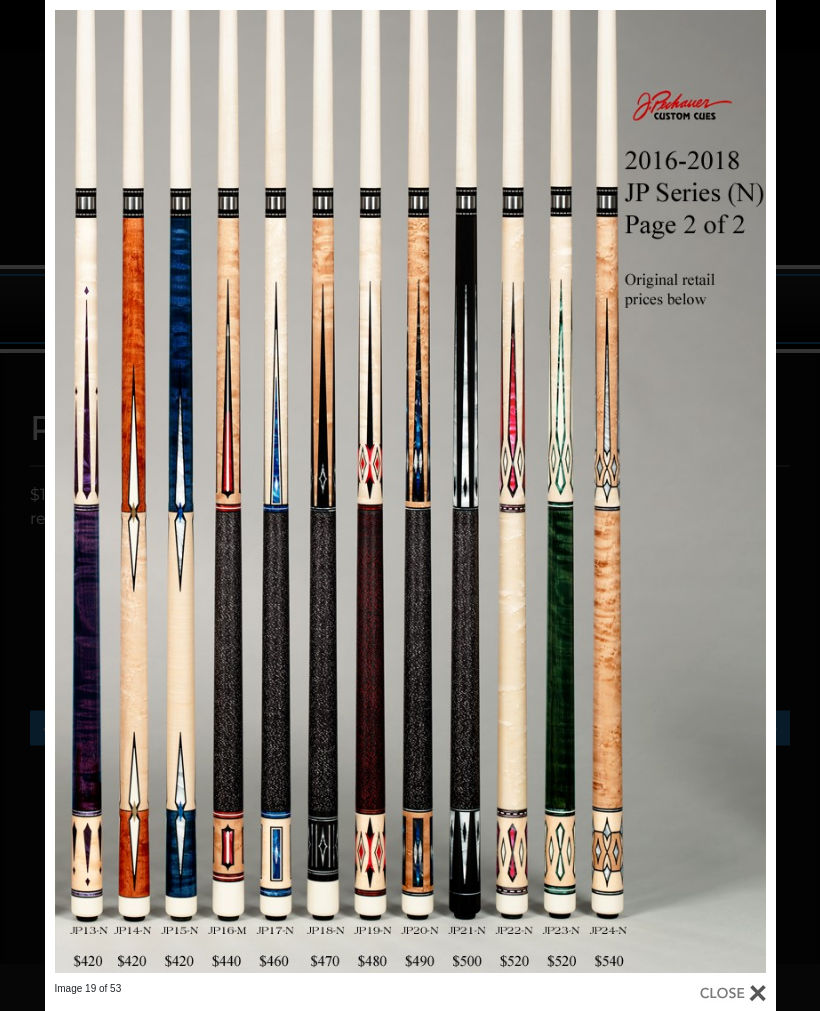 click at bounding box center (611, 491) 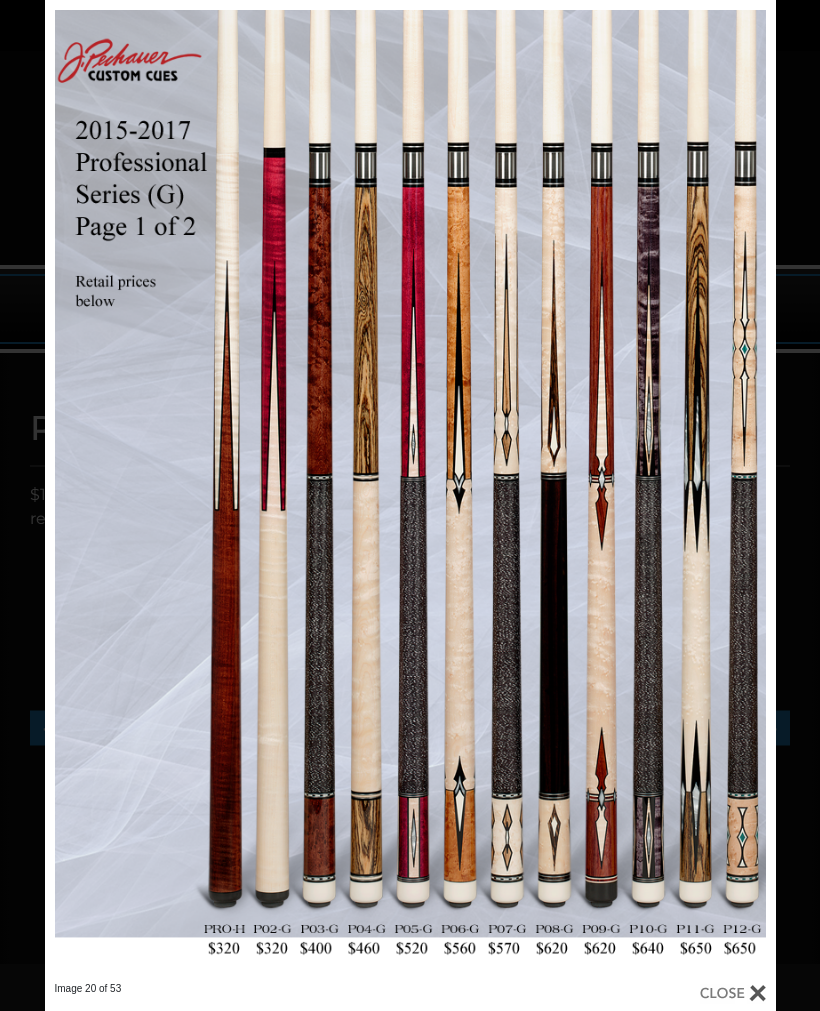 click at bounding box center [611, 491] 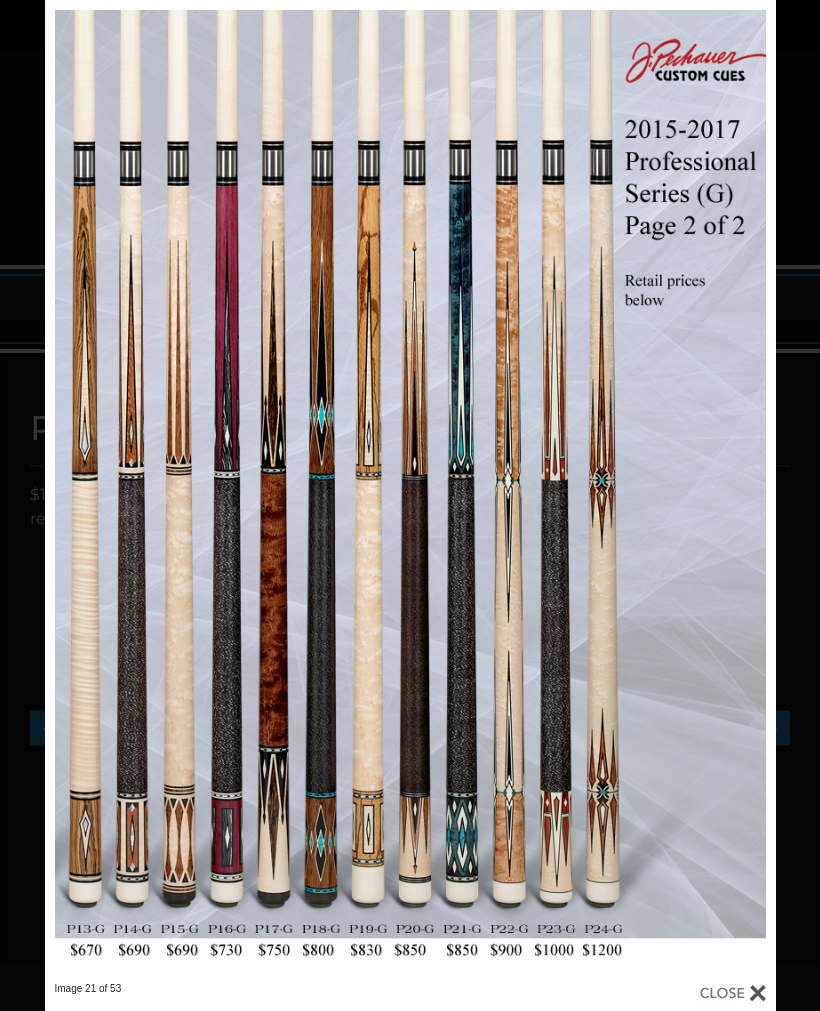 click at bounding box center [611, 491] 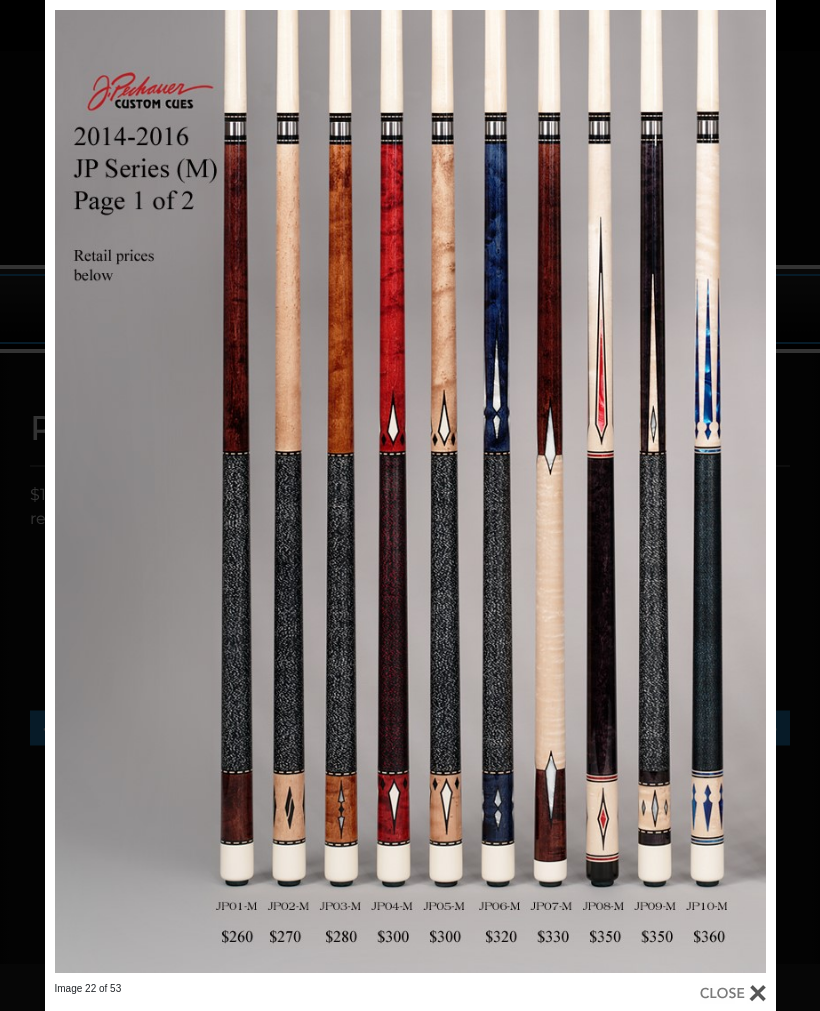click at bounding box center (611, 491) 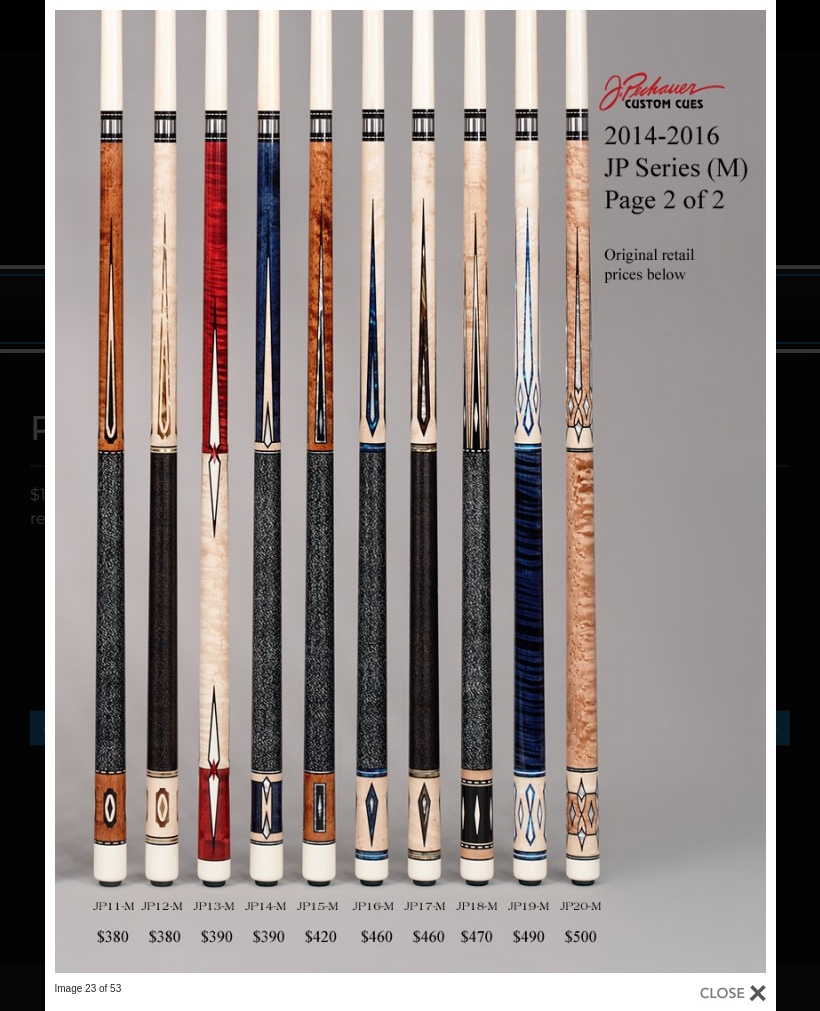 click at bounding box center [611, 491] 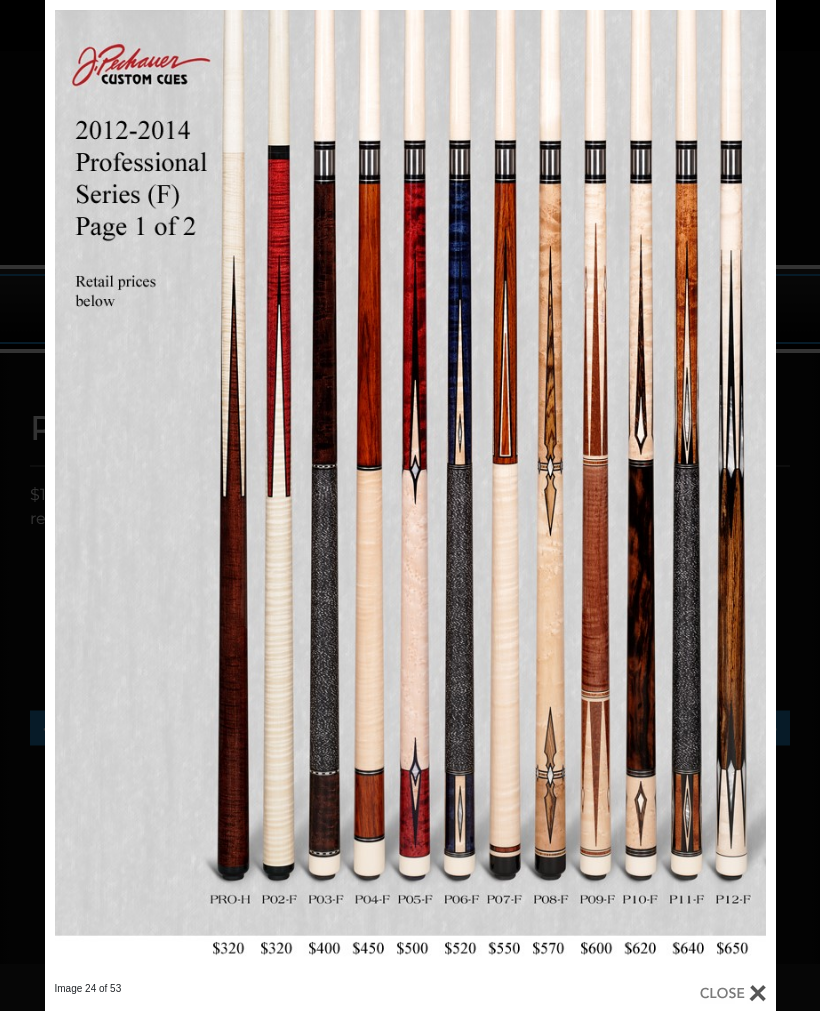 click at bounding box center (611, 491) 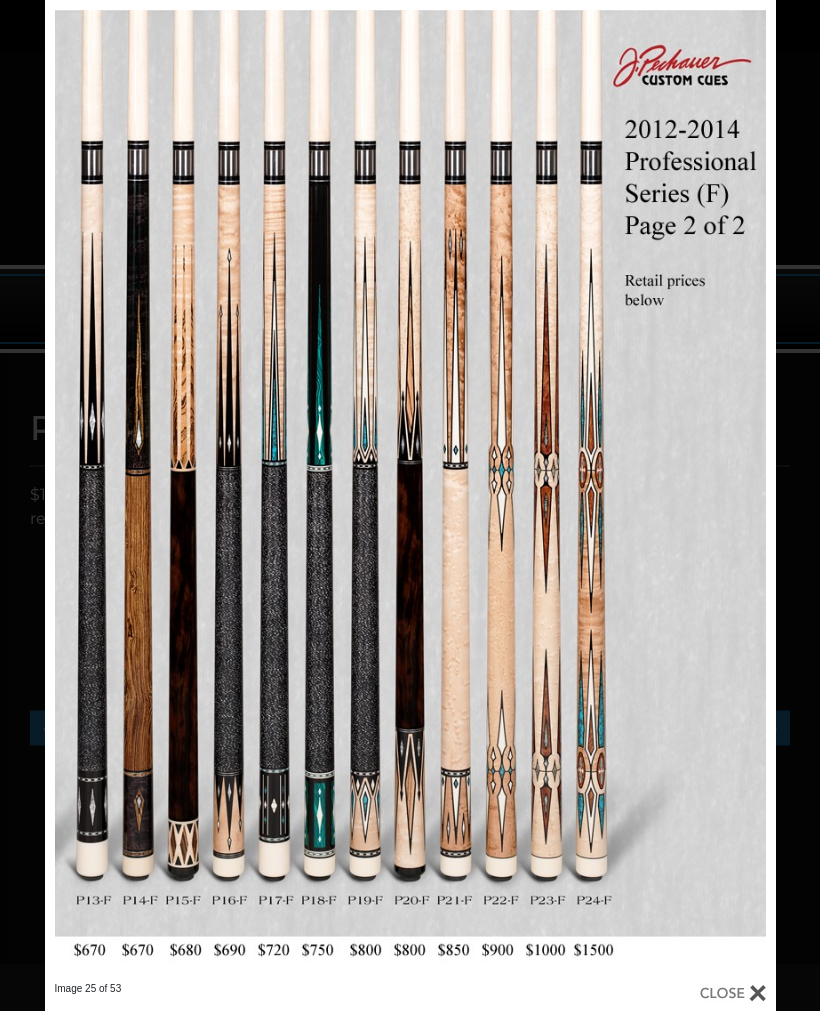 click at bounding box center (611, 491) 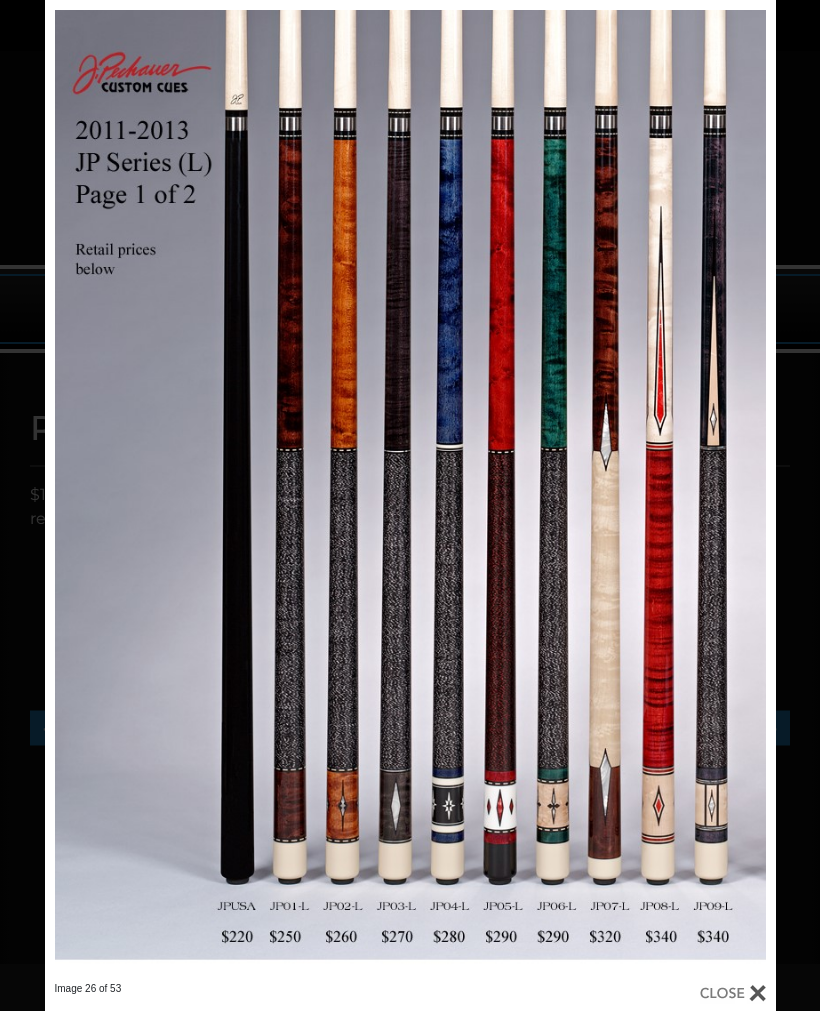 click at bounding box center [611, 491] 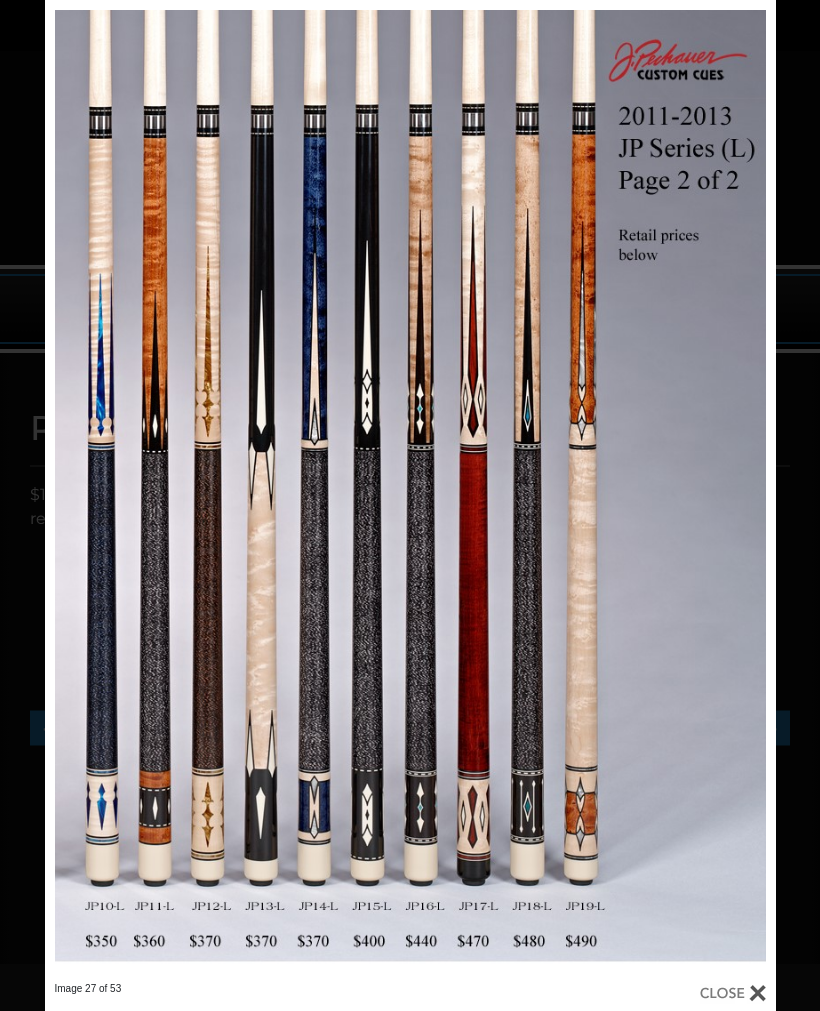 click at bounding box center [611, 491] 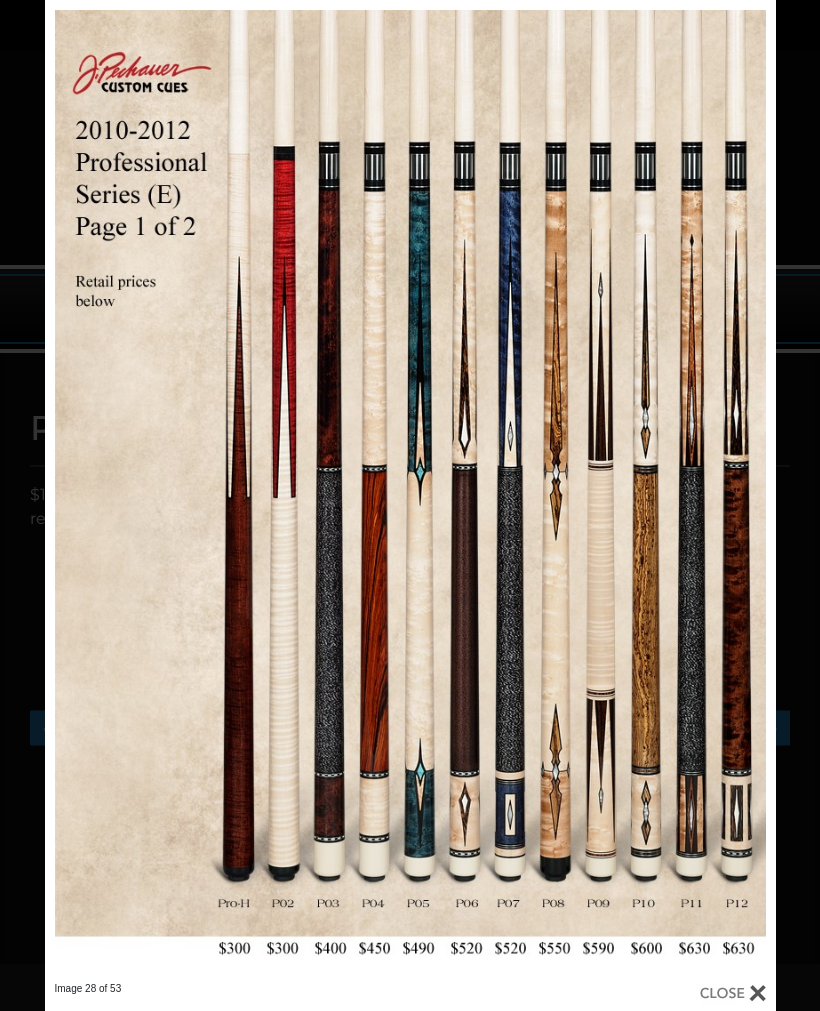 click at bounding box center [611, 491] 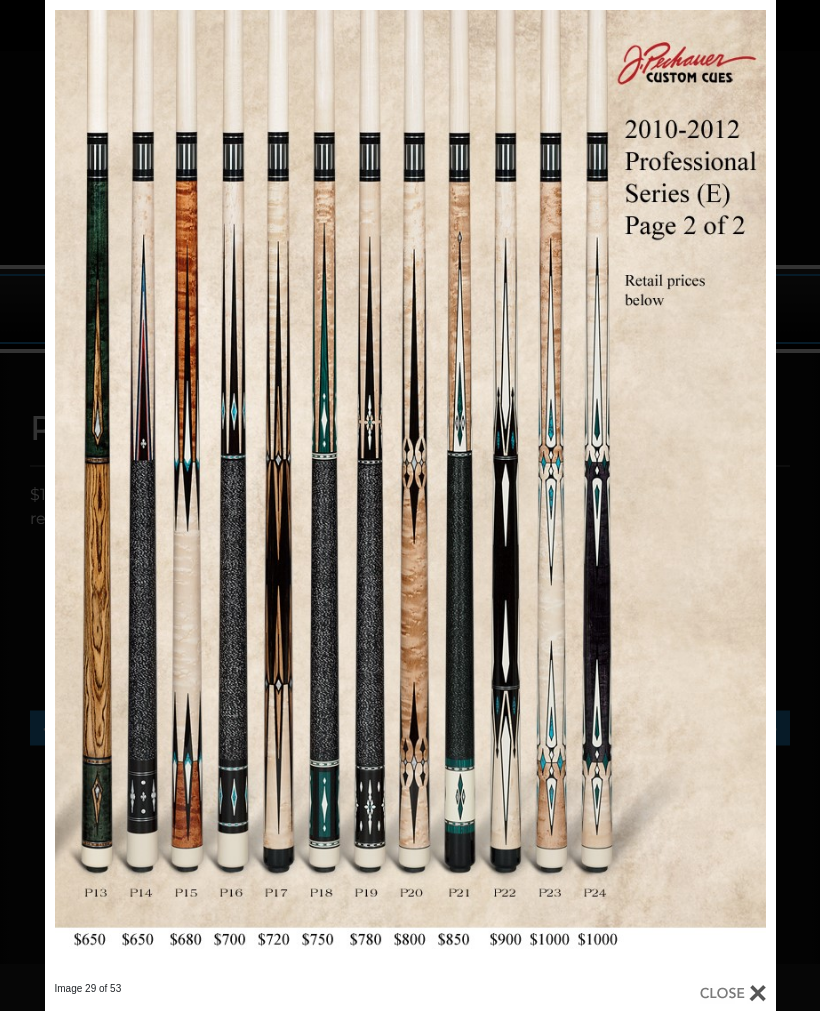 click at bounding box center (611, 491) 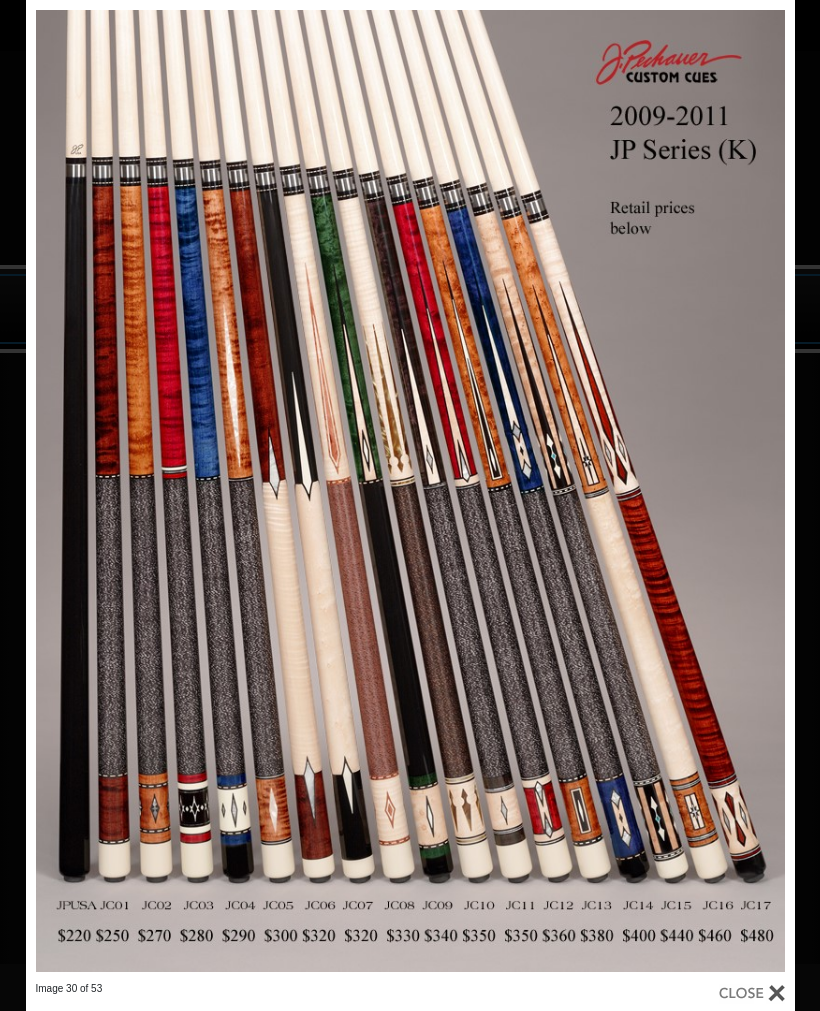 click at bounding box center (621, 491) 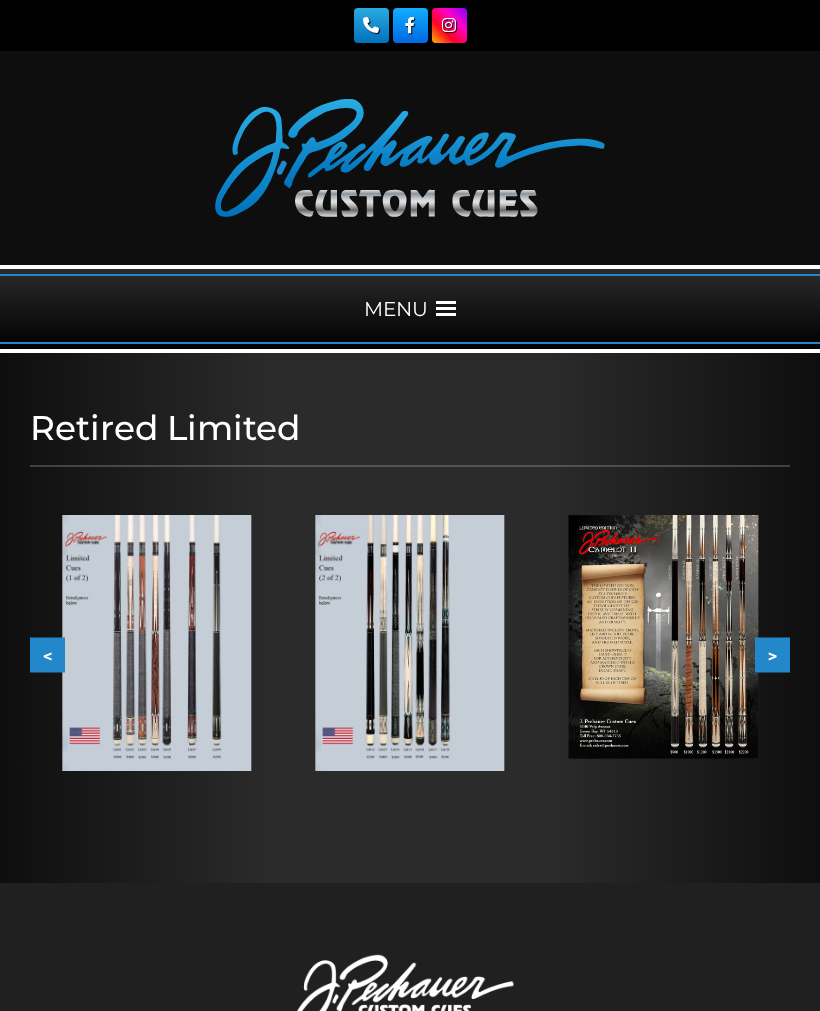 scroll, scrollTop: 0, scrollLeft: 0, axis: both 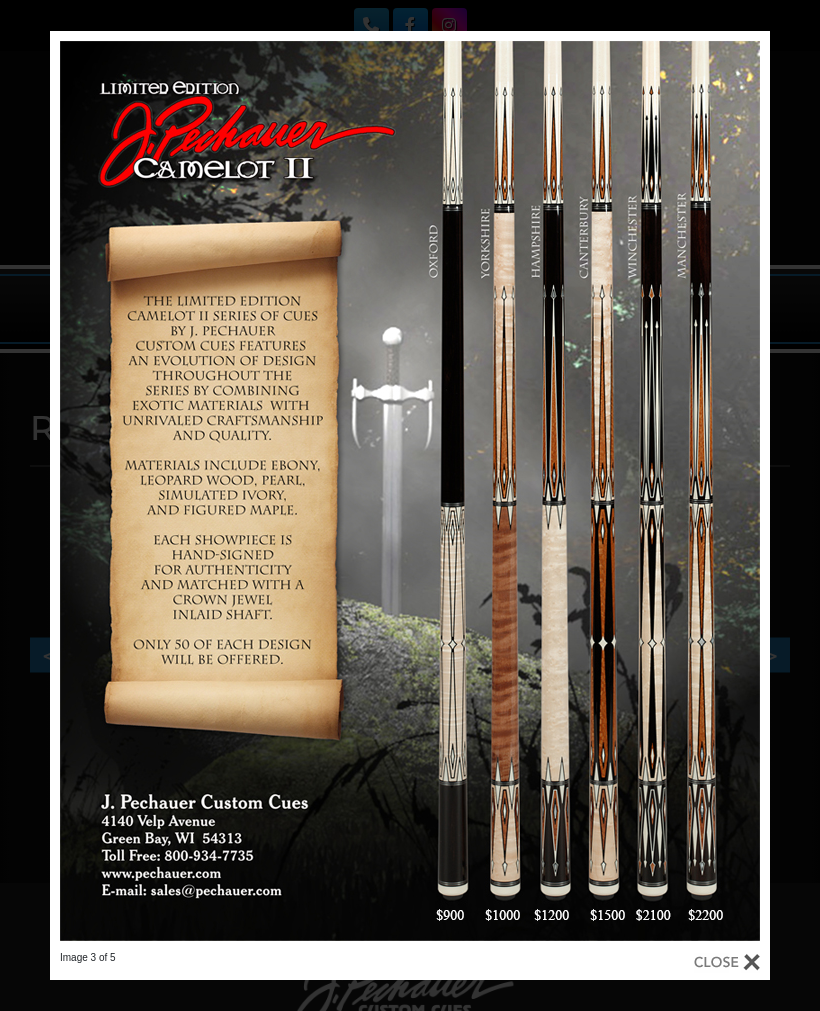 click on "Image 3 of 5" at bounding box center (410, 505) 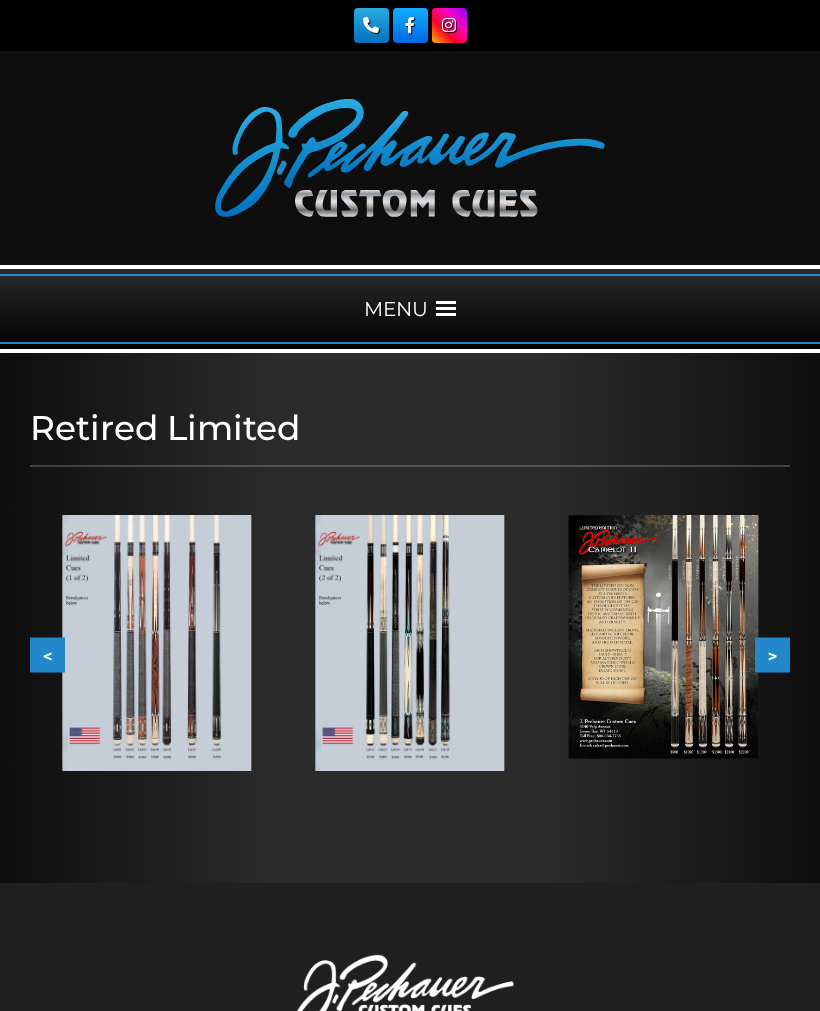 click at bounding box center (663, 636) 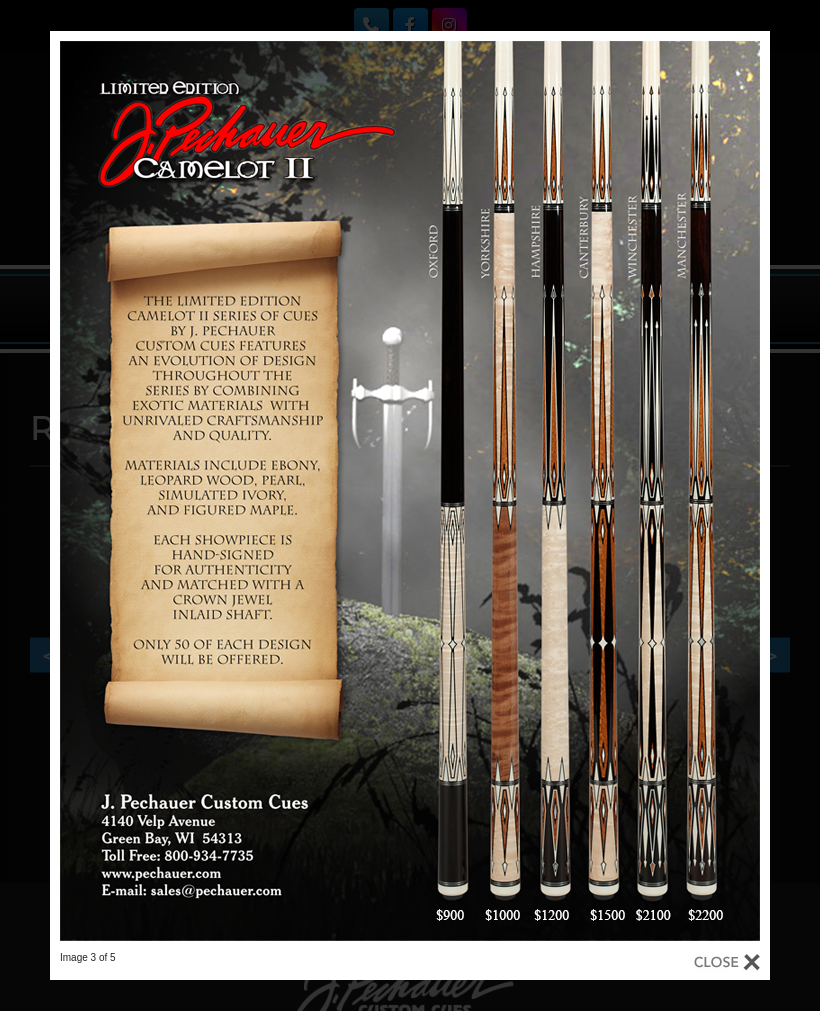 click on "Image 3 of 5" at bounding box center [410, 505] 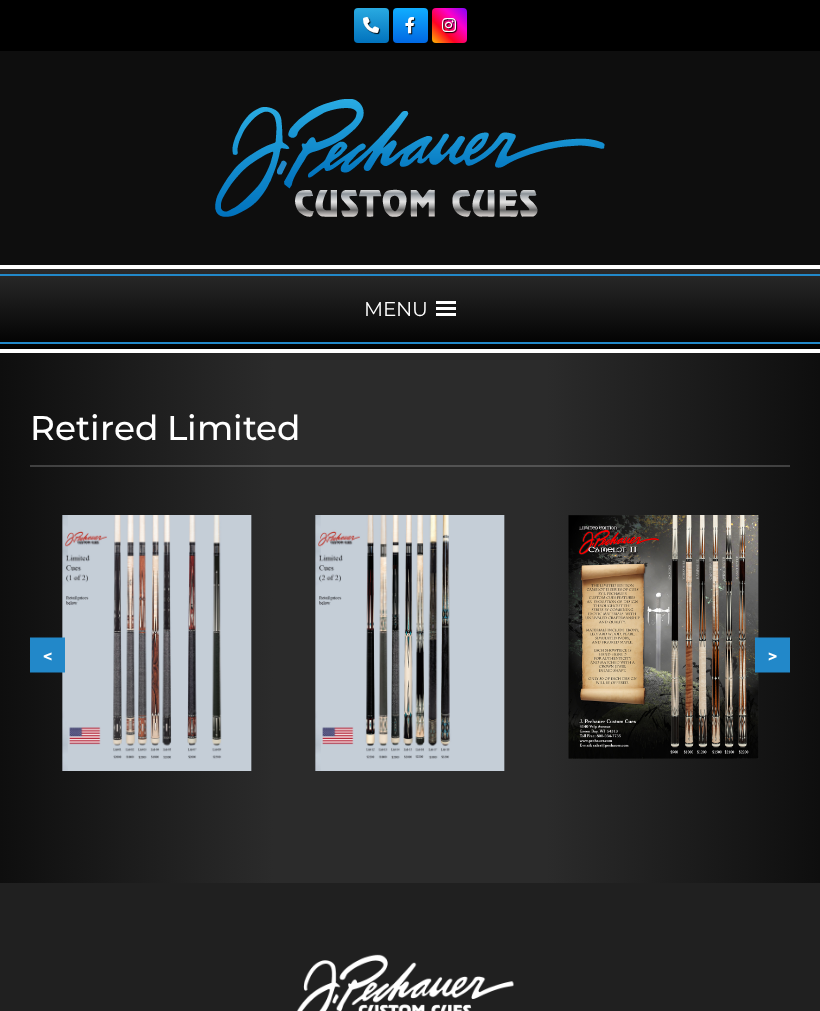 click on ">" at bounding box center (772, 655) 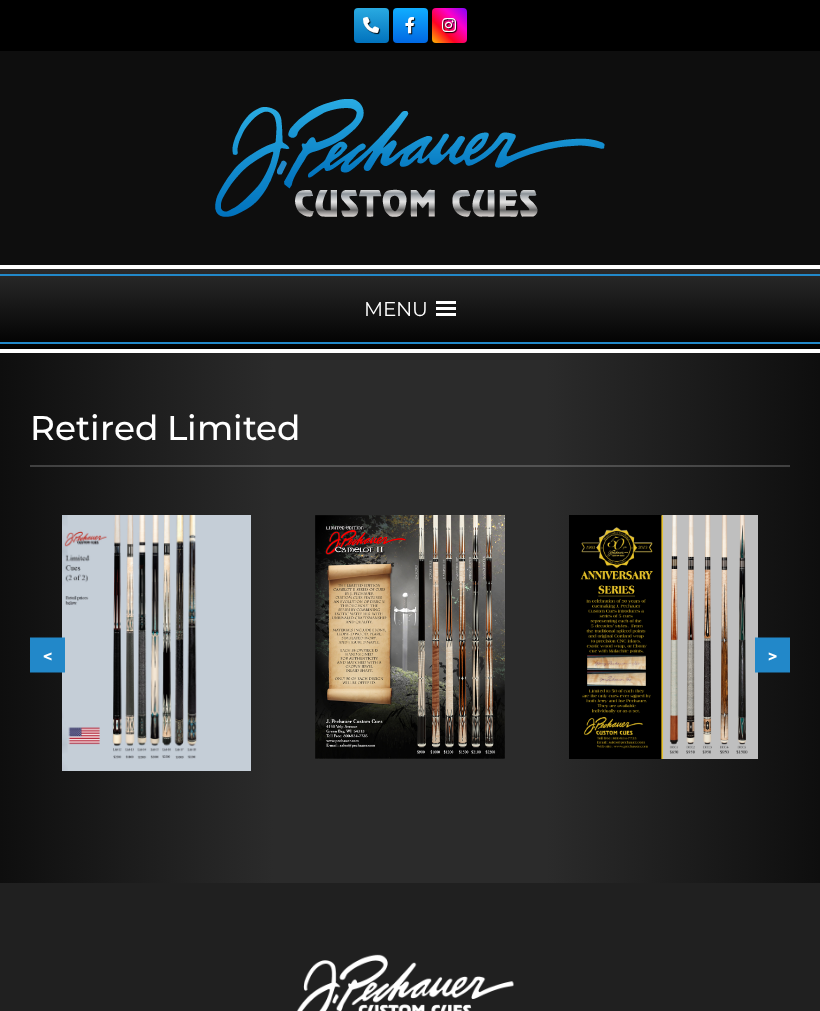 click on ">" at bounding box center (772, 655) 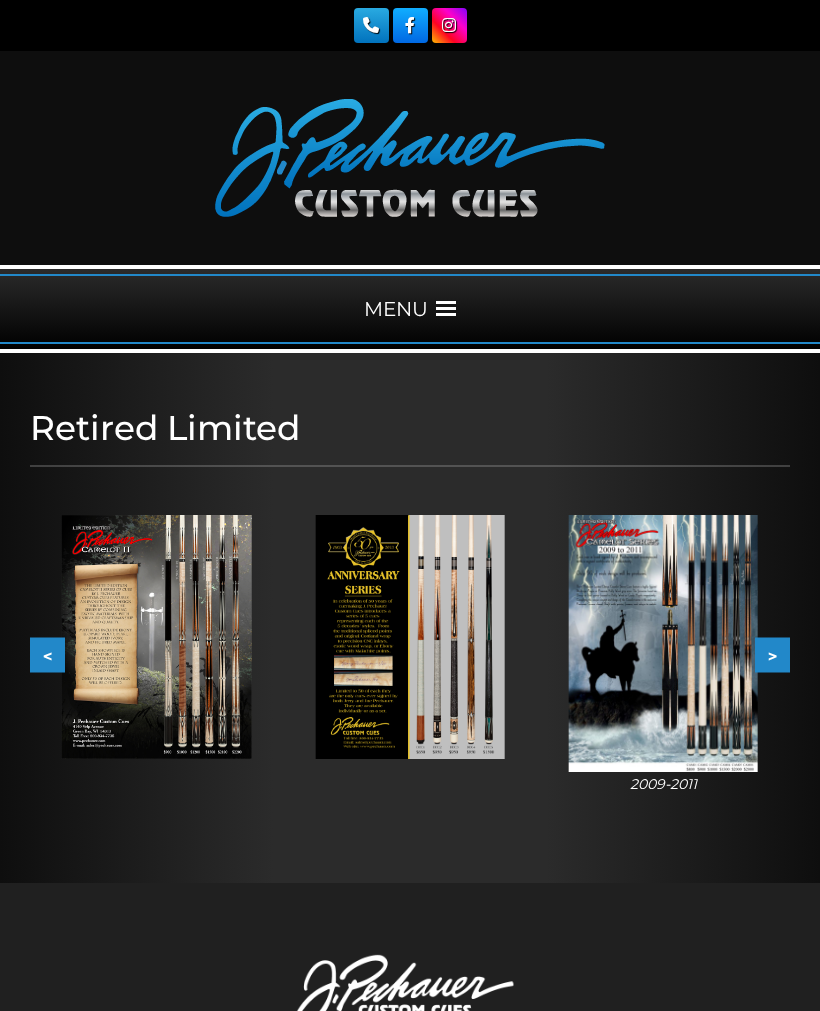 click at bounding box center (663, 643) 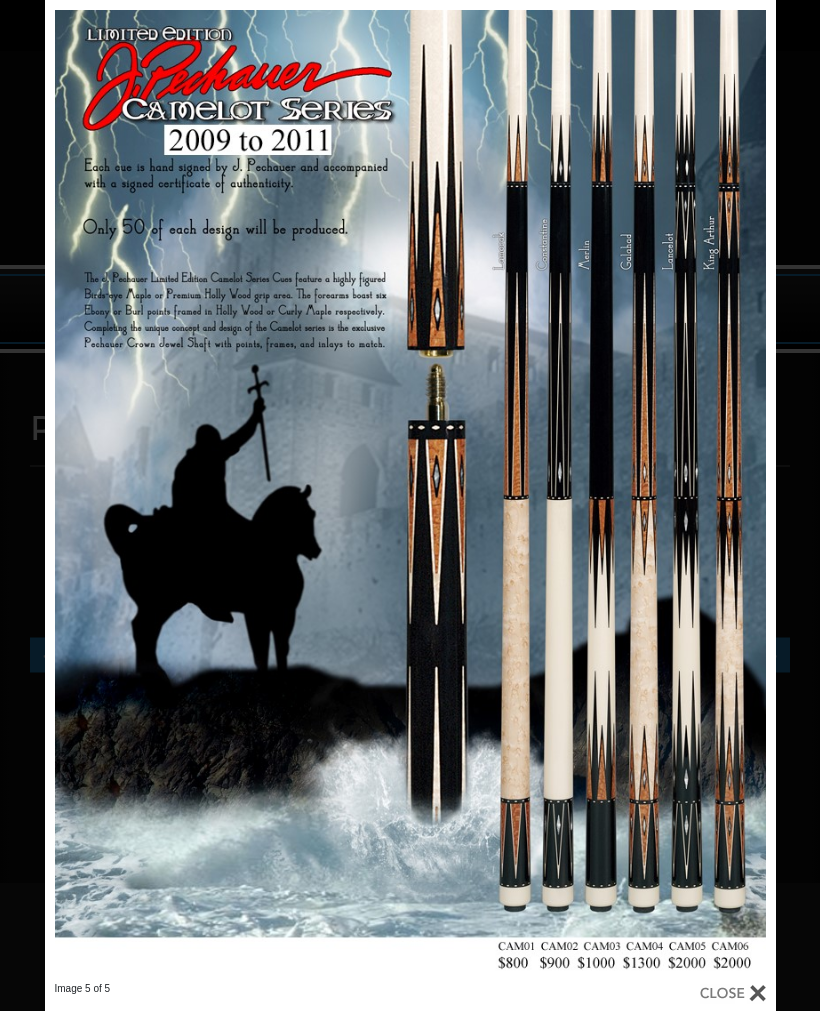 click on "Image 5 of 5" at bounding box center (410, 505) 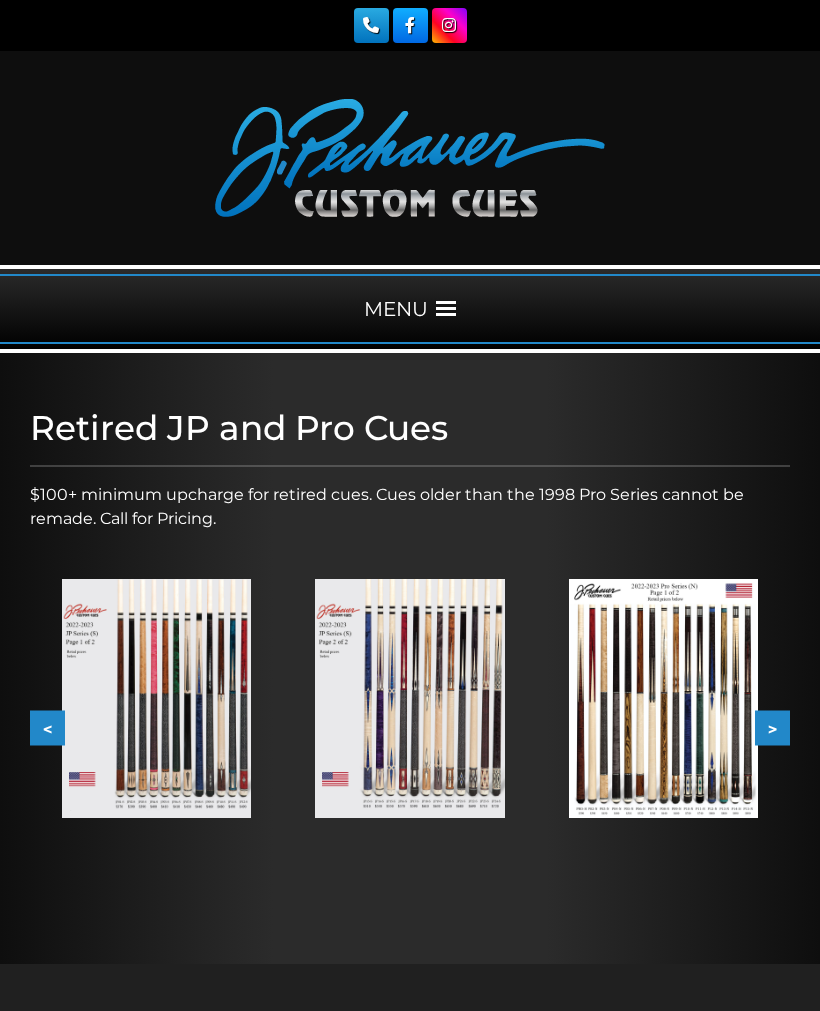 scroll, scrollTop: 0, scrollLeft: 0, axis: both 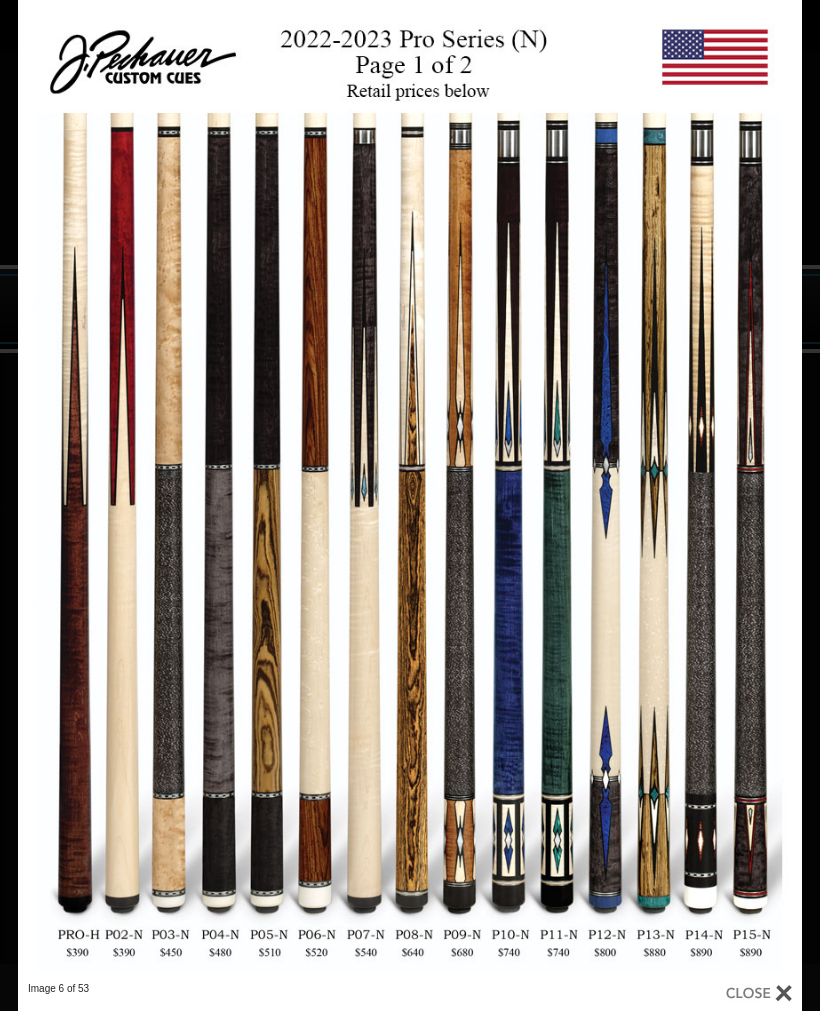 click at bounding box center [625, 491] 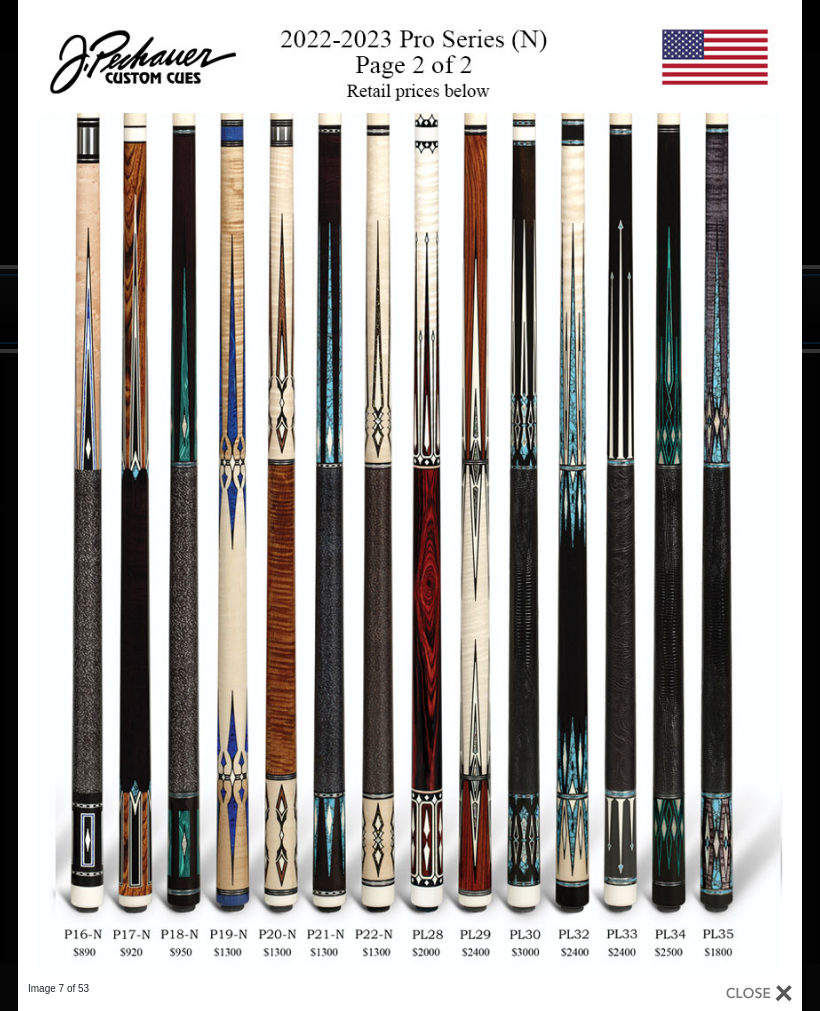 click at bounding box center (625, 491) 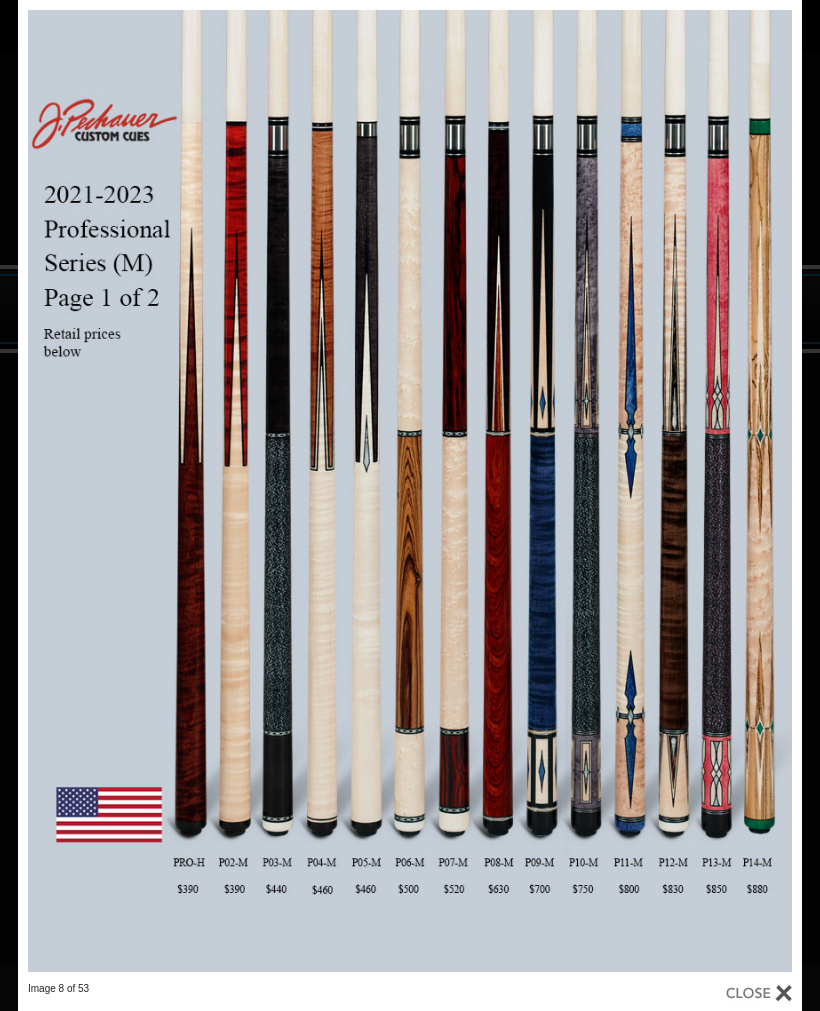 click at bounding box center (625, 491) 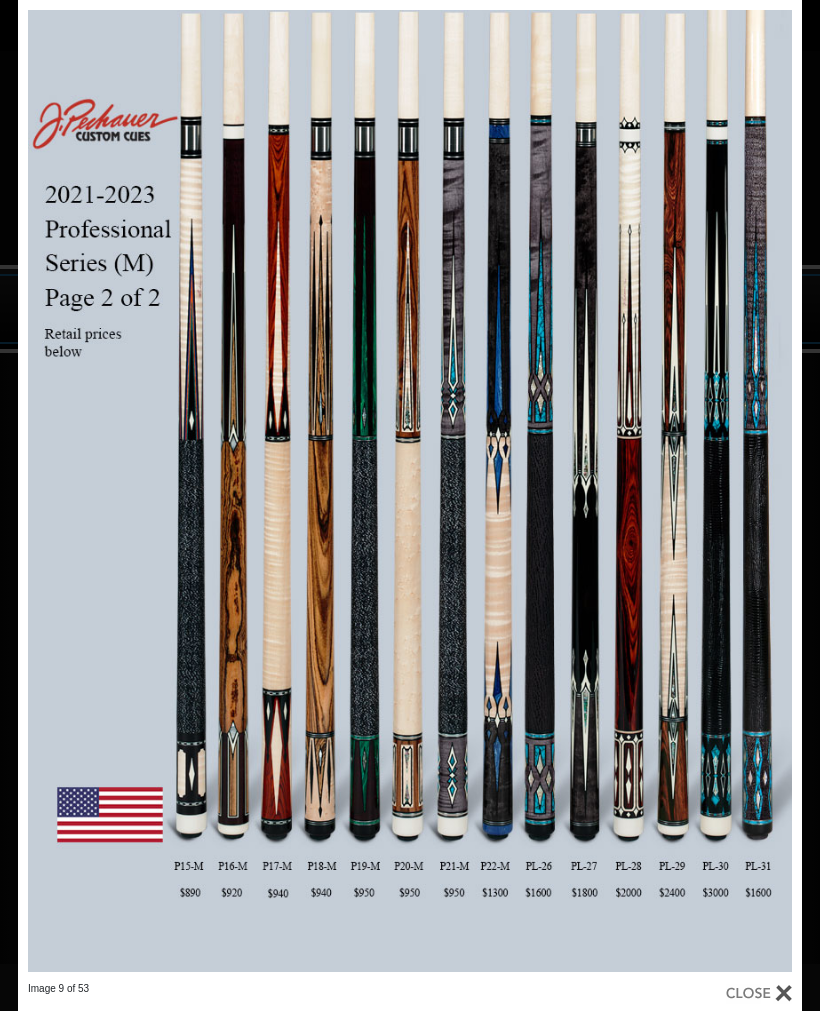 click at bounding box center (625, 491) 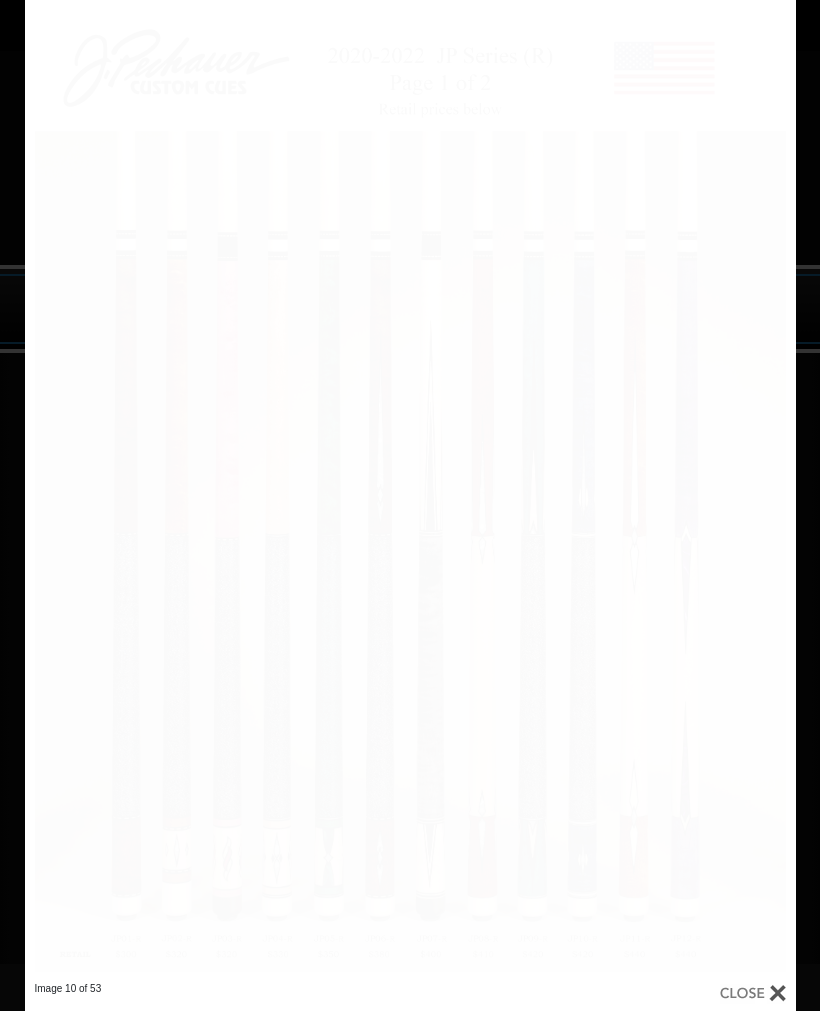 click at bounding box center [622, 491] 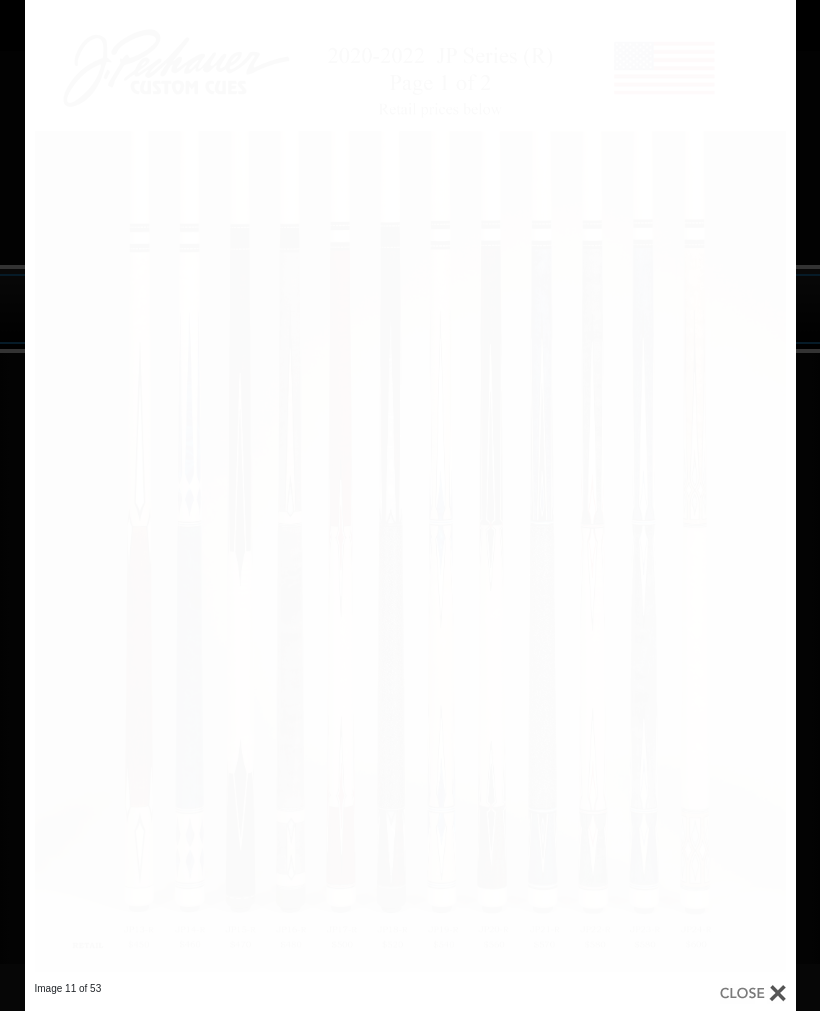 click at bounding box center (622, 491) 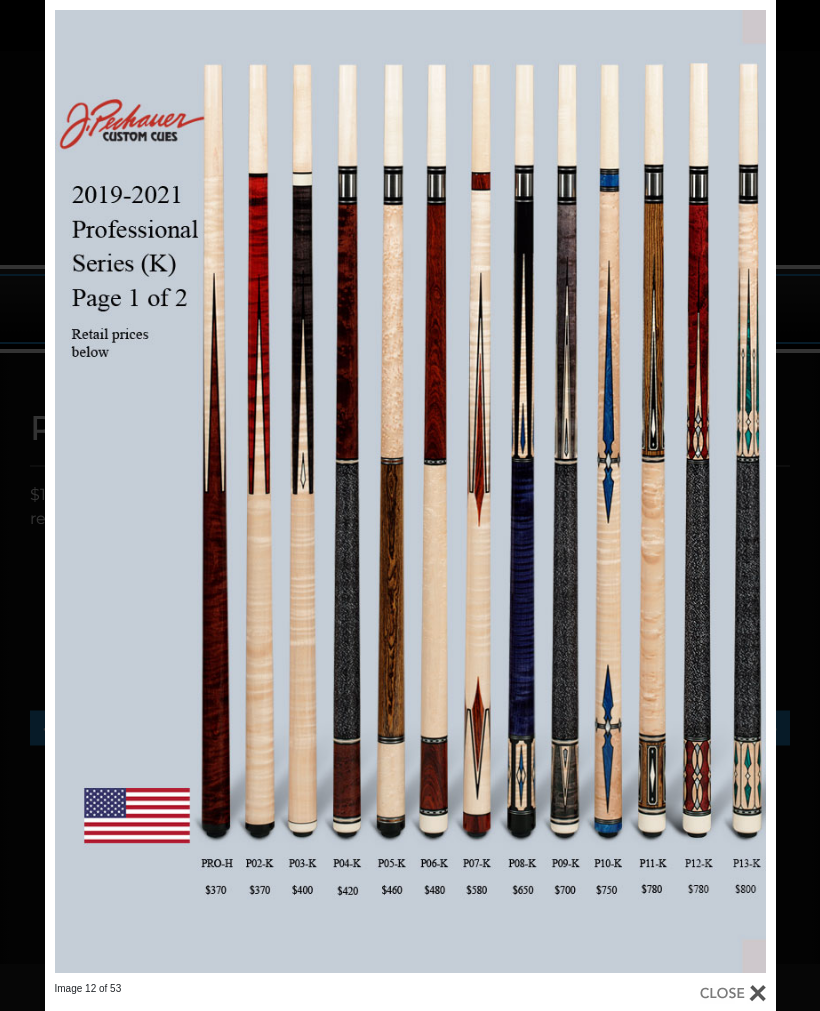 click at bounding box center [611, 491] 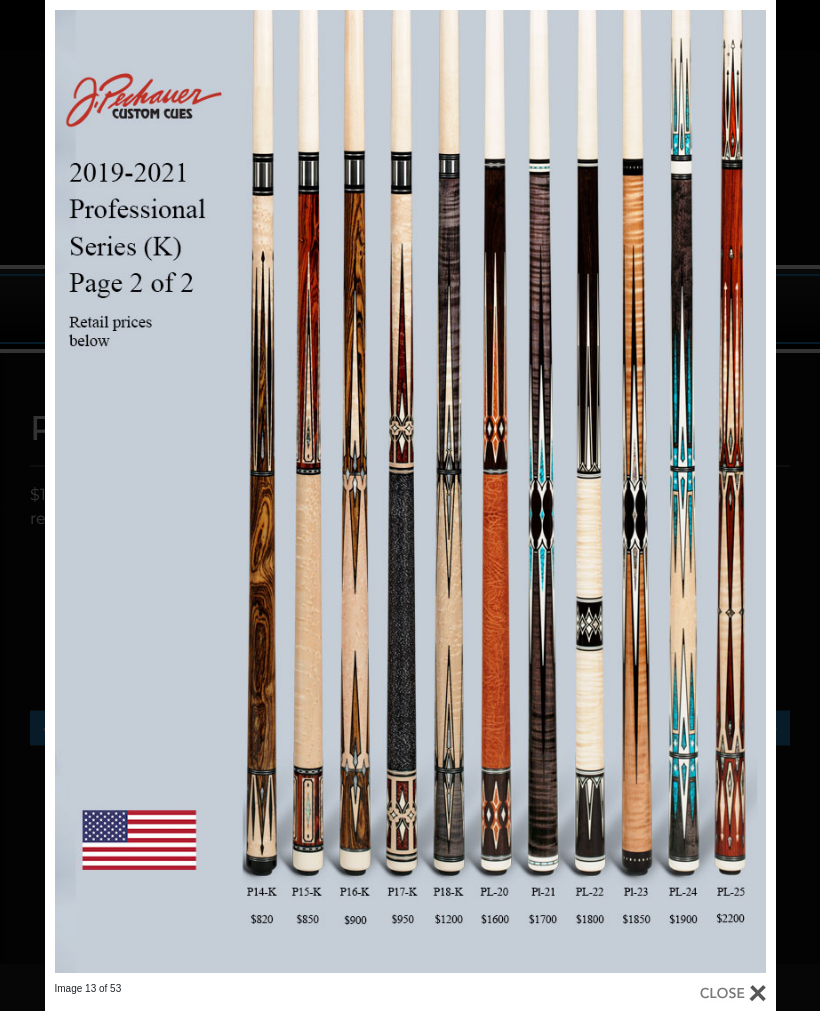 click at bounding box center (611, 491) 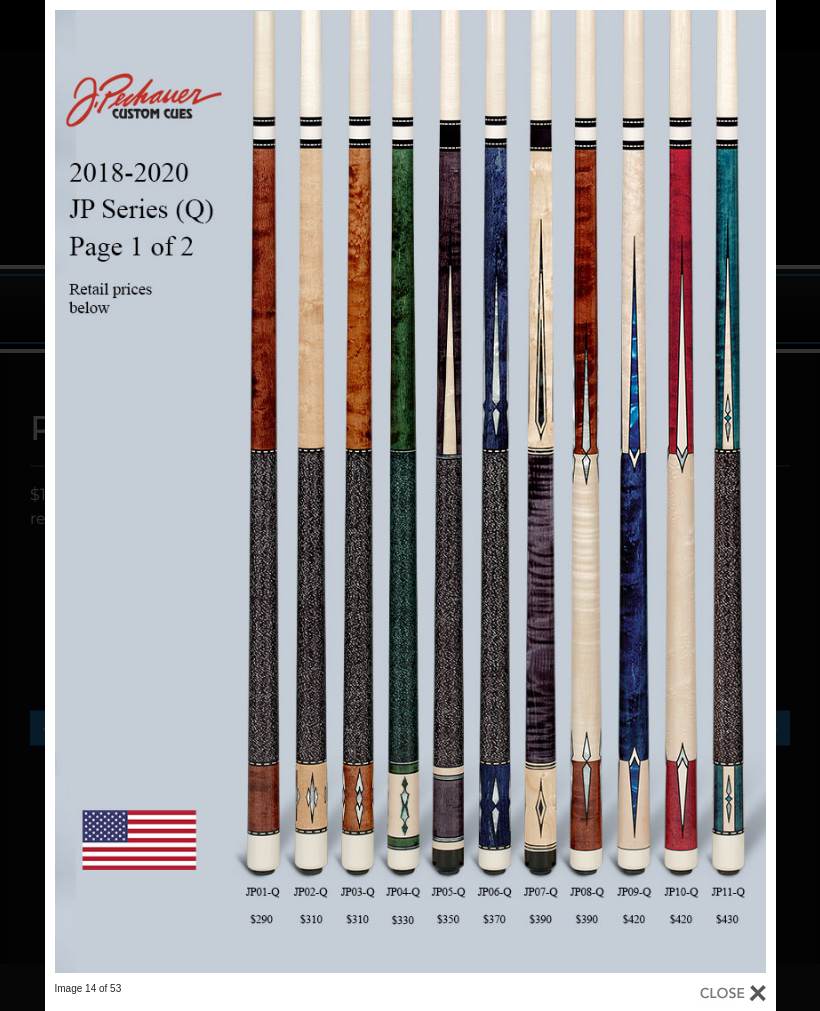 click at bounding box center (611, 491) 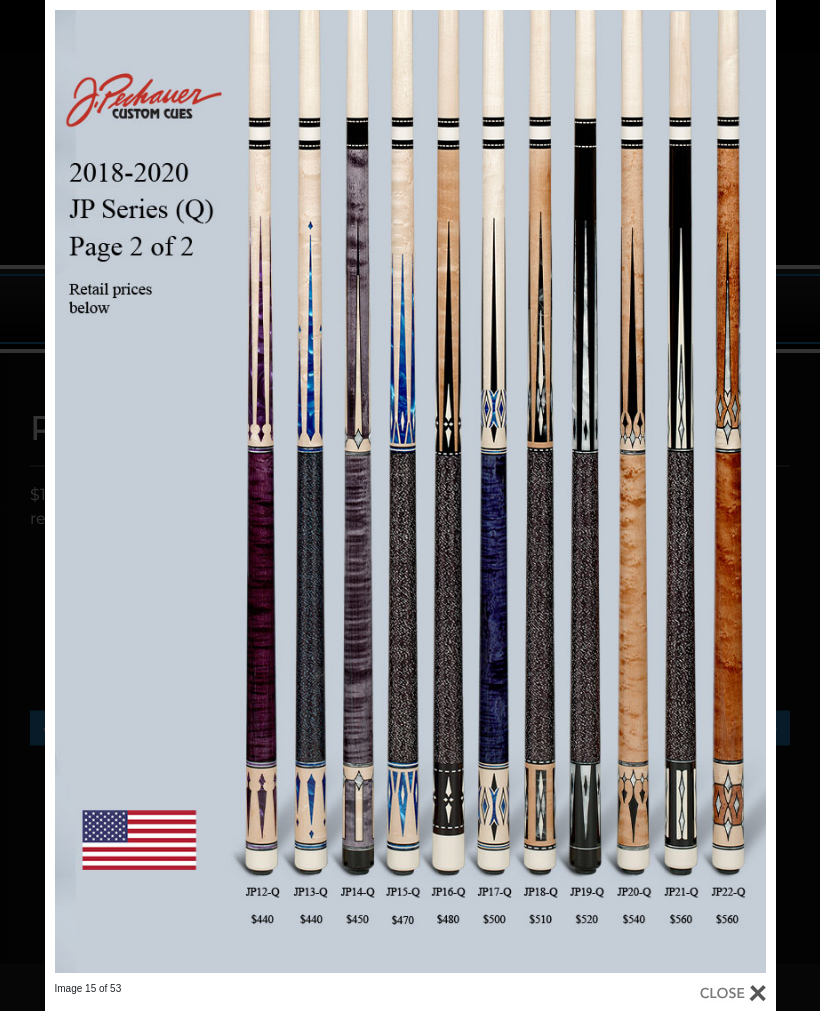 click at bounding box center (611, 491) 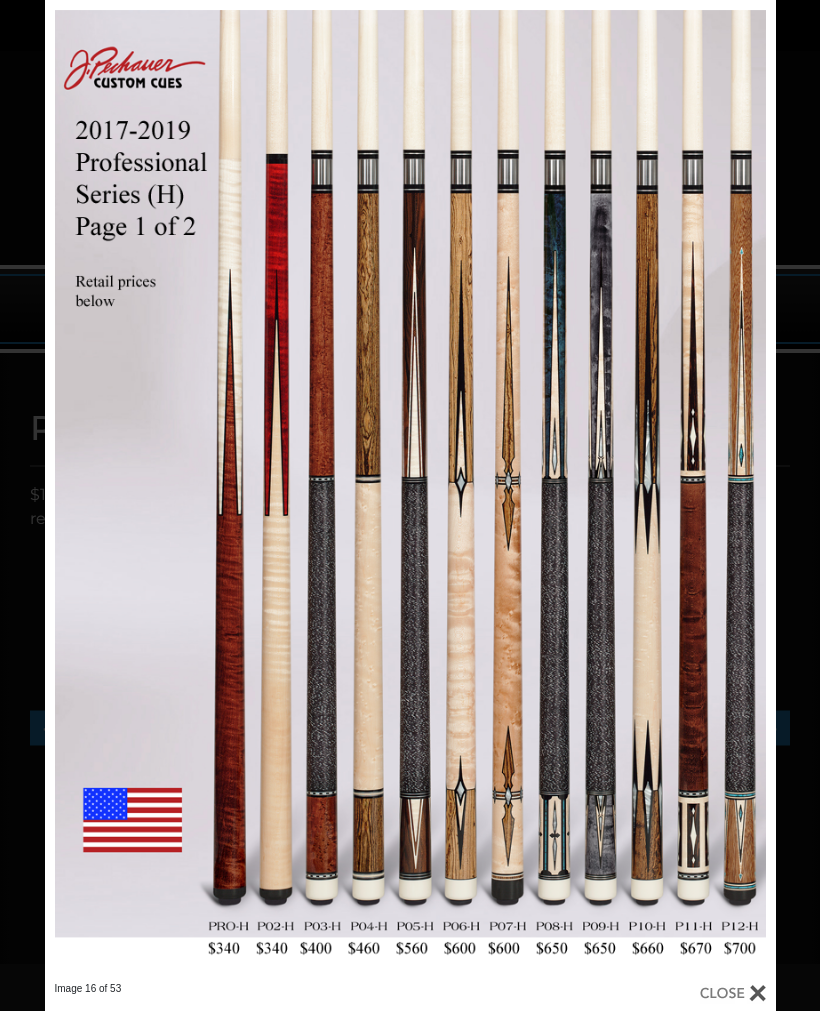 click at bounding box center (611, 491) 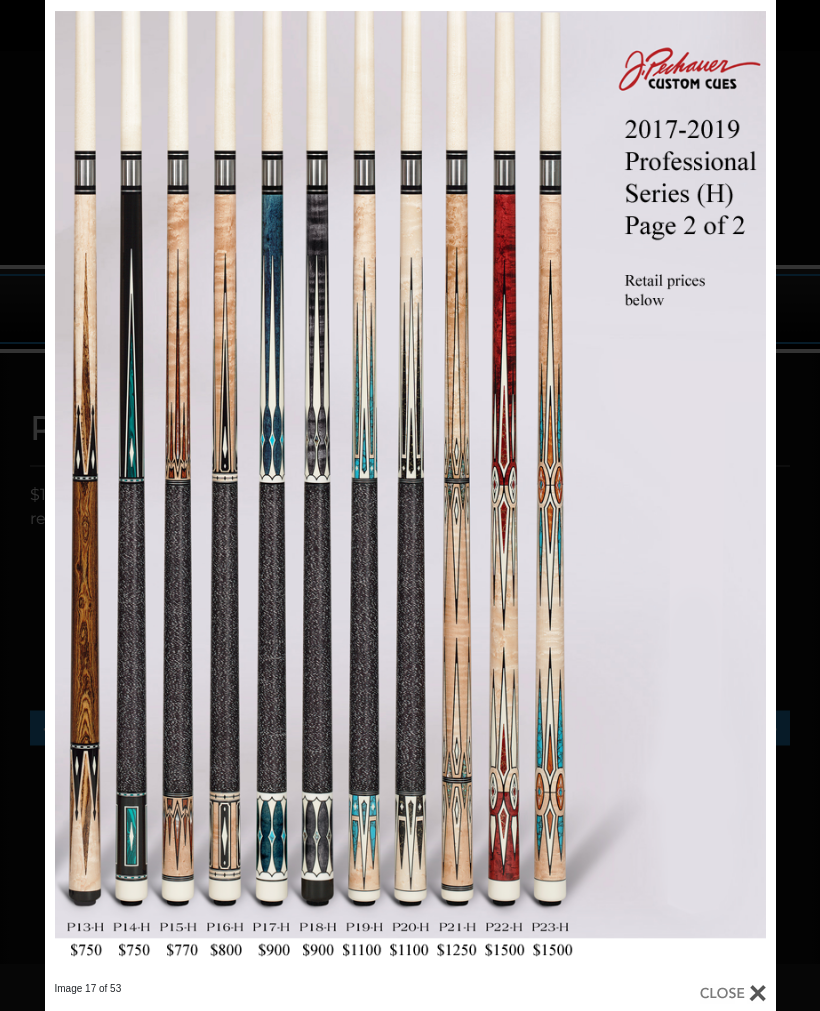 click at bounding box center (611, 491) 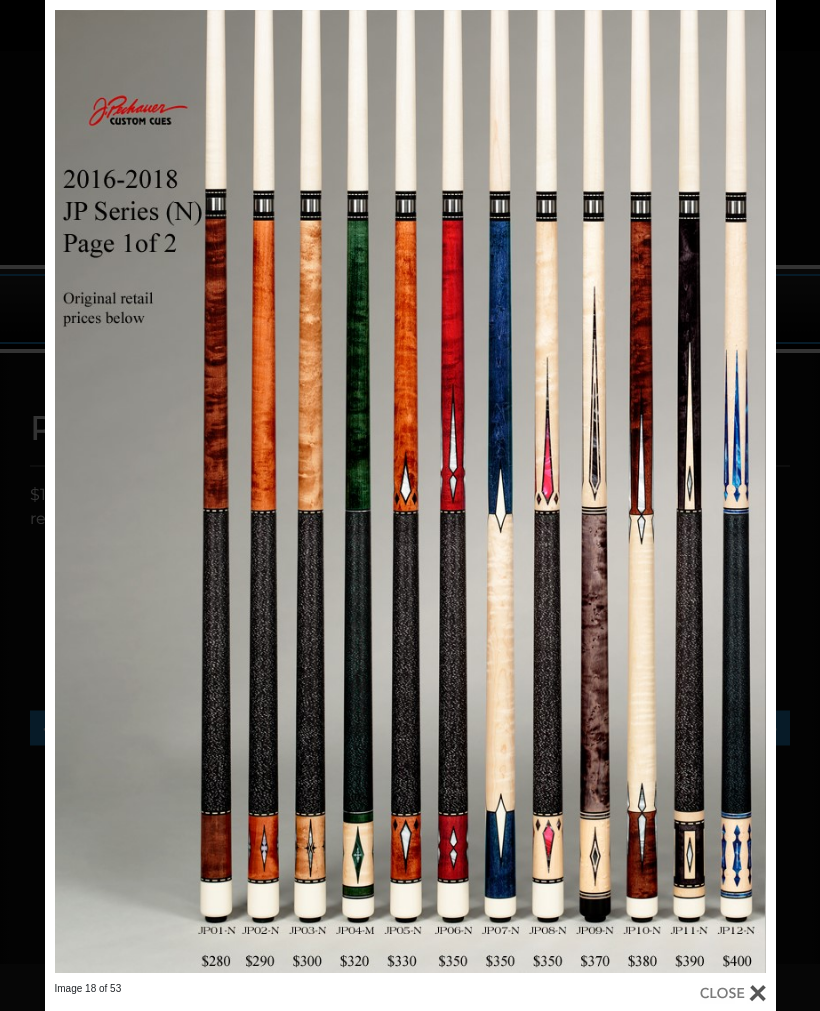 click at bounding box center [611, 491] 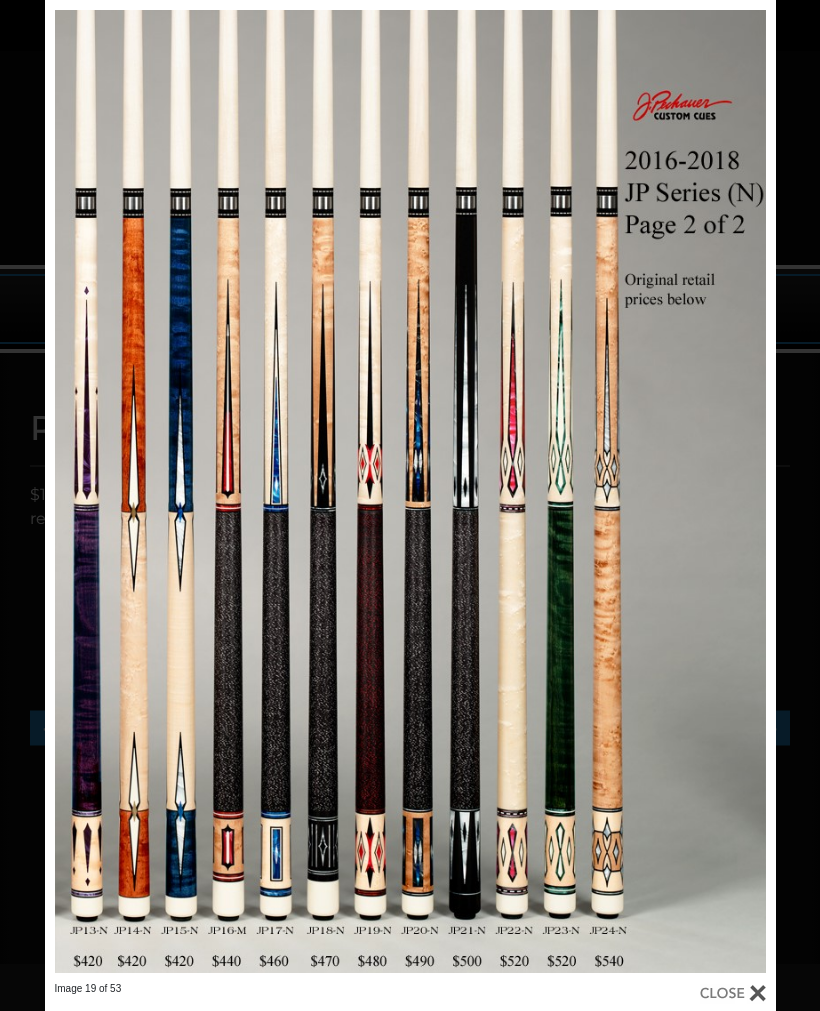 click at bounding box center [611, 491] 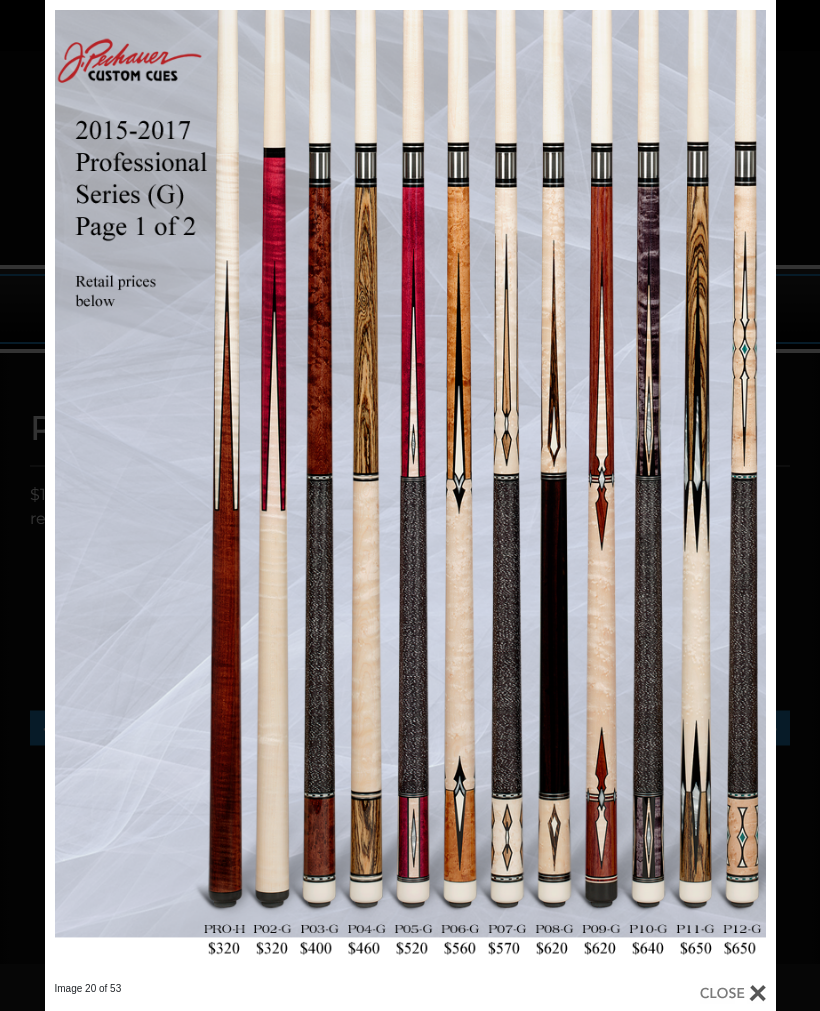 click at bounding box center [611, 491] 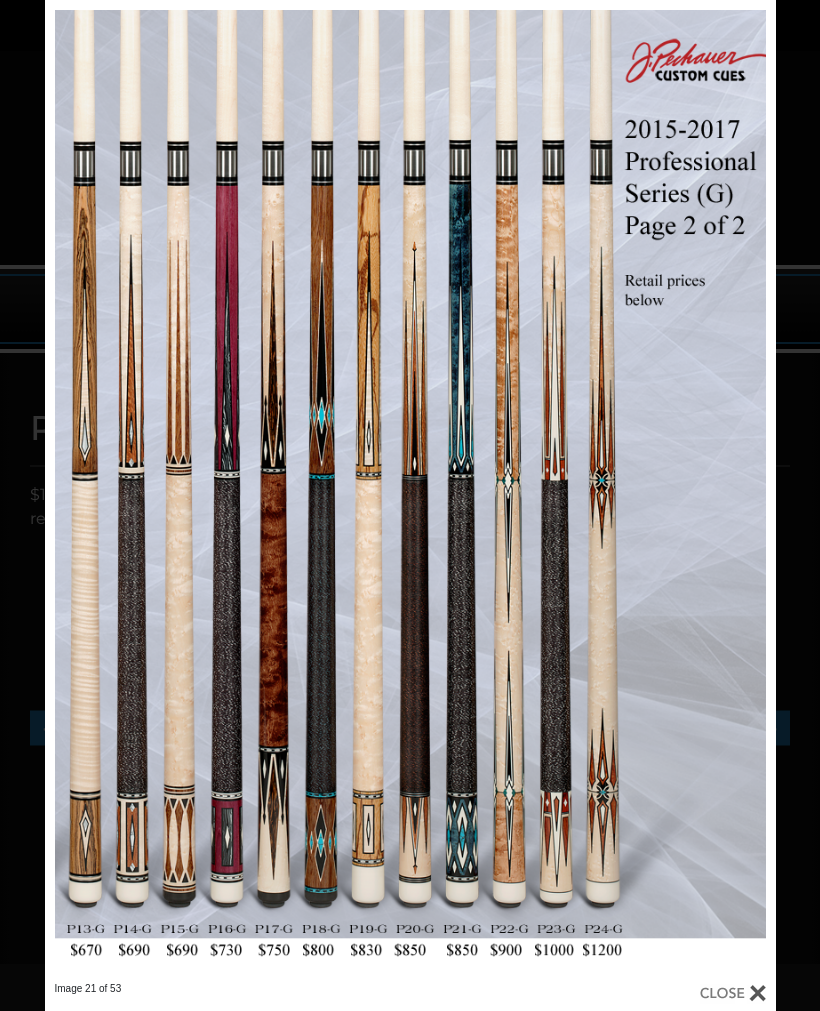 click at bounding box center [611, 491] 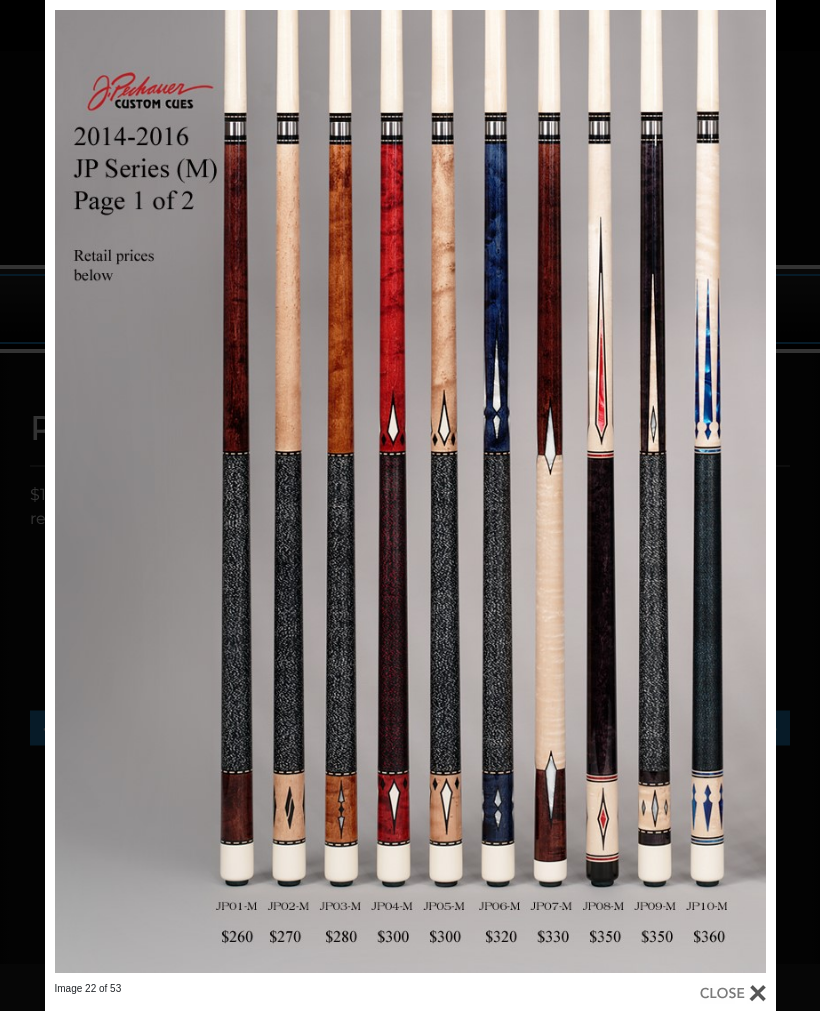 click at bounding box center [611, 491] 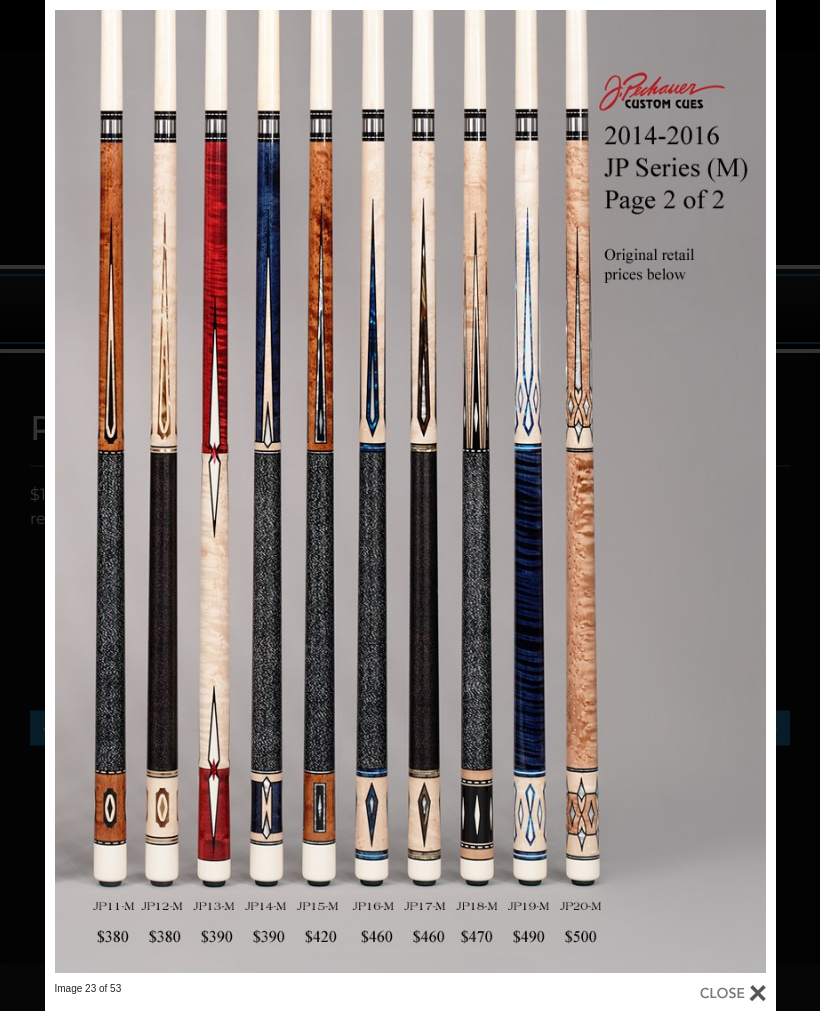 click at bounding box center (611, 491) 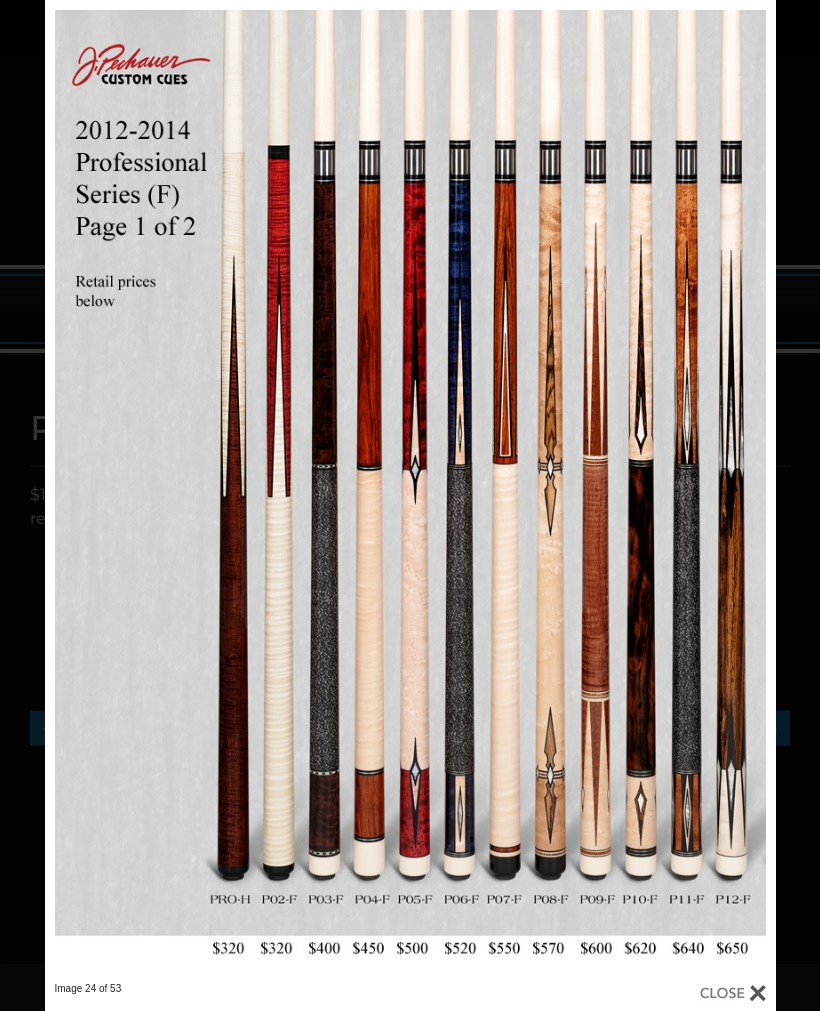 click at bounding box center (611, 491) 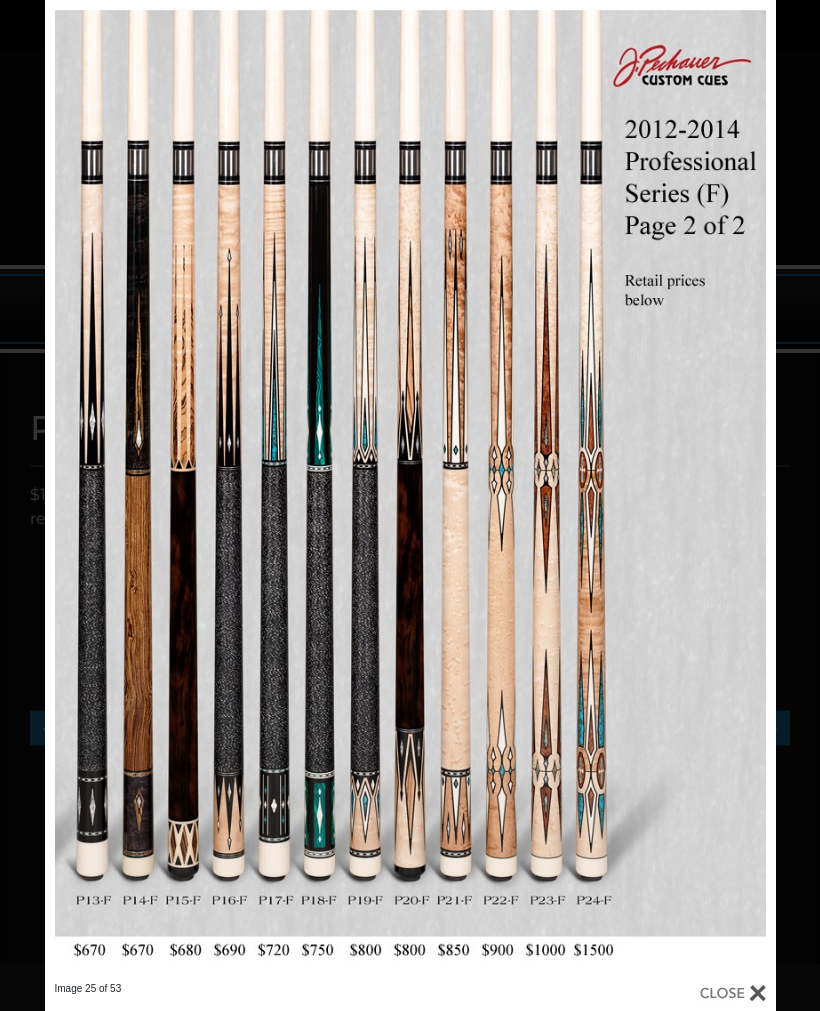 click at bounding box center [611, 491] 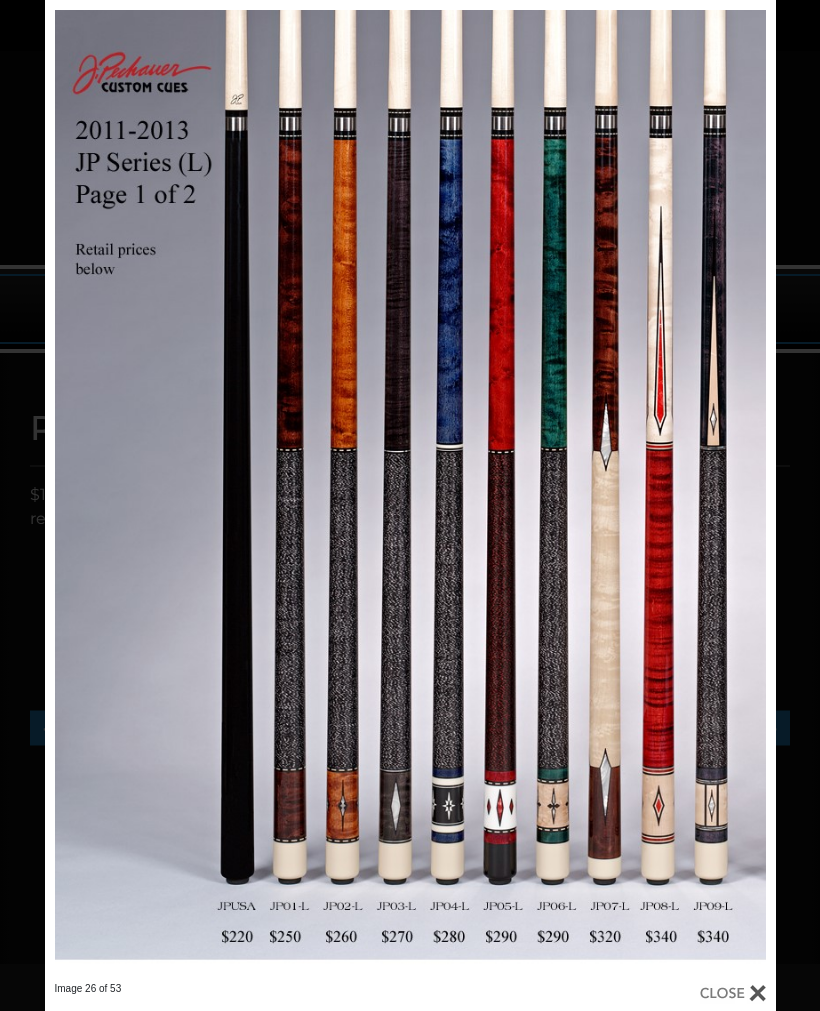 click at bounding box center (611, 491) 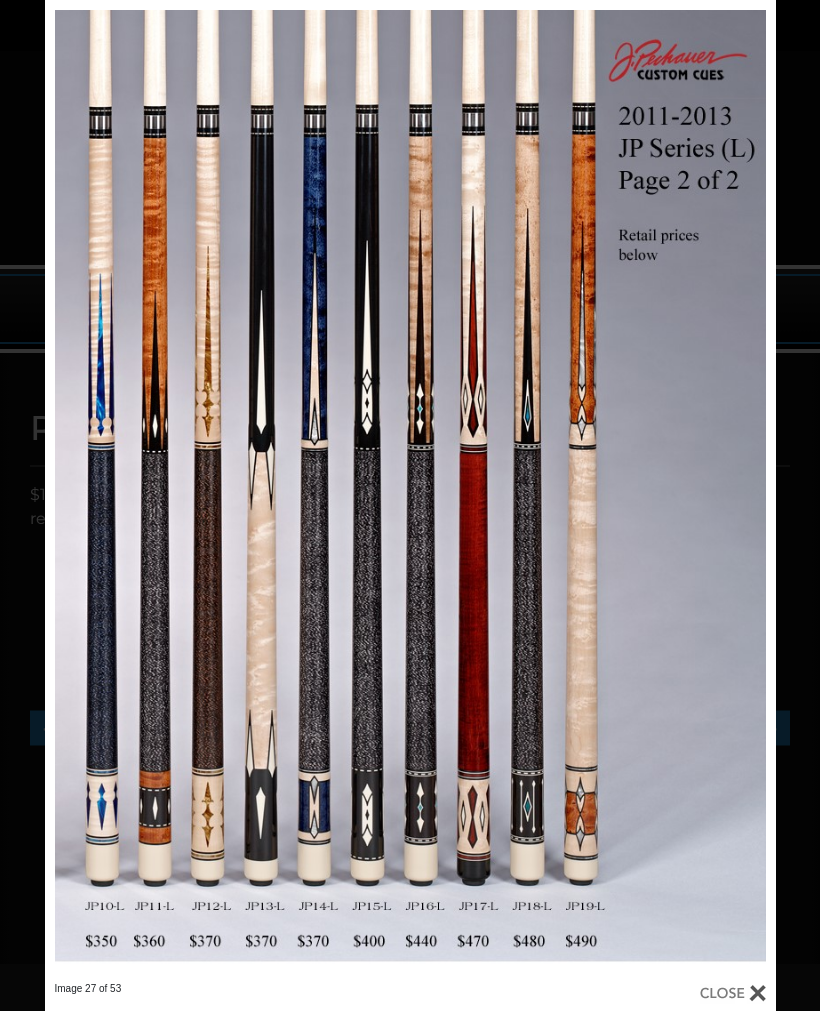 click at bounding box center [611, 491] 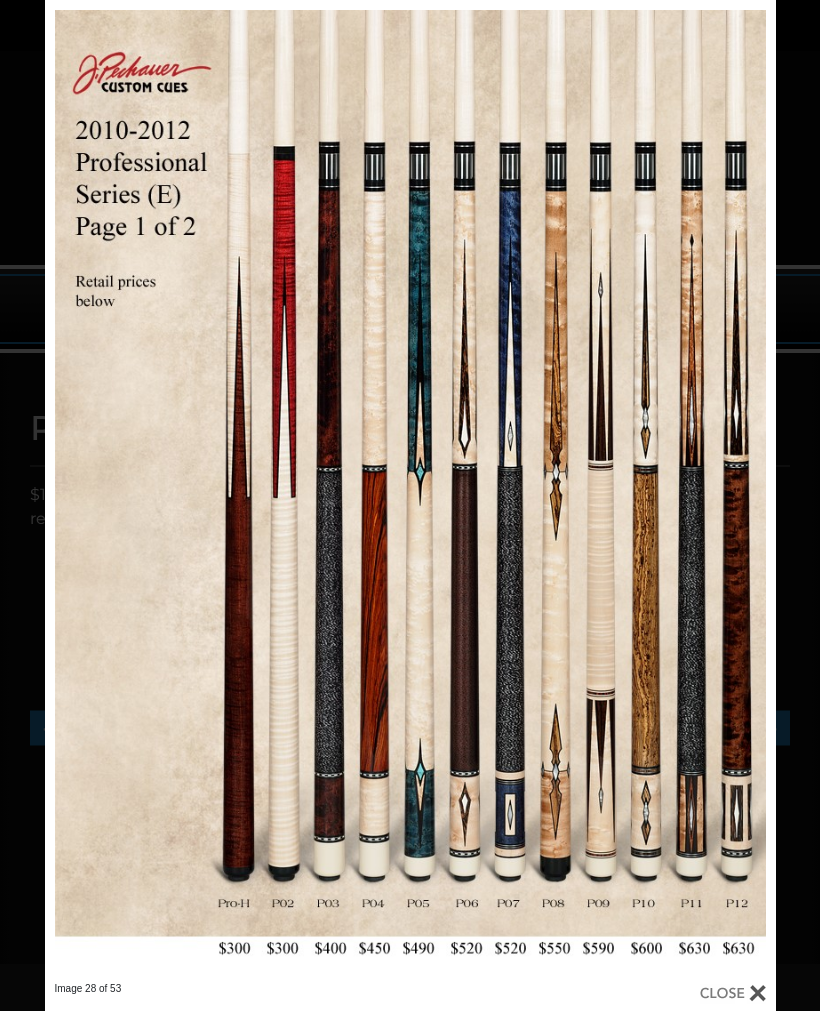 click at bounding box center (611, 491) 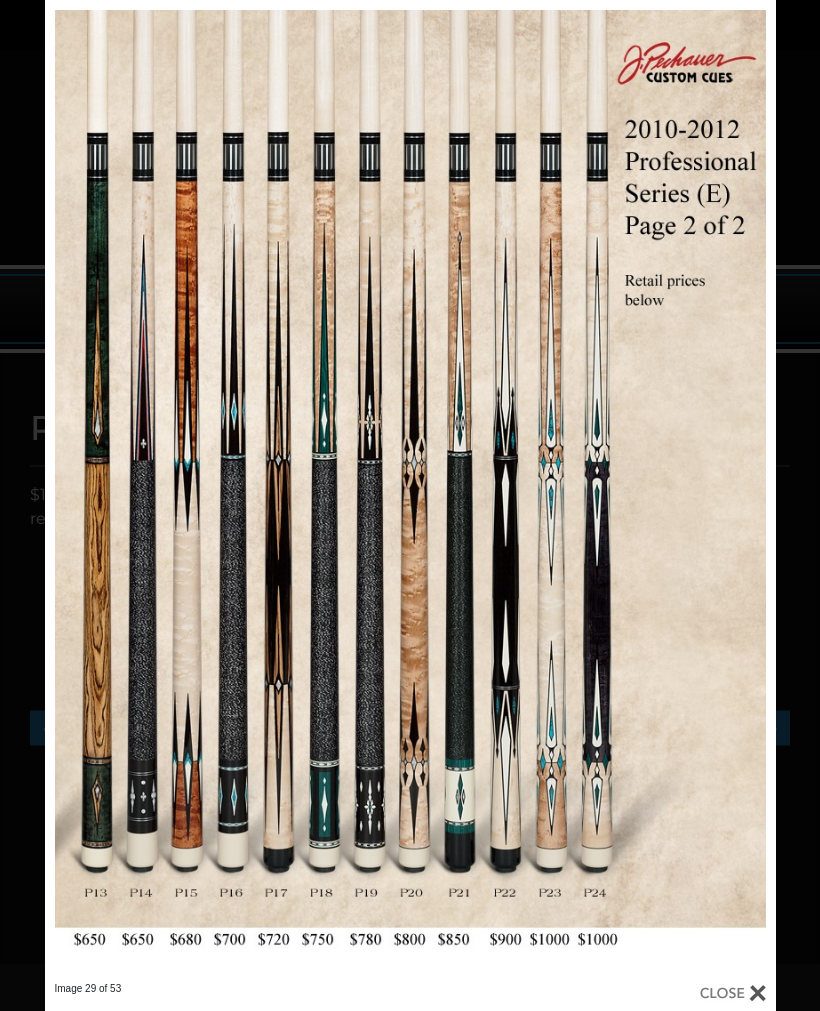 click at bounding box center (611, 491) 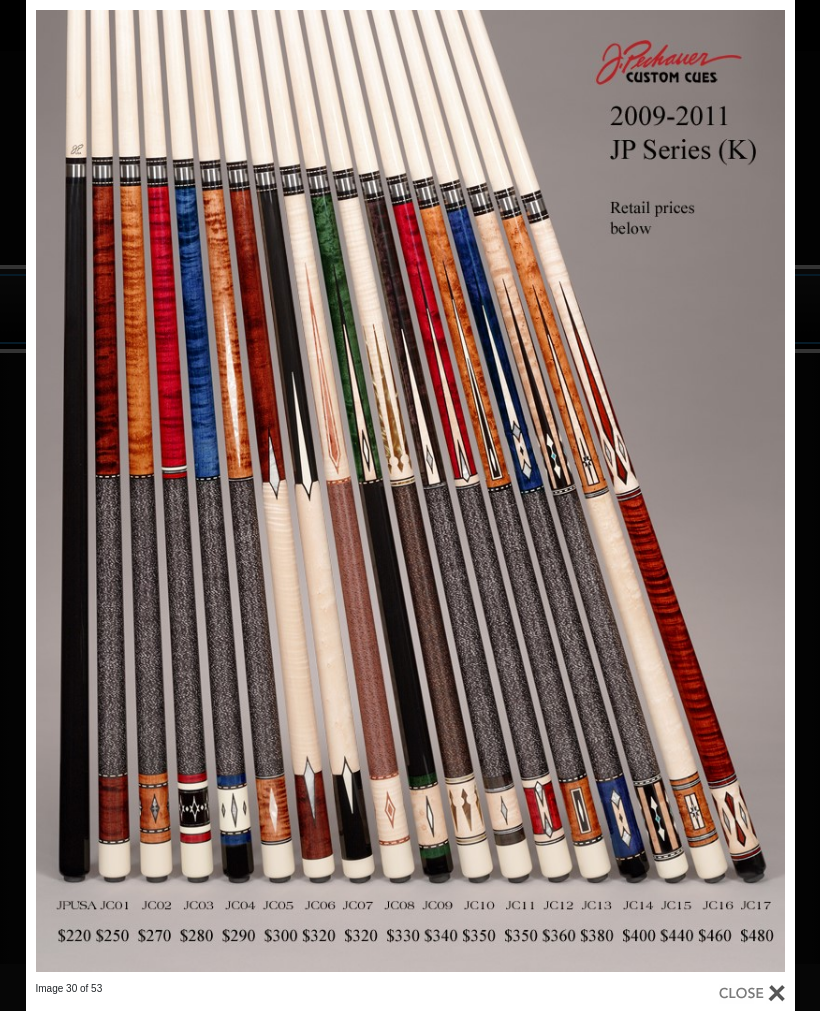 click at bounding box center (621, 491) 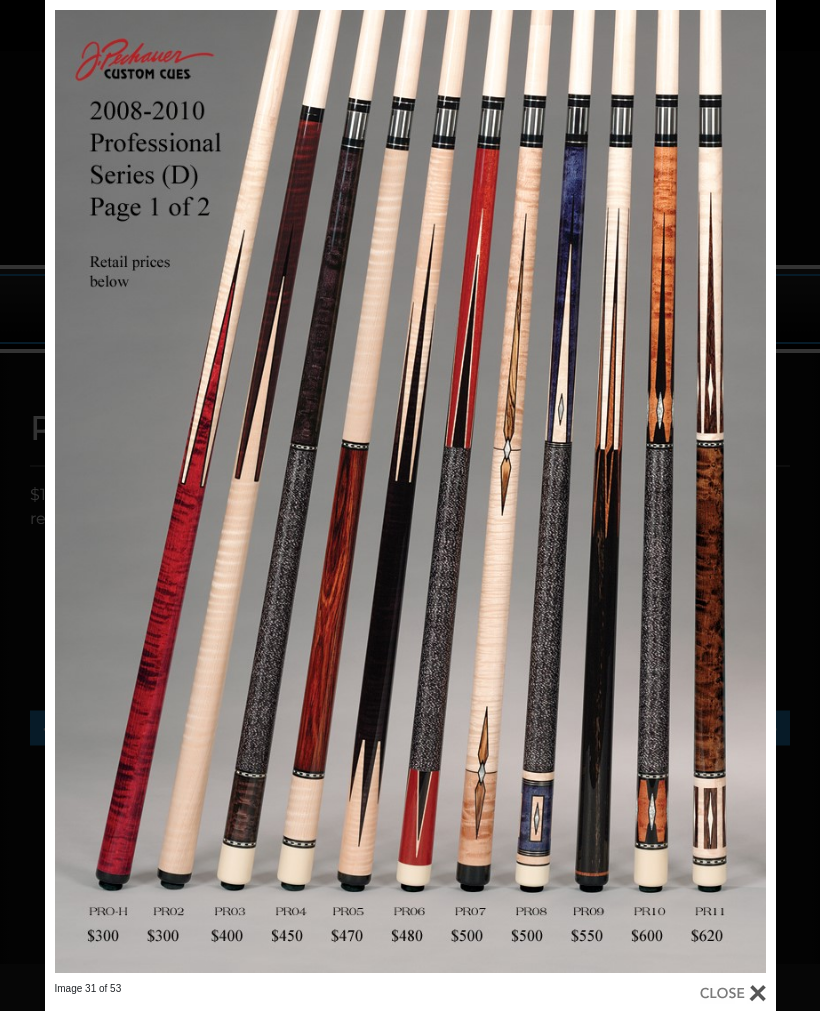 click at bounding box center (611, 491) 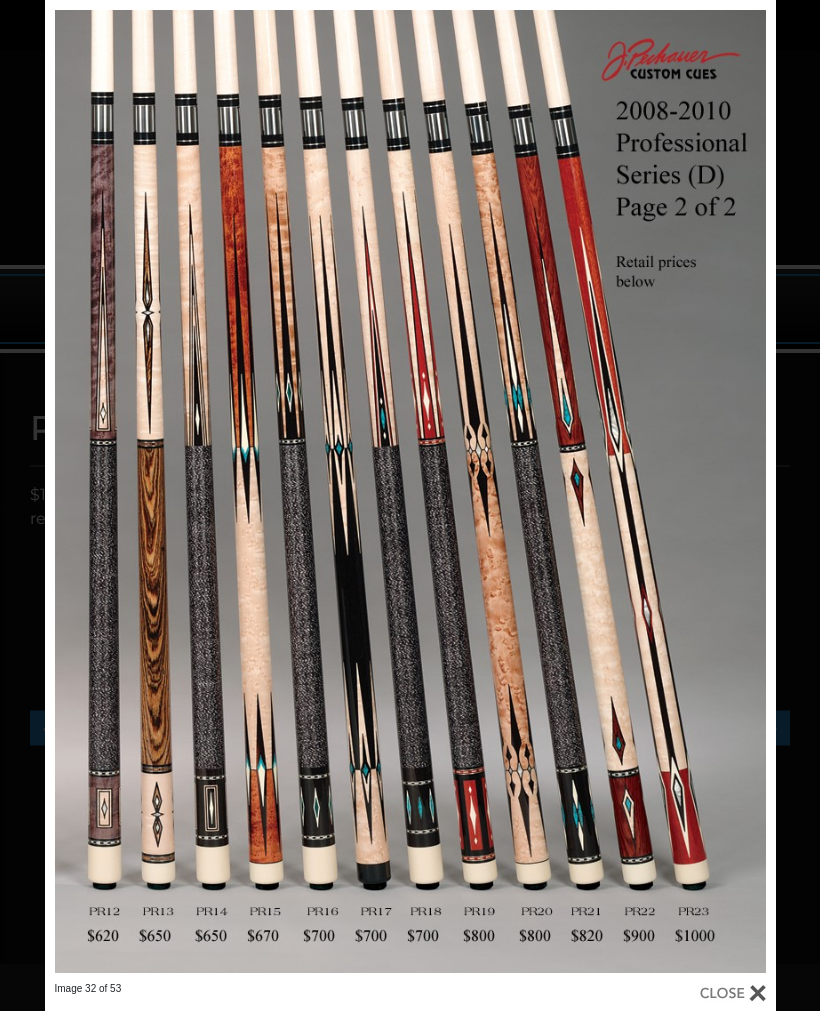 click at bounding box center (611, 491) 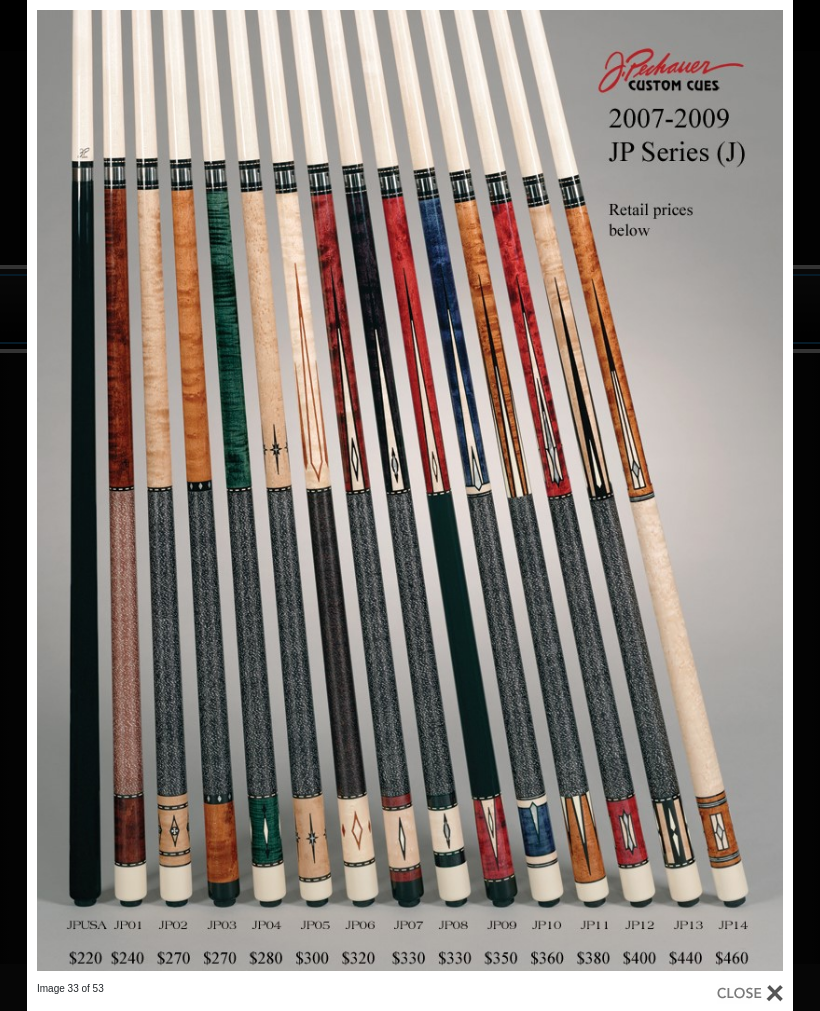 click at bounding box center (620, 491) 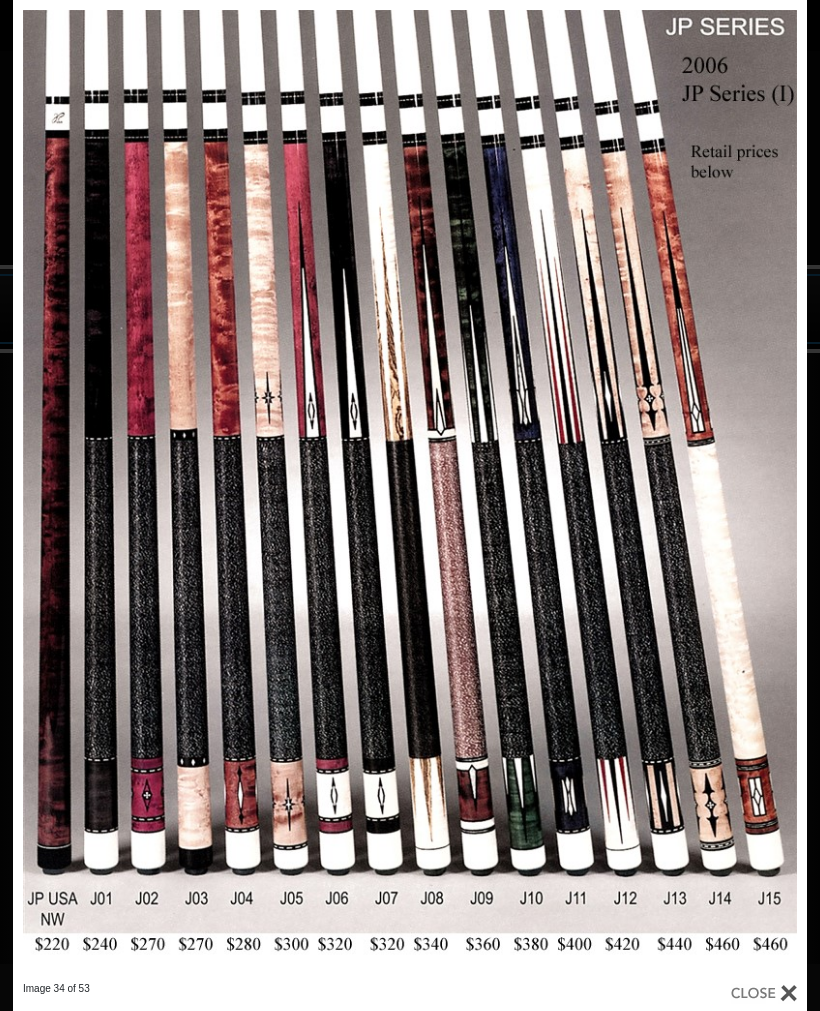 click at bounding box center [628, 491] 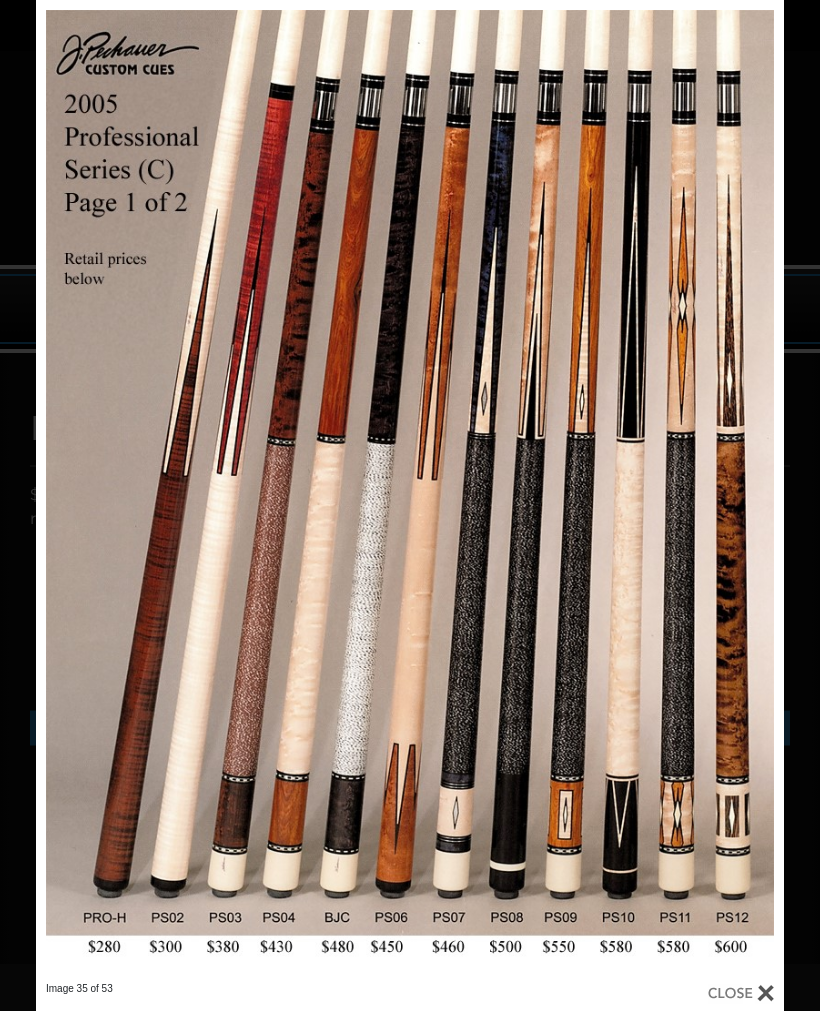 click at bounding box center [615, 491] 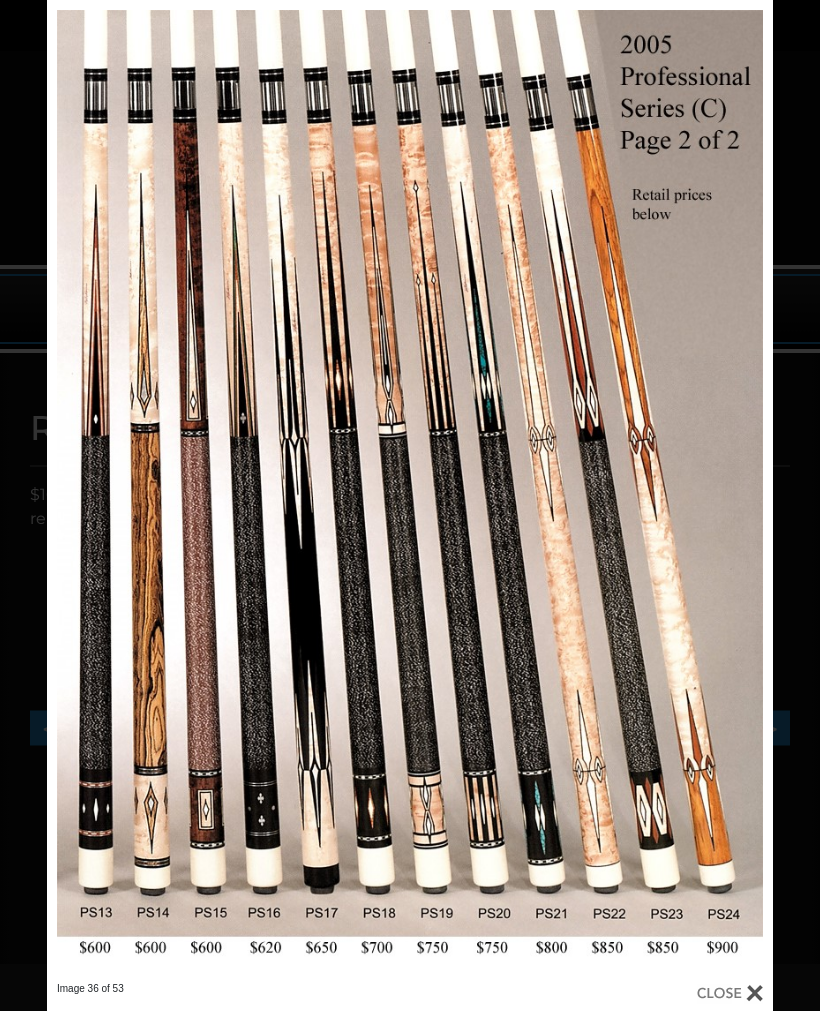 click at bounding box center (609, 491) 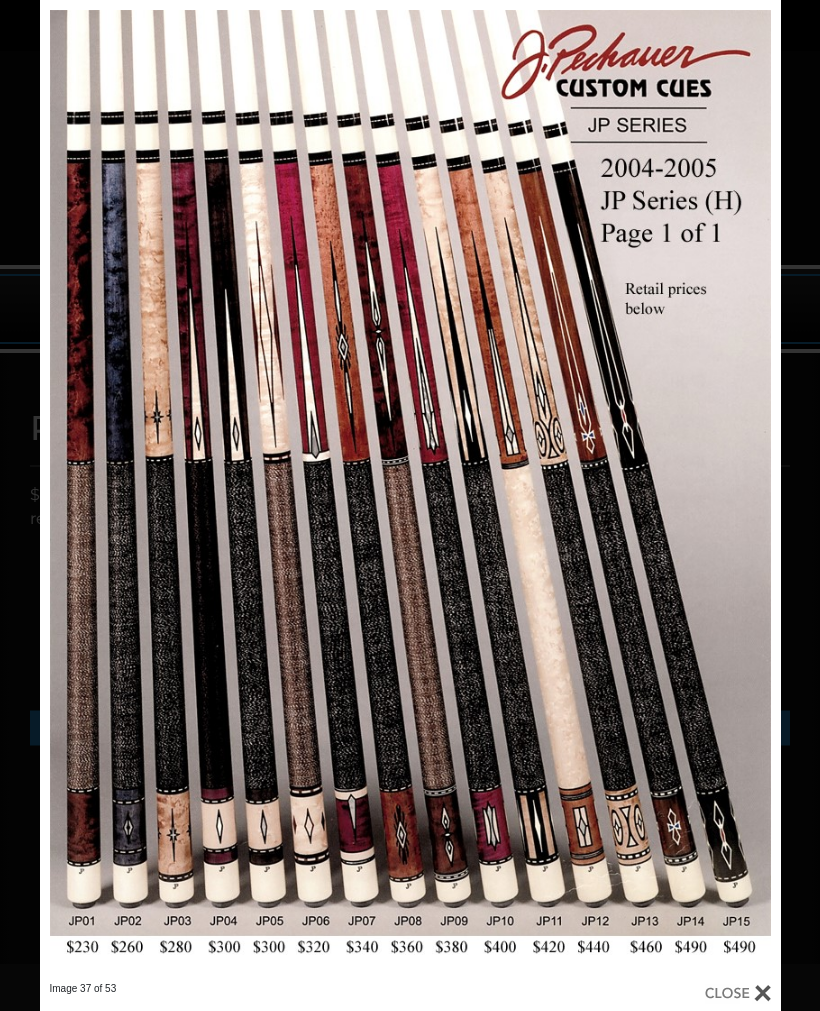 click at bounding box center [613, 491] 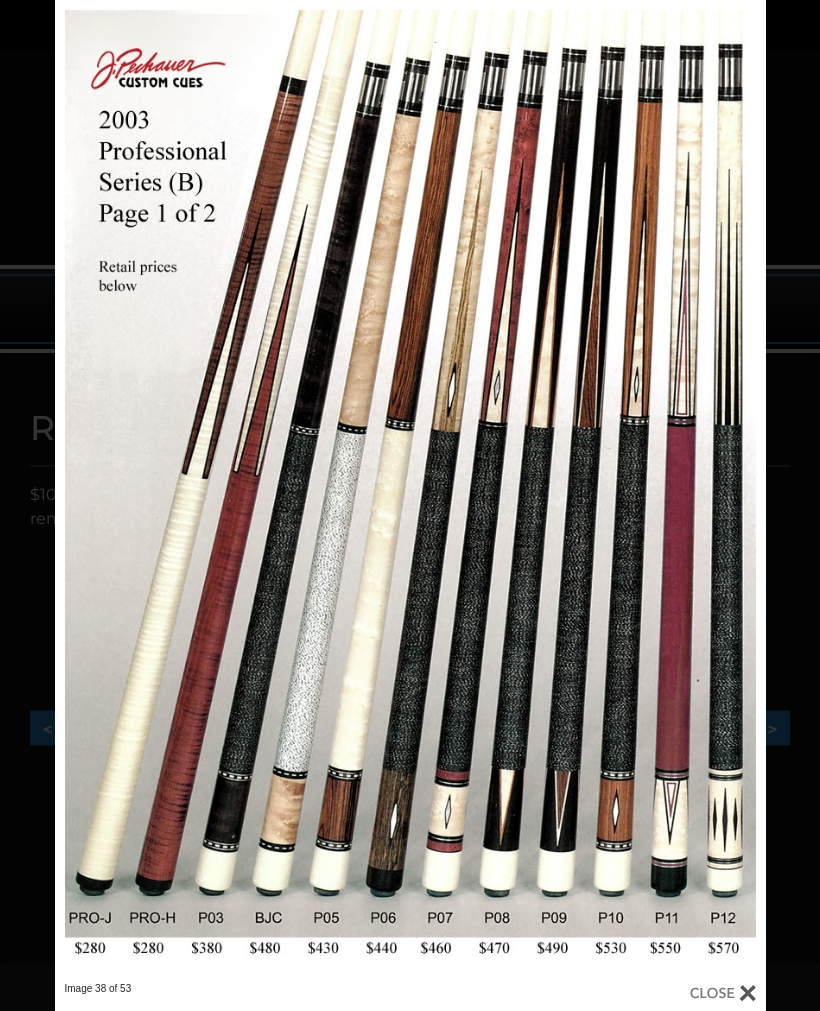 click at bounding box center (606, 491) 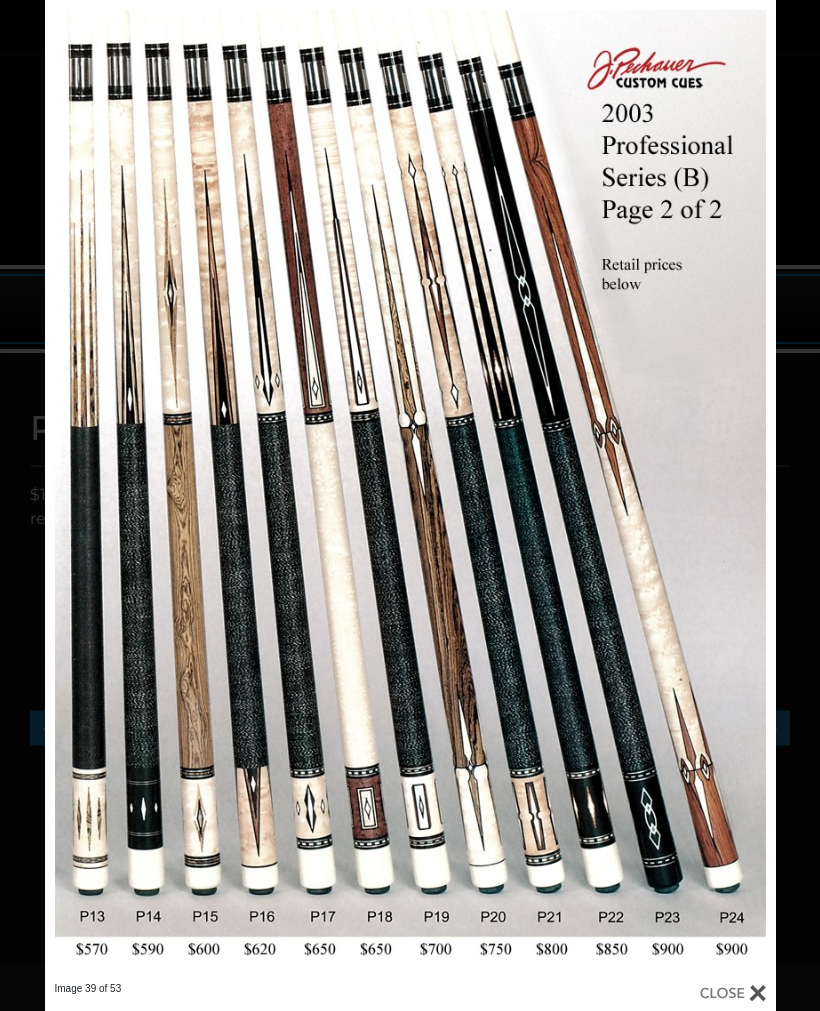 click at bounding box center [611, 491] 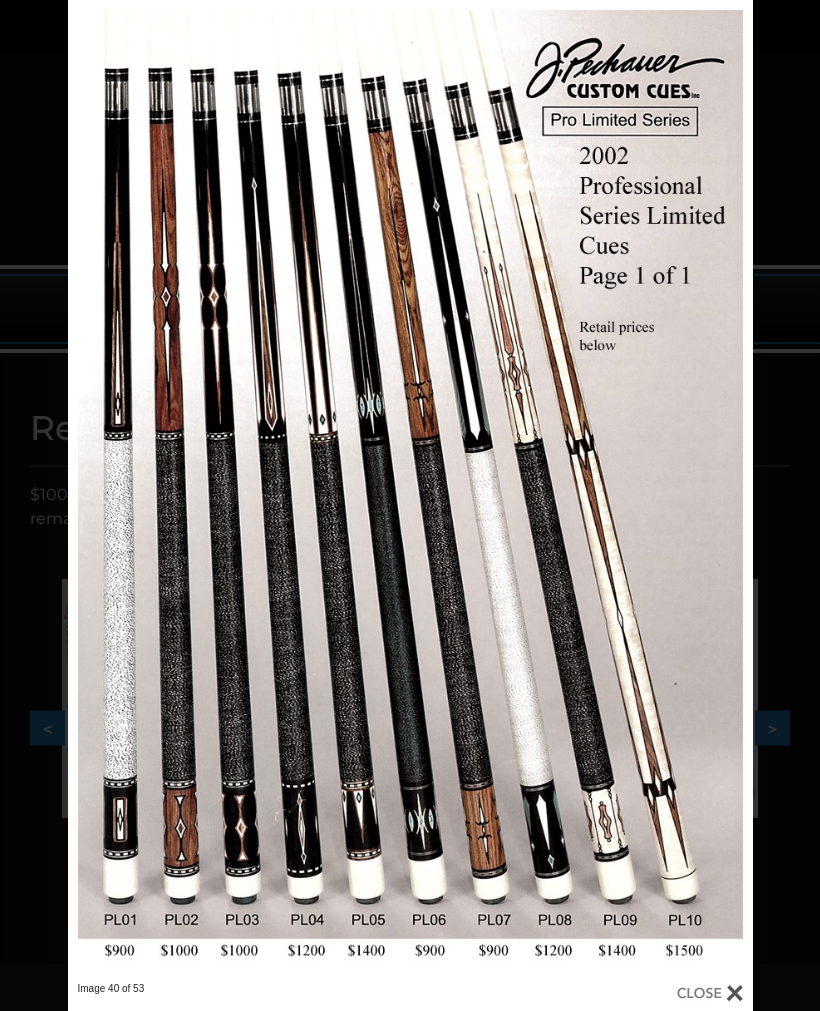 click at bounding box center [598, 491] 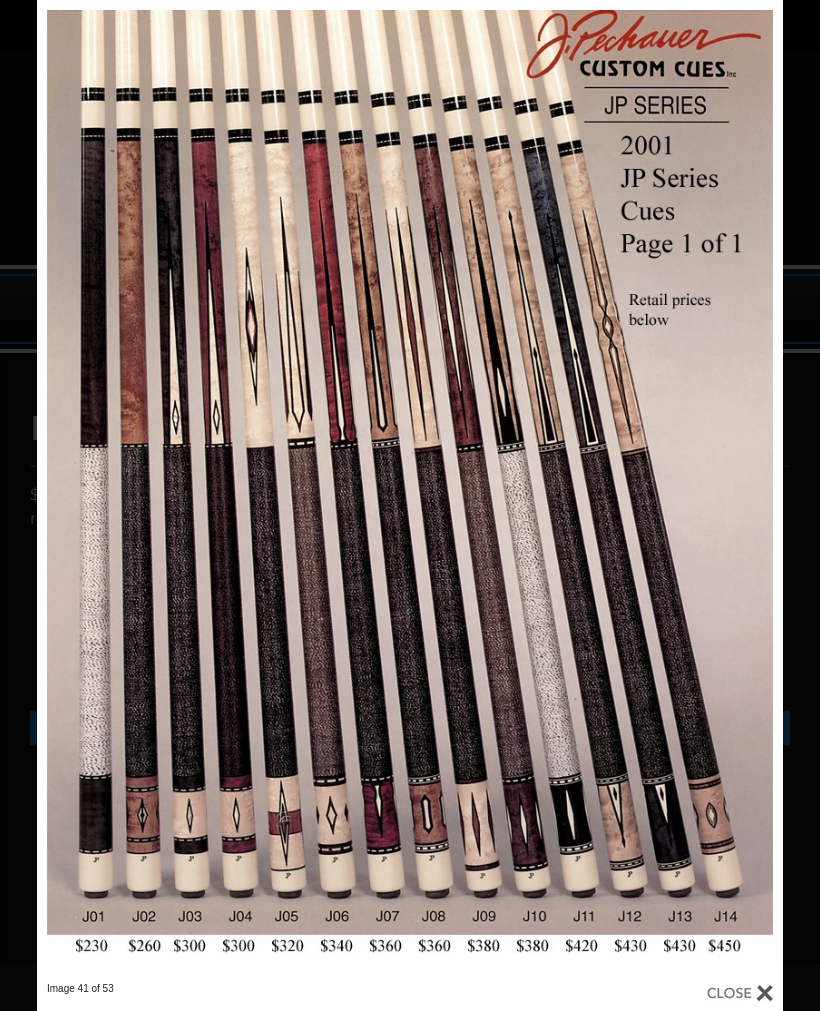 click on "Image 41 of 53" at bounding box center (410, 505) 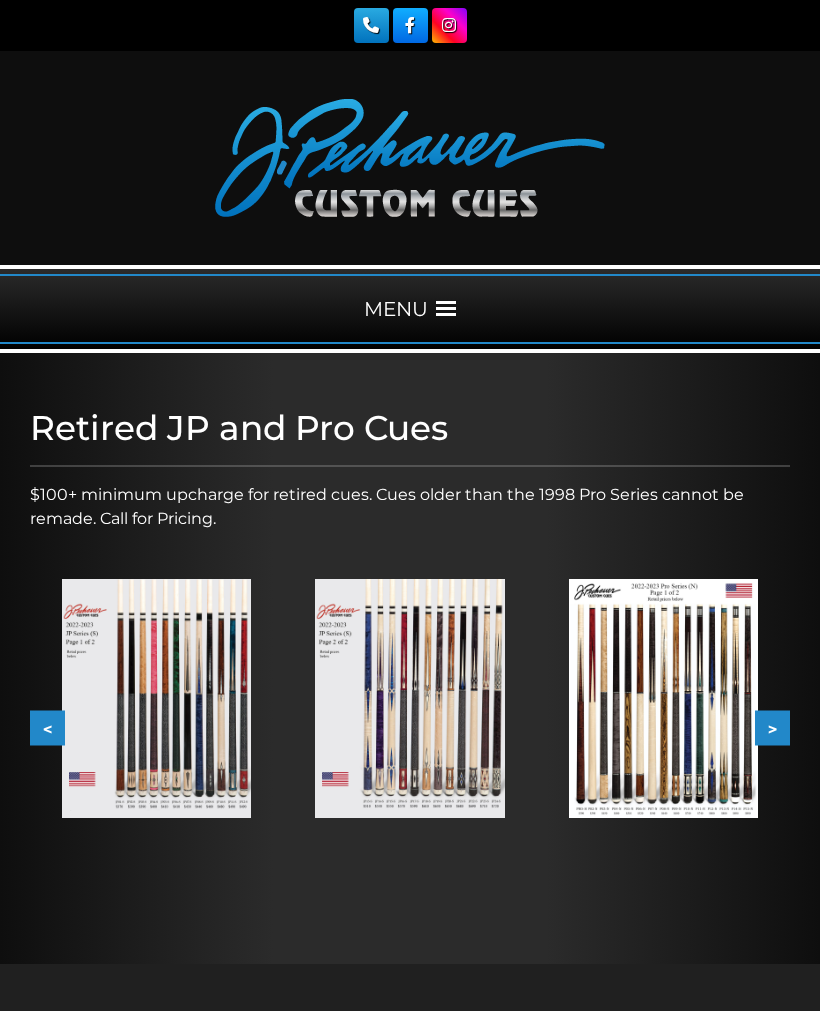 click at bounding box center (156, 698) 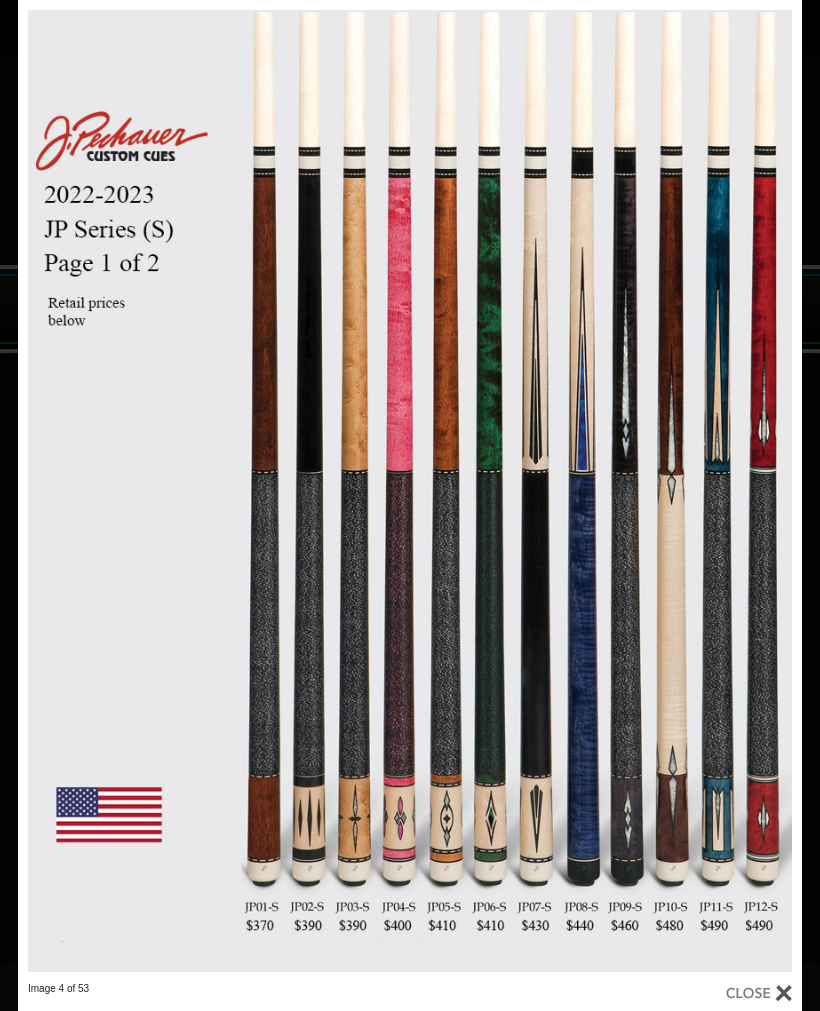 click at bounding box center (625, 491) 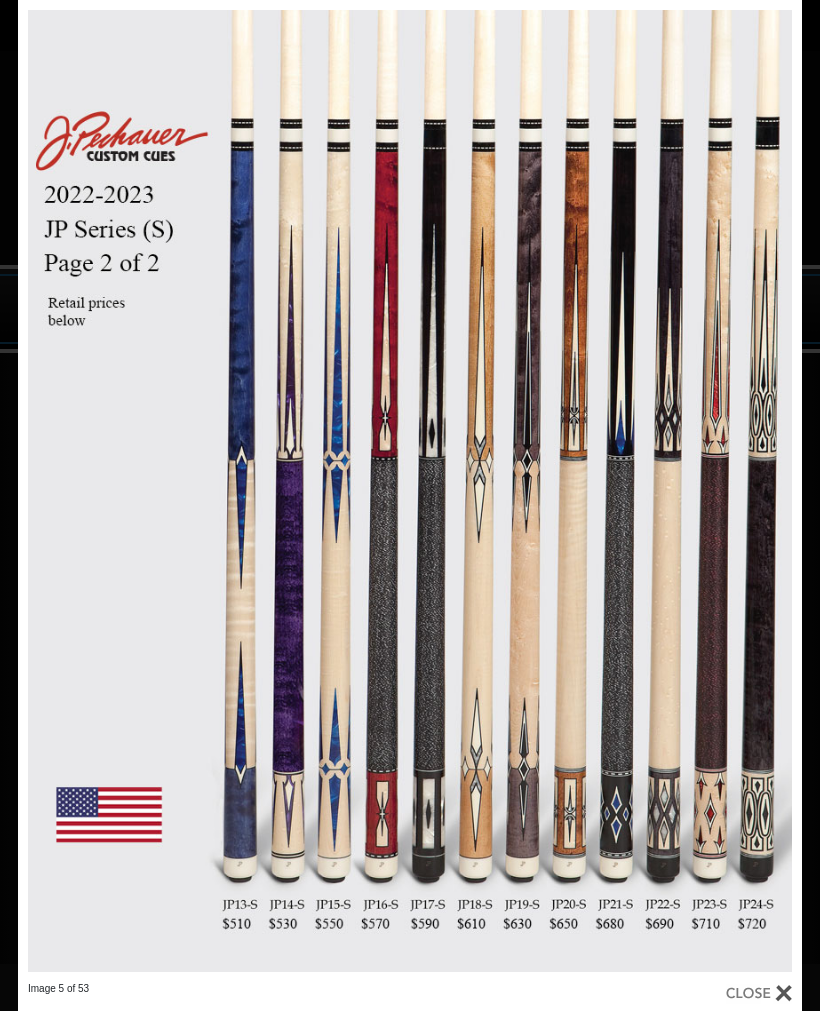 click at bounding box center [625, 491] 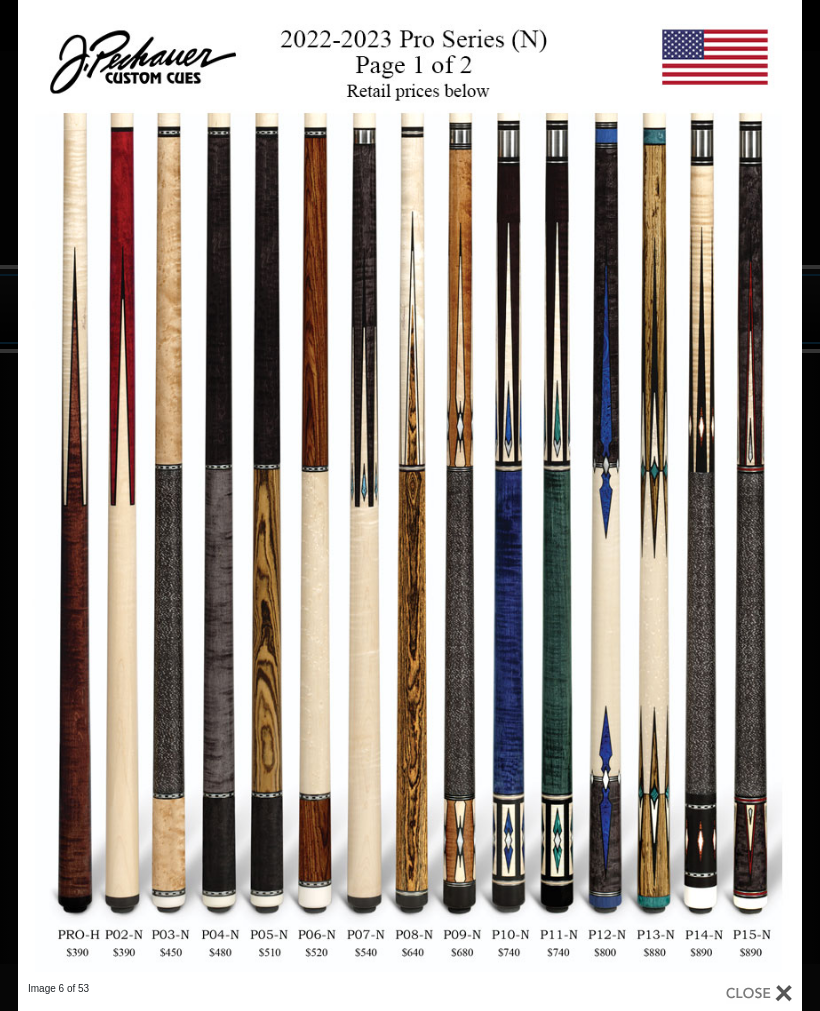 click at bounding box center [625, 491] 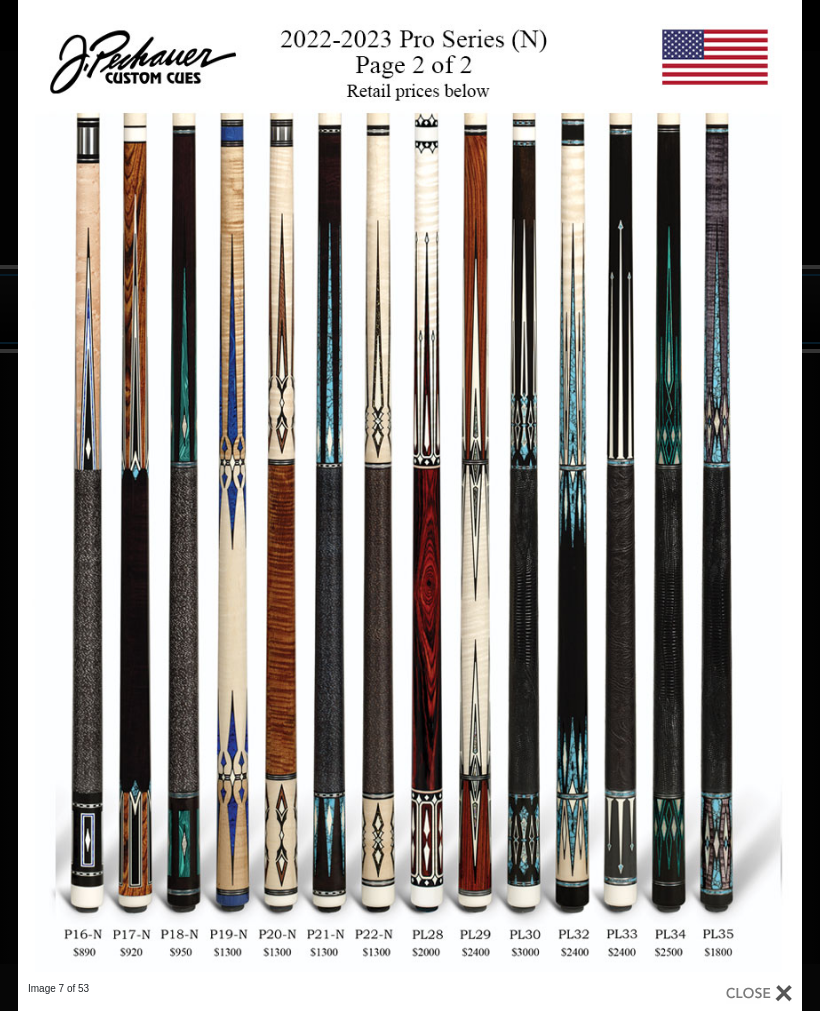 click at bounding box center (625, 491) 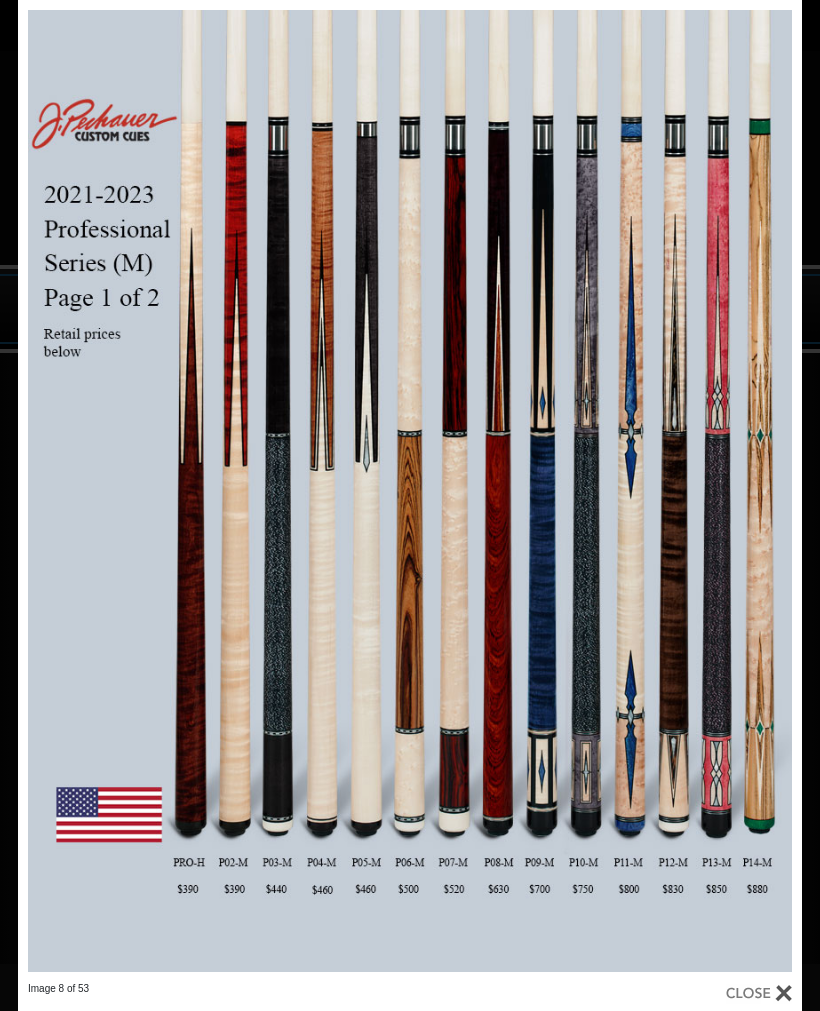 click at bounding box center [625, 491] 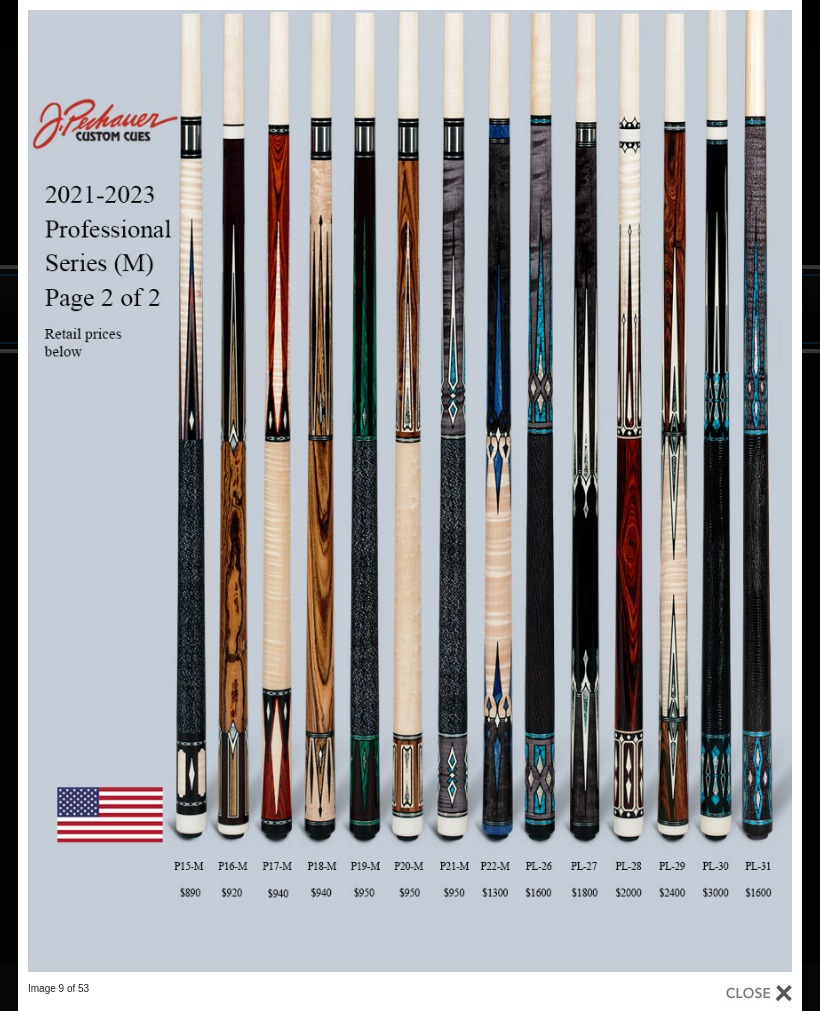click at bounding box center [625, 491] 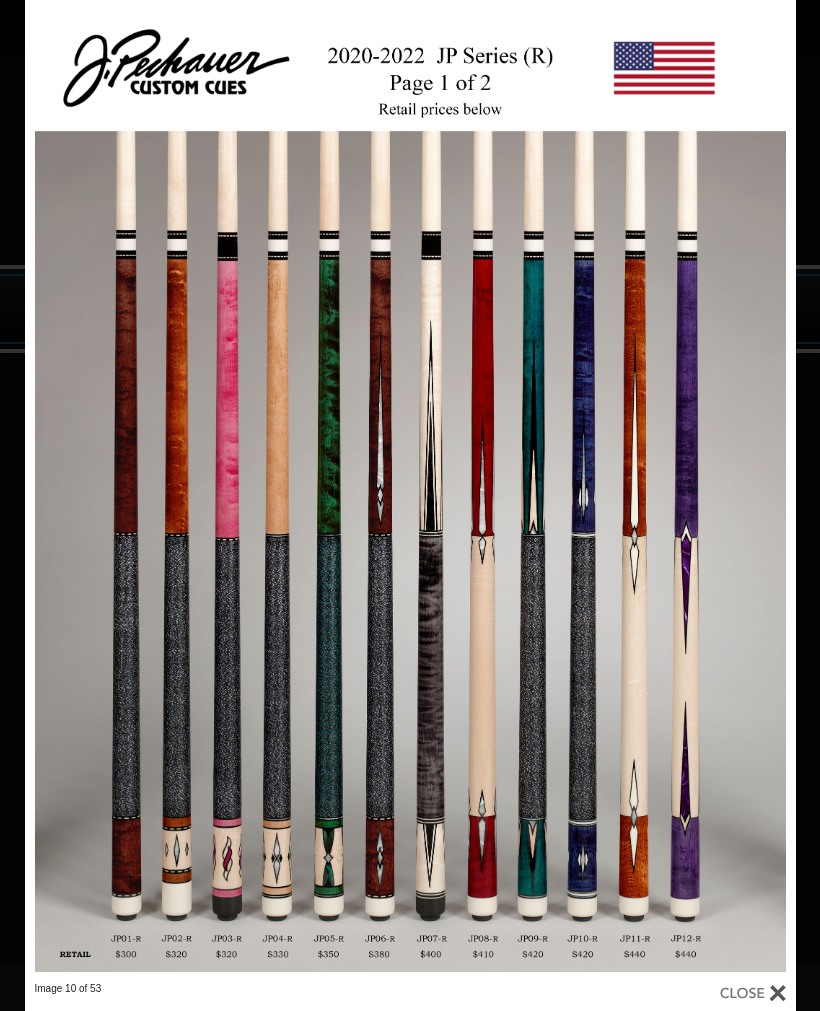 click at bounding box center [622, 491] 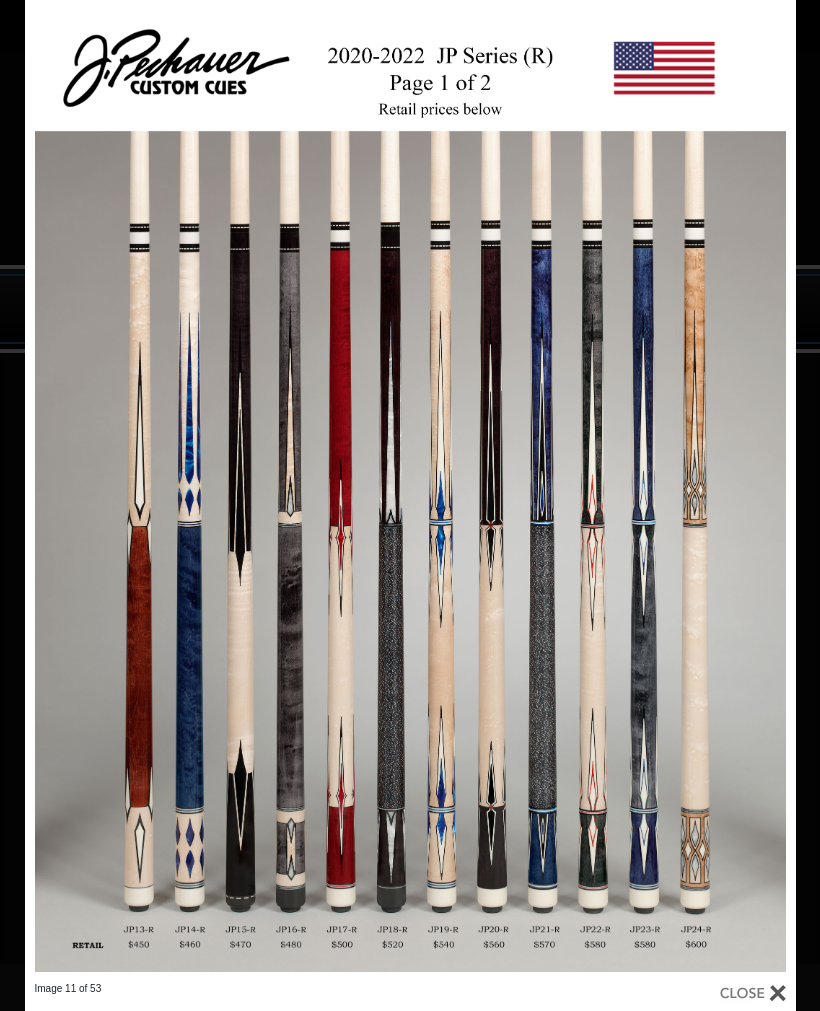 click at bounding box center (622, 491) 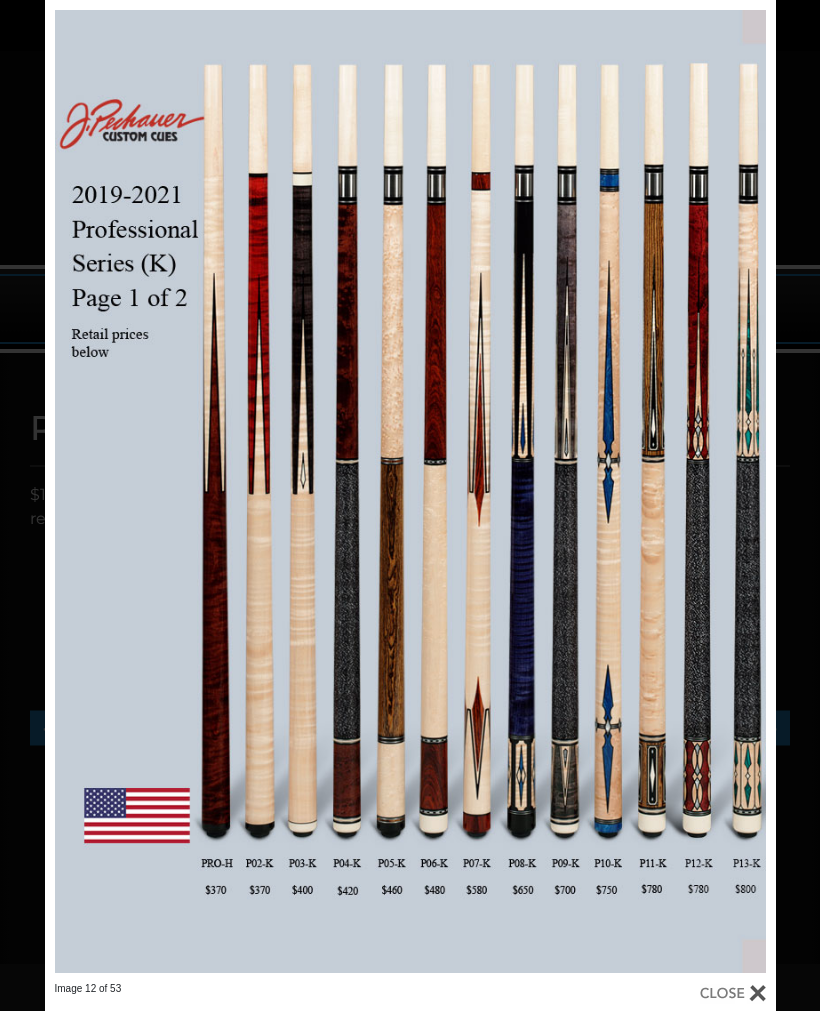 click at bounding box center (611, 491) 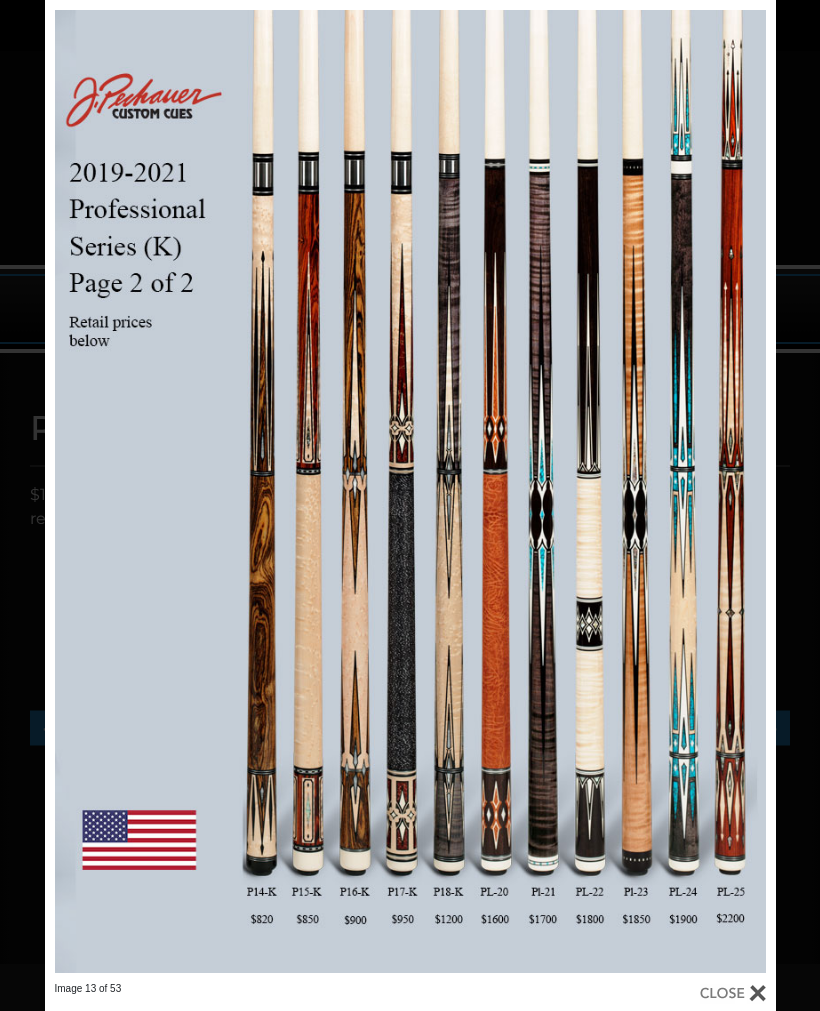 click at bounding box center (611, 491) 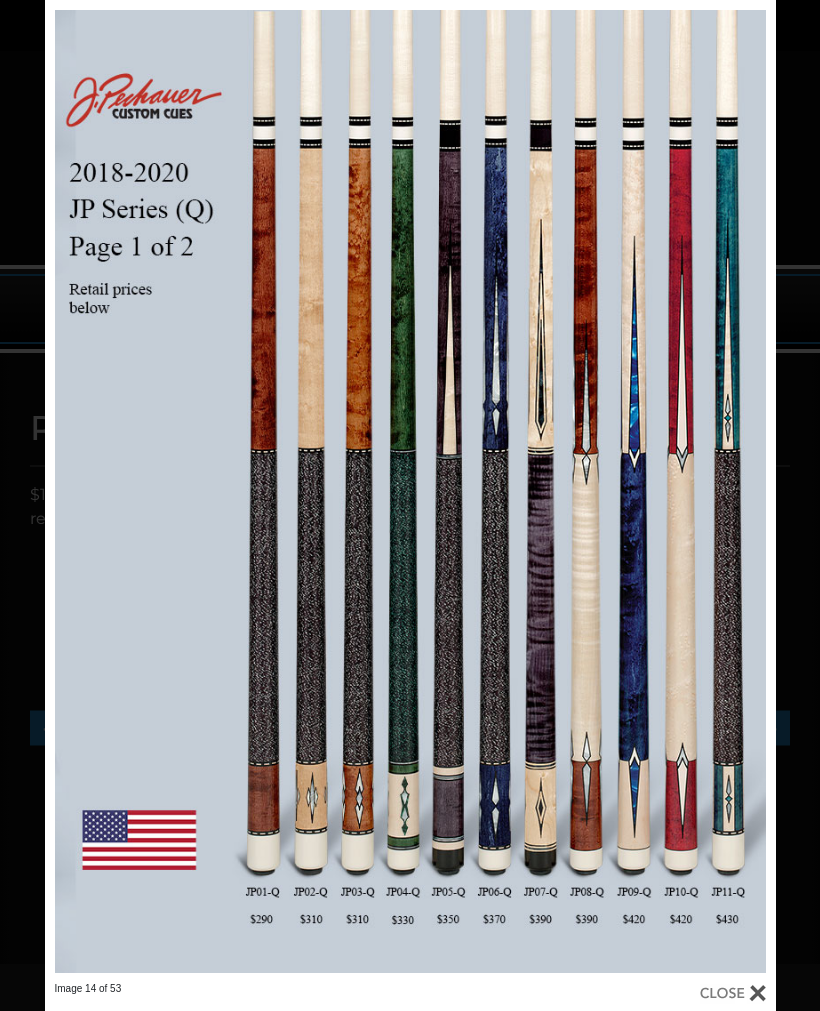 click at bounding box center [611, 491] 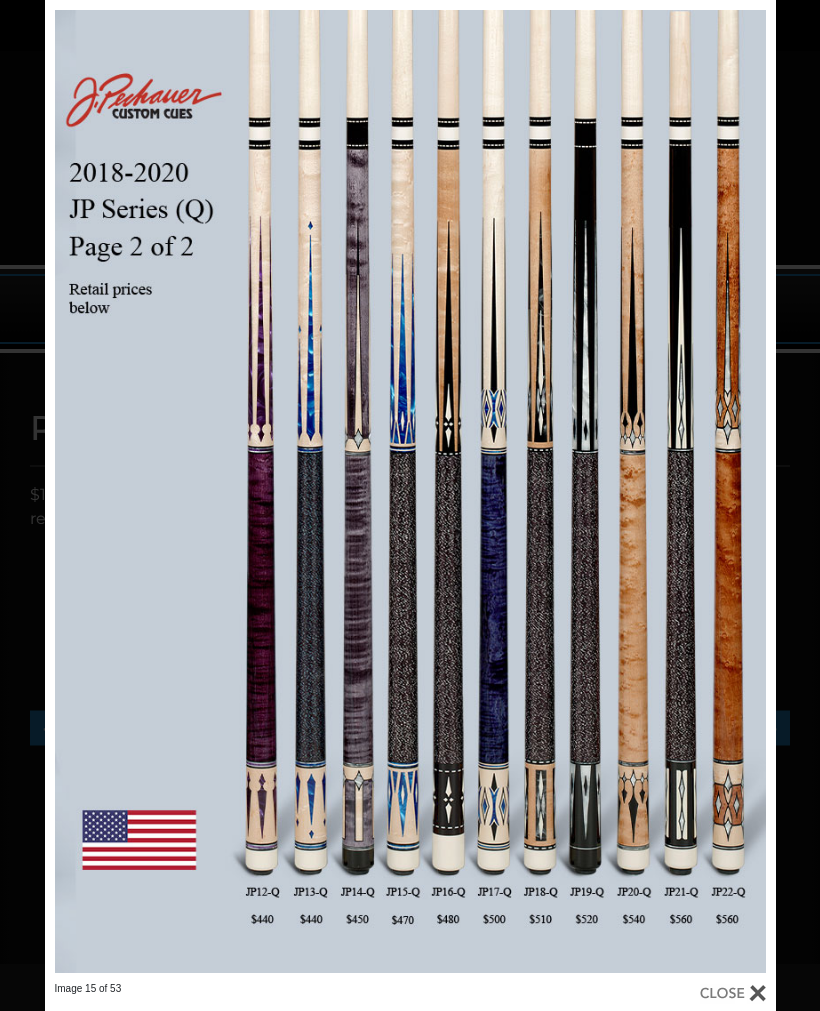 click at bounding box center (611, 491) 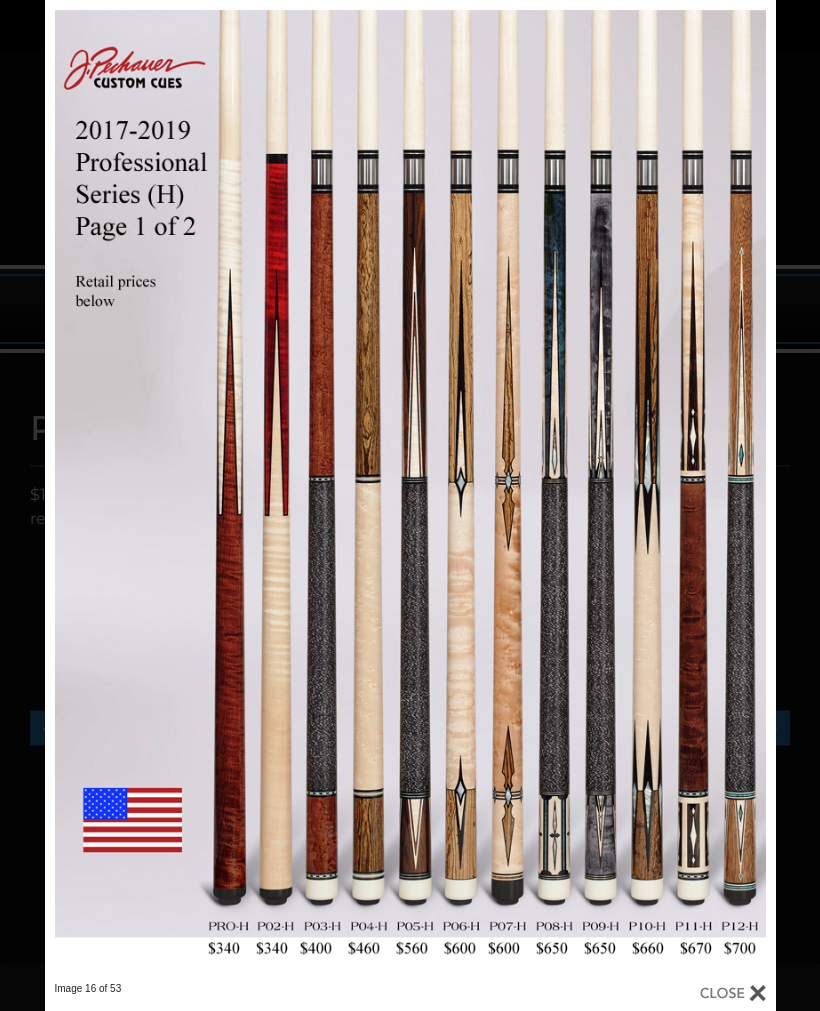 click at bounding box center (611, 491) 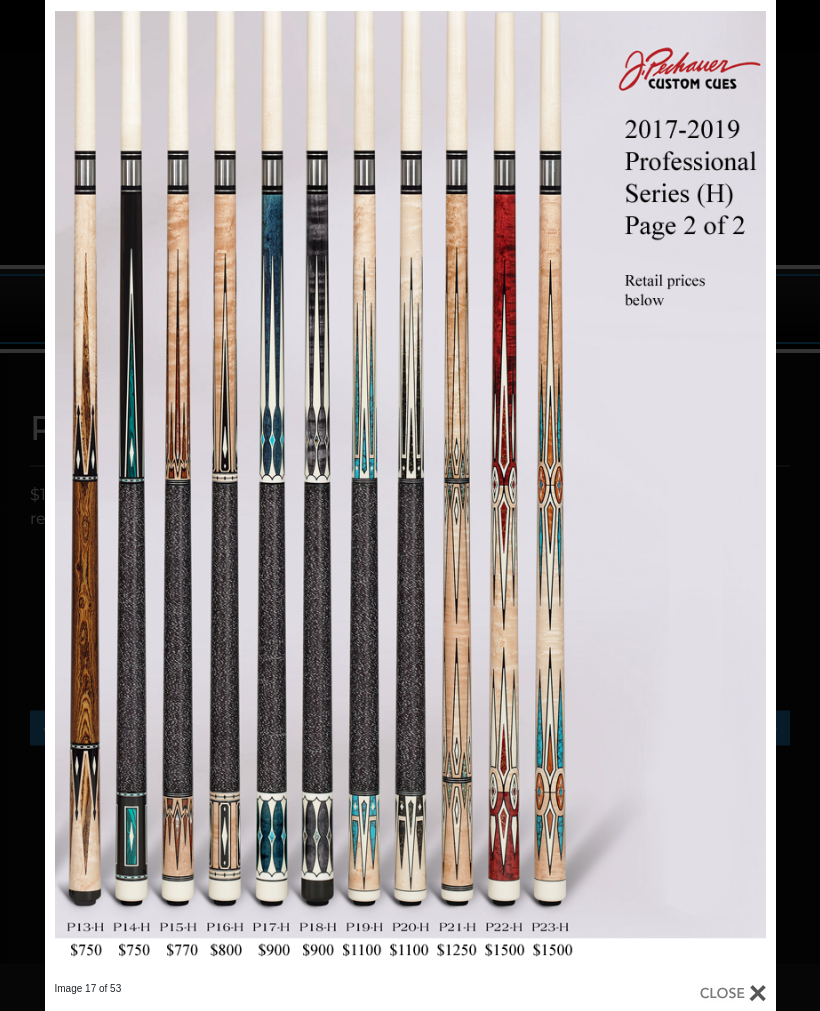 click at bounding box center (611, 491) 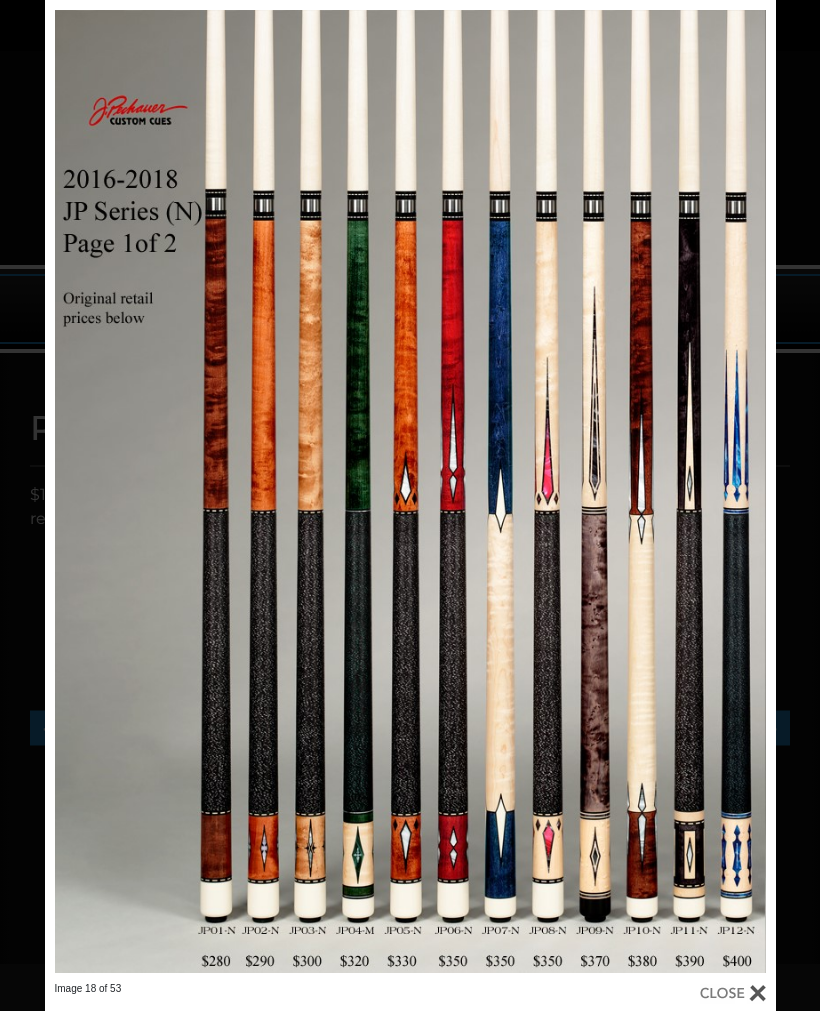 click at bounding box center [611, 491] 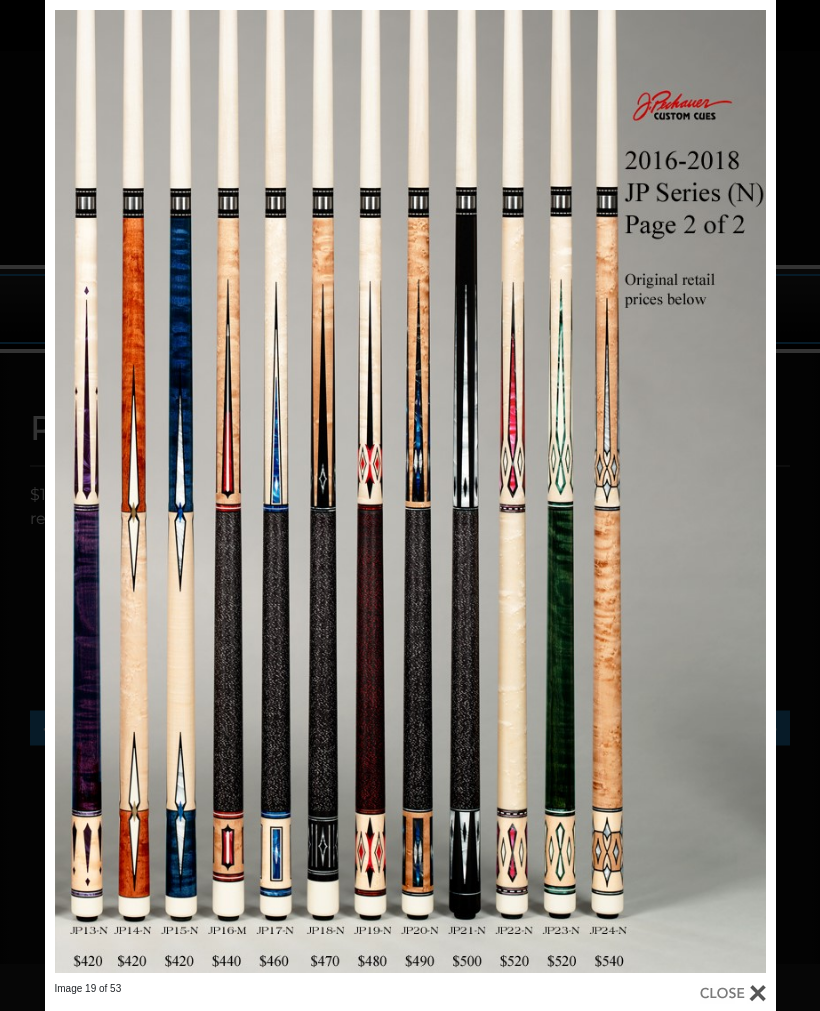 click at bounding box center (611, 491) 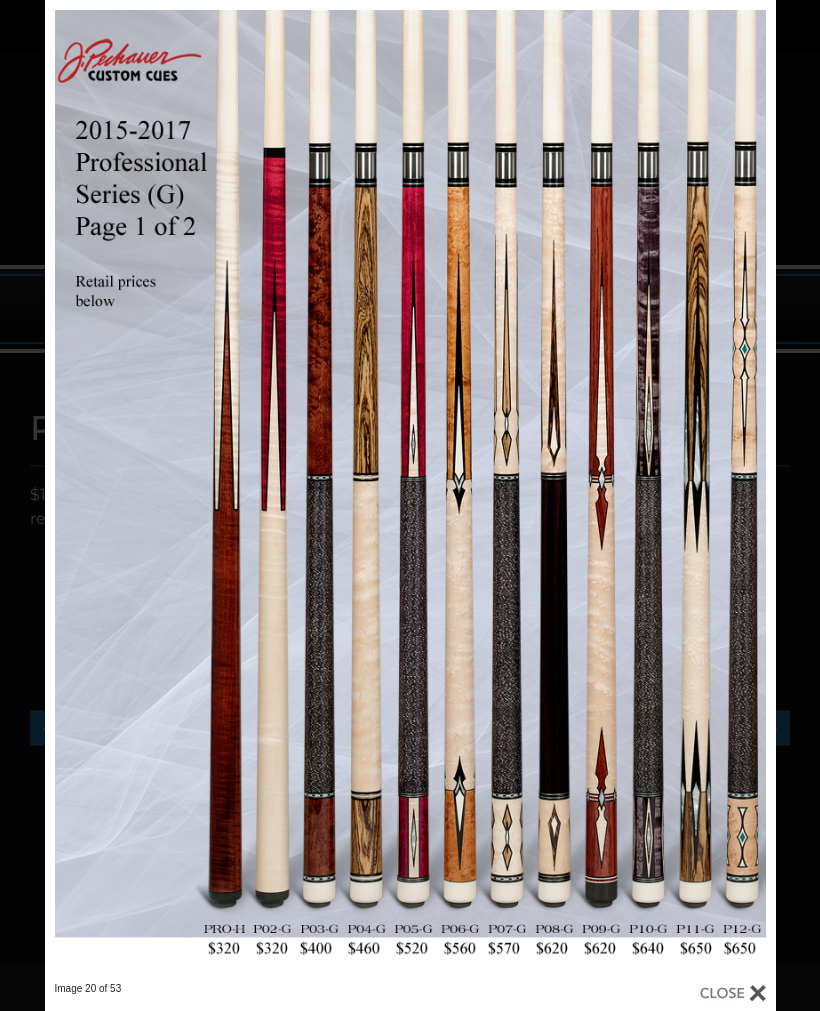 click at bounding box center [611, 491] 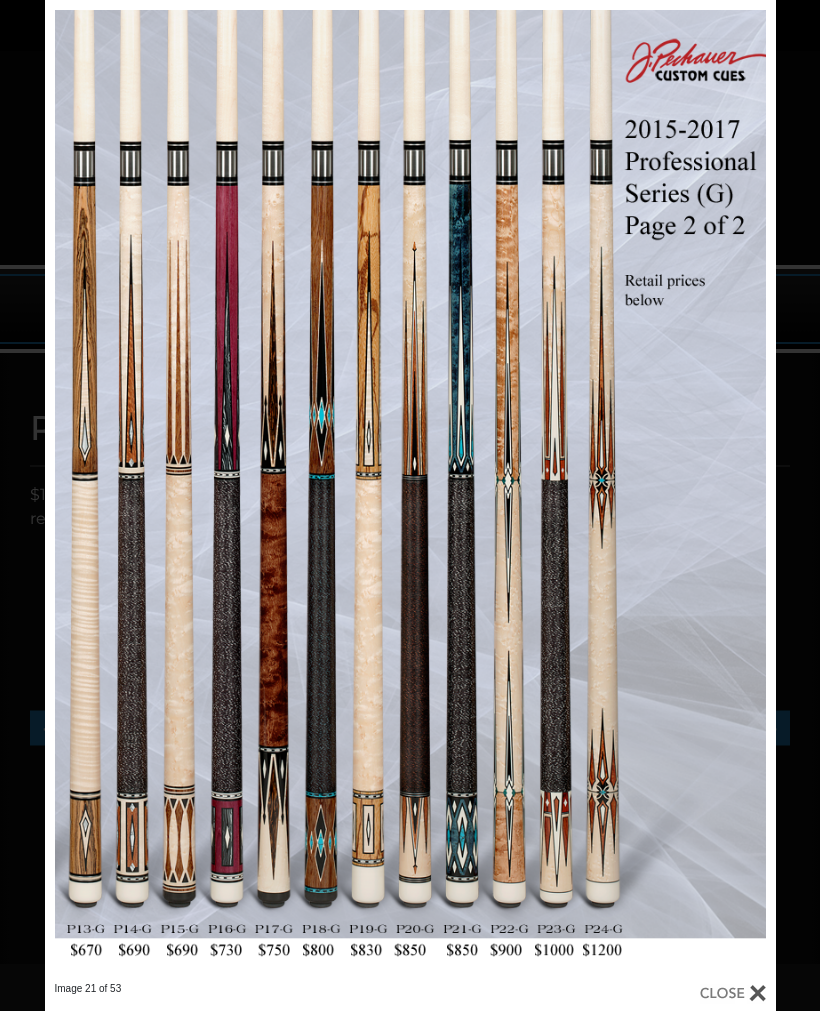 click at bounding box center [611, 491] 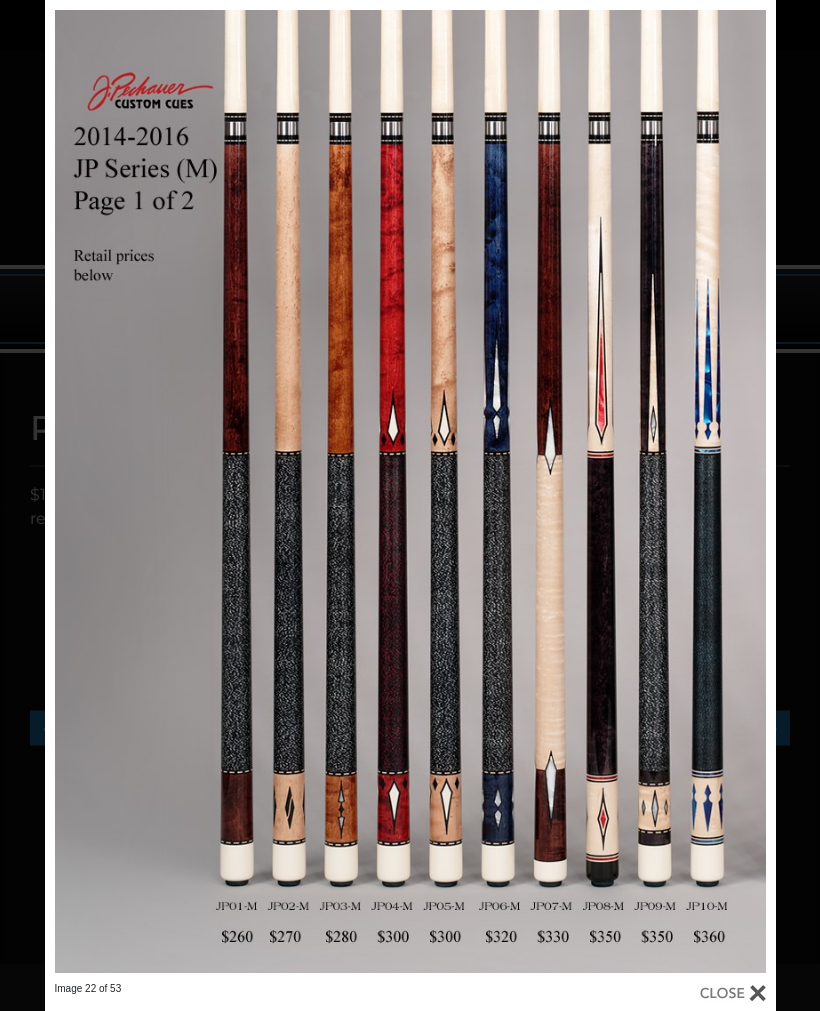 click at bounding box center [611, 491] 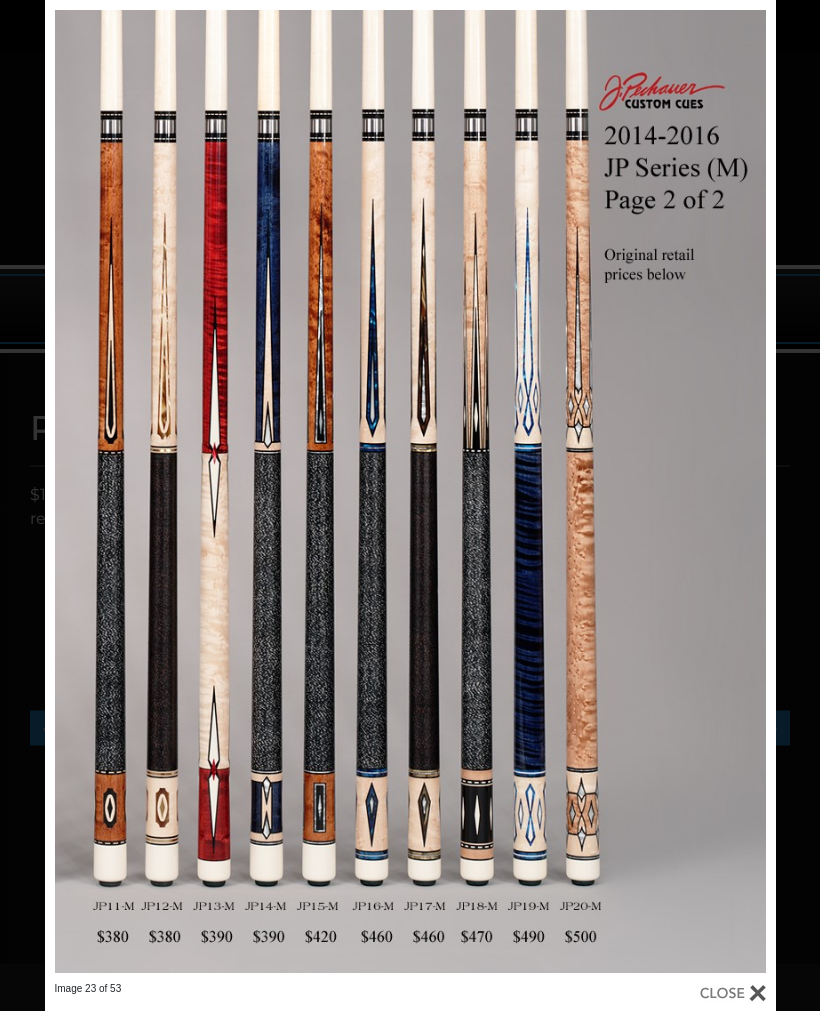 click at bounding box center [611, 491] 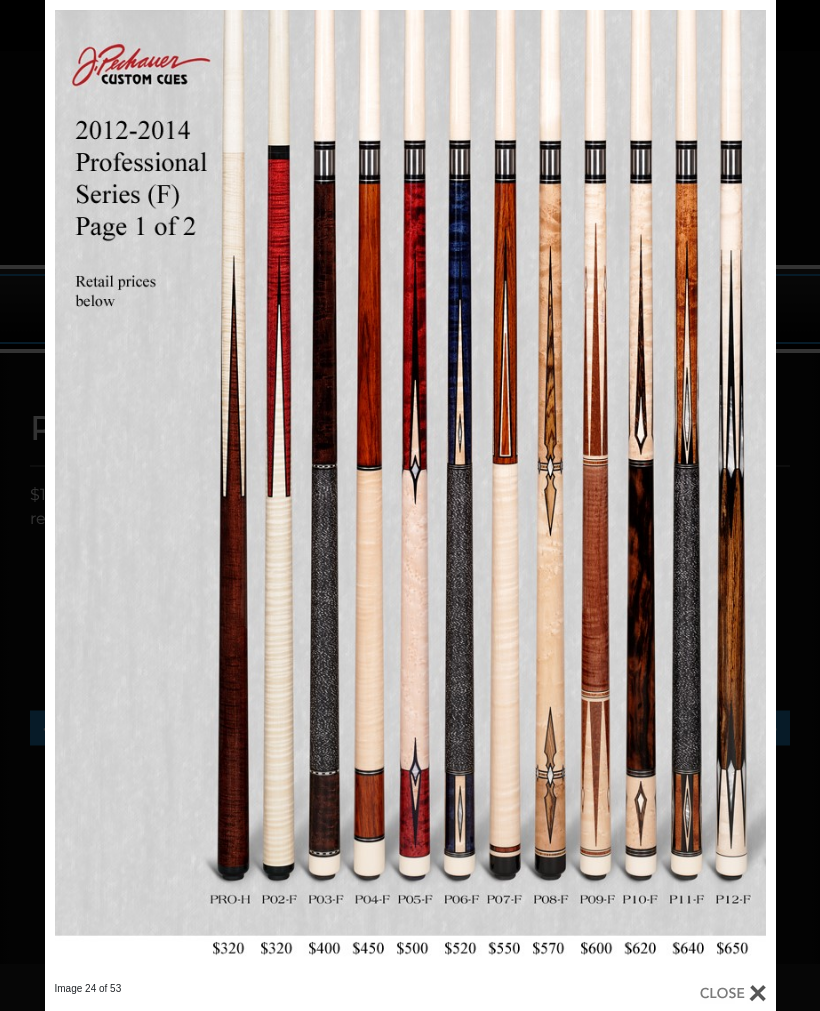 click at bounding box center (611, 491) 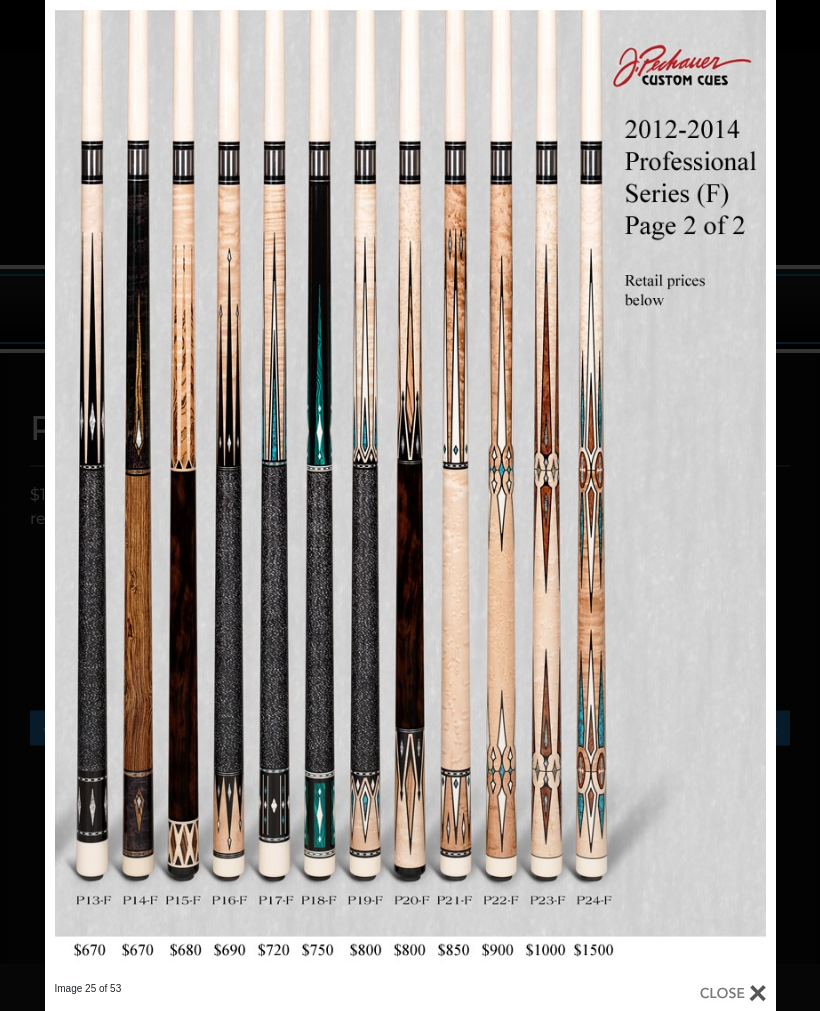 click at bounding box center [611, 491] 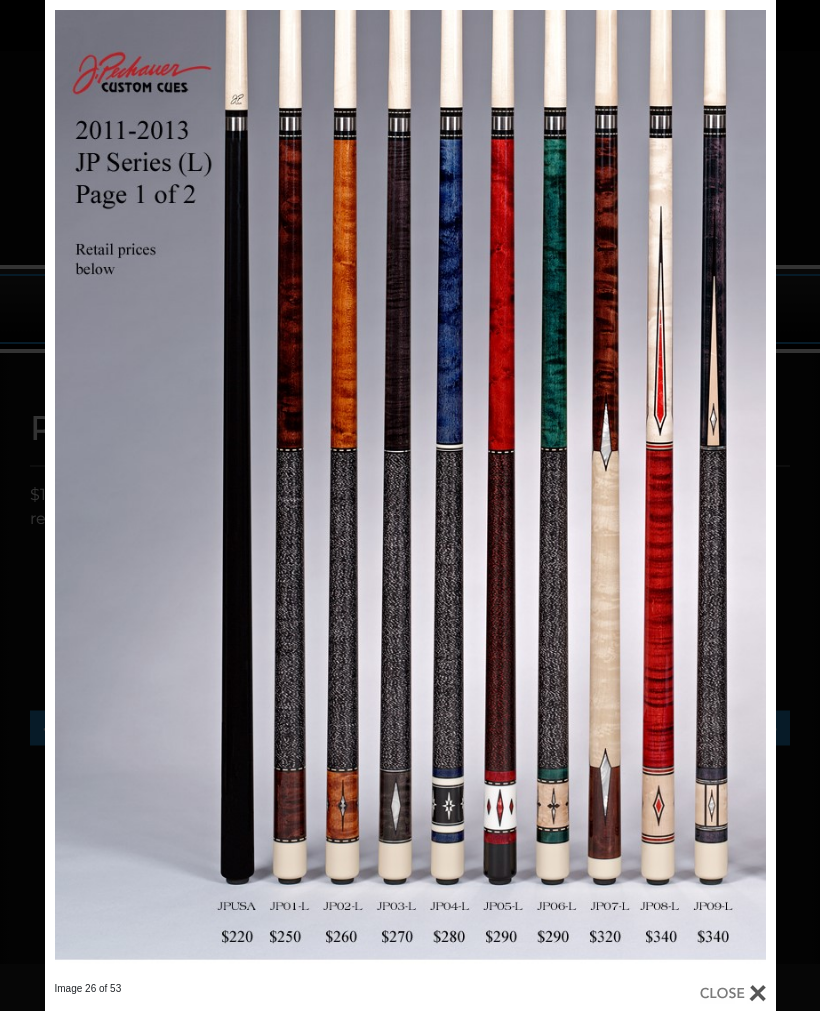 click at bounding box center [611, 491] 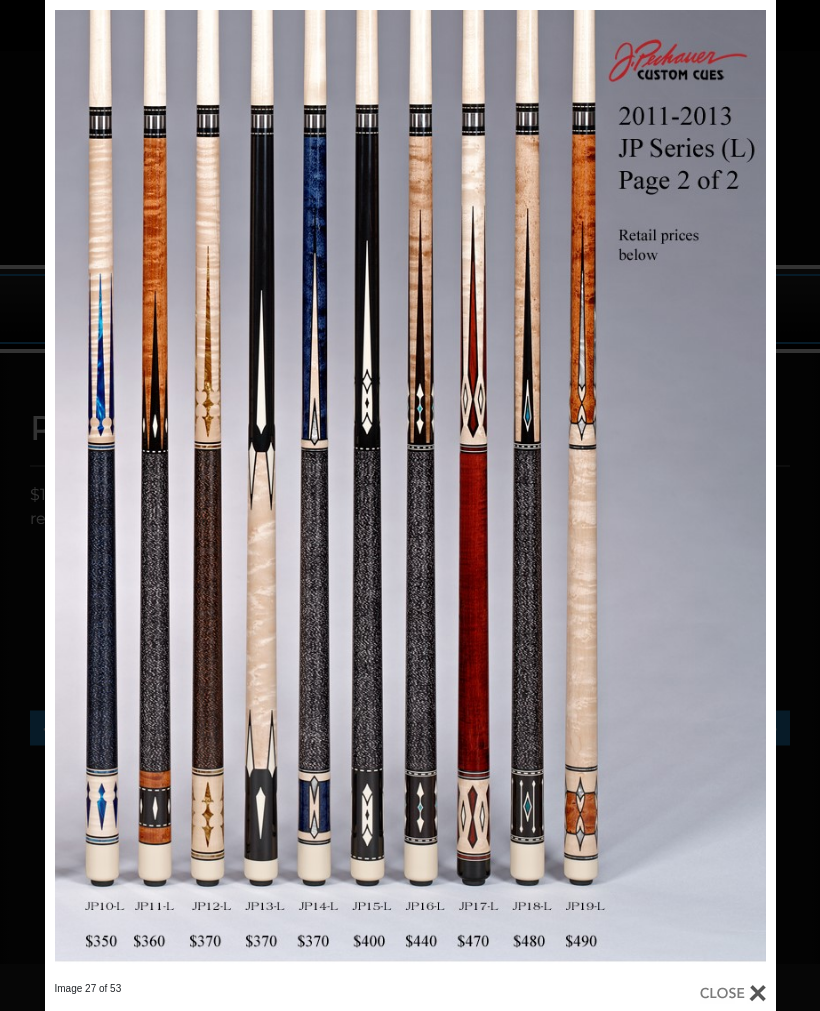 click at bounding box center (611, 491) 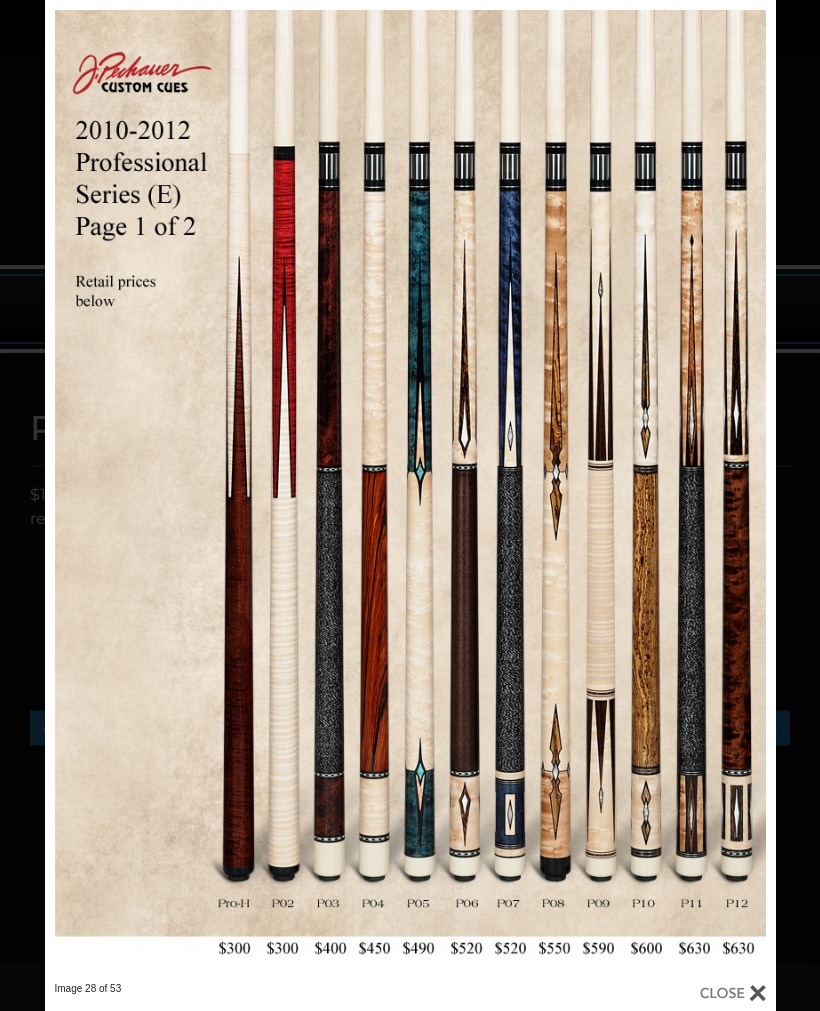 click at bounding box center (611, 491) 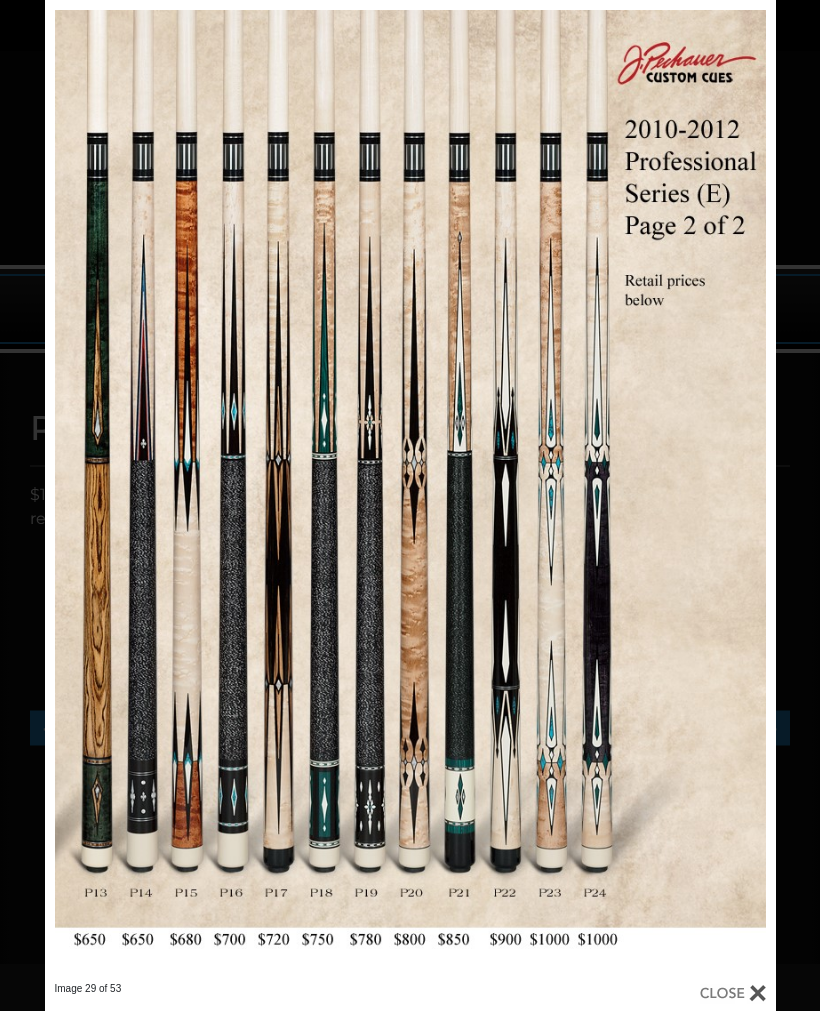 click at bounding box center (611, 491) 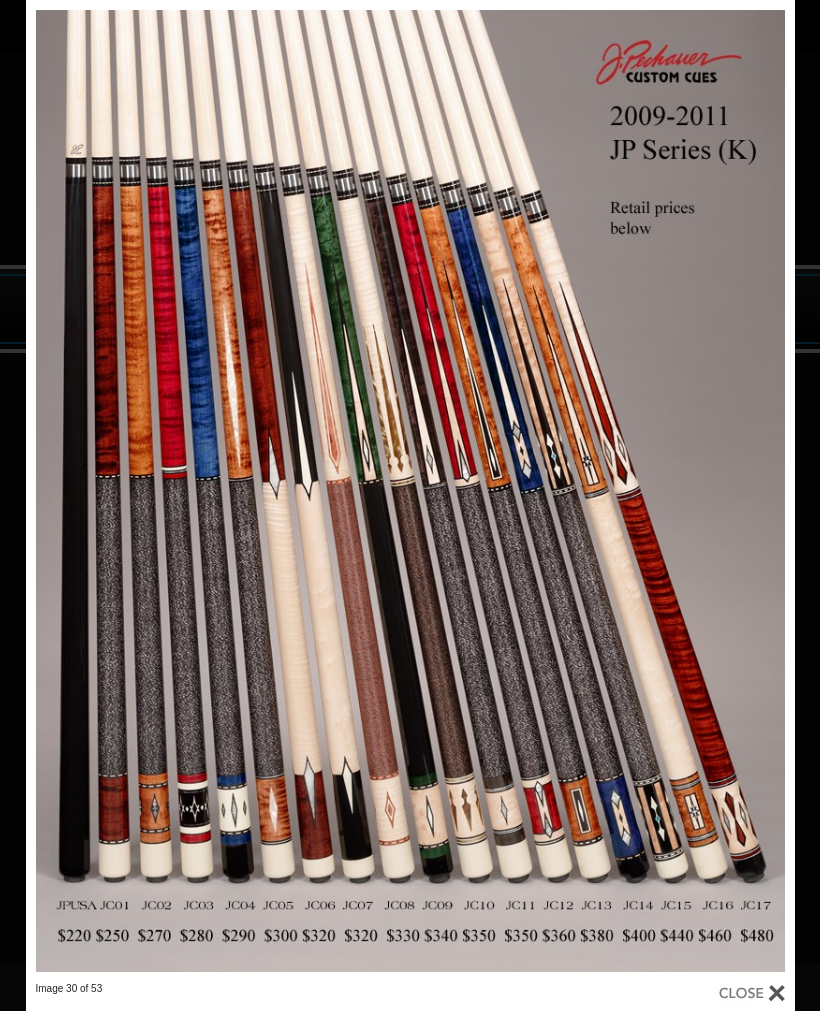 click at bounding box center [621, 491] 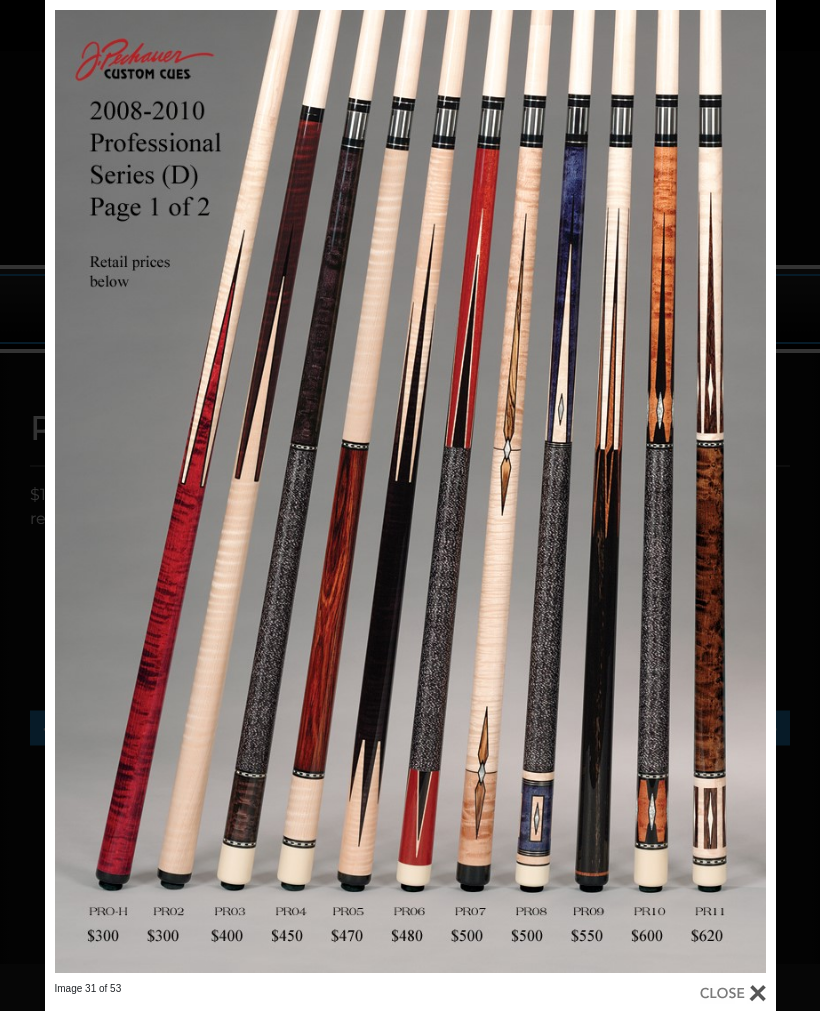 click at bounding box center [611, 491] 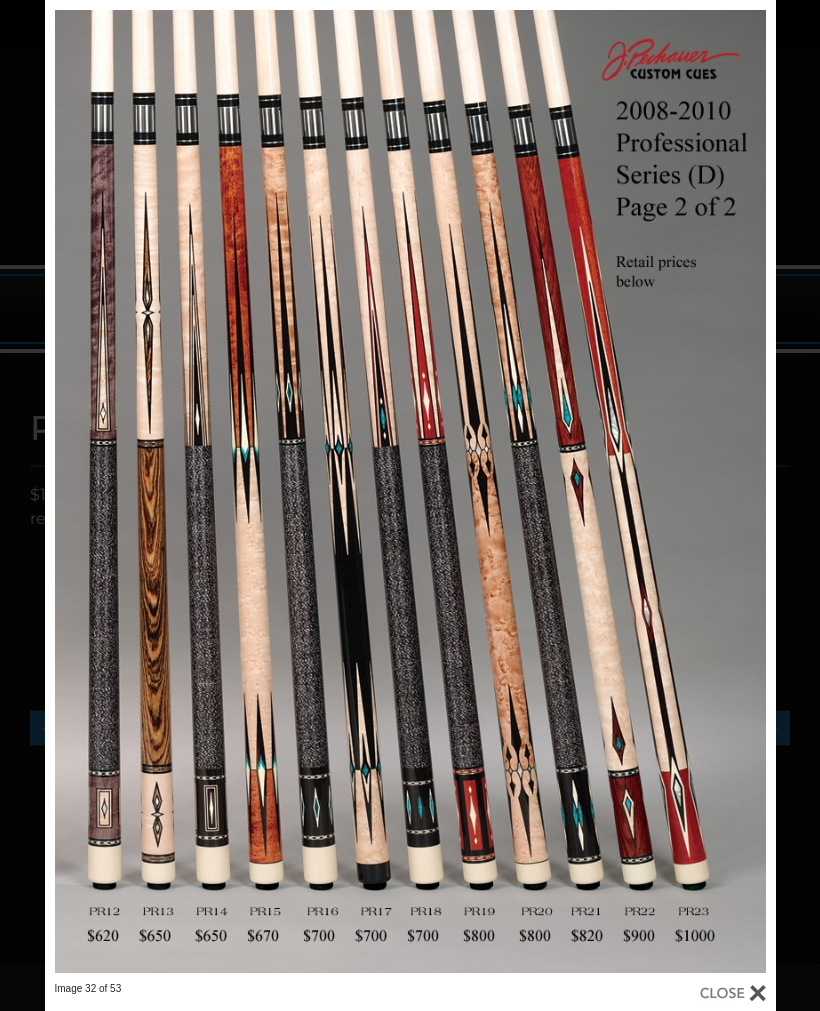 click at bounding box center (611, 491) 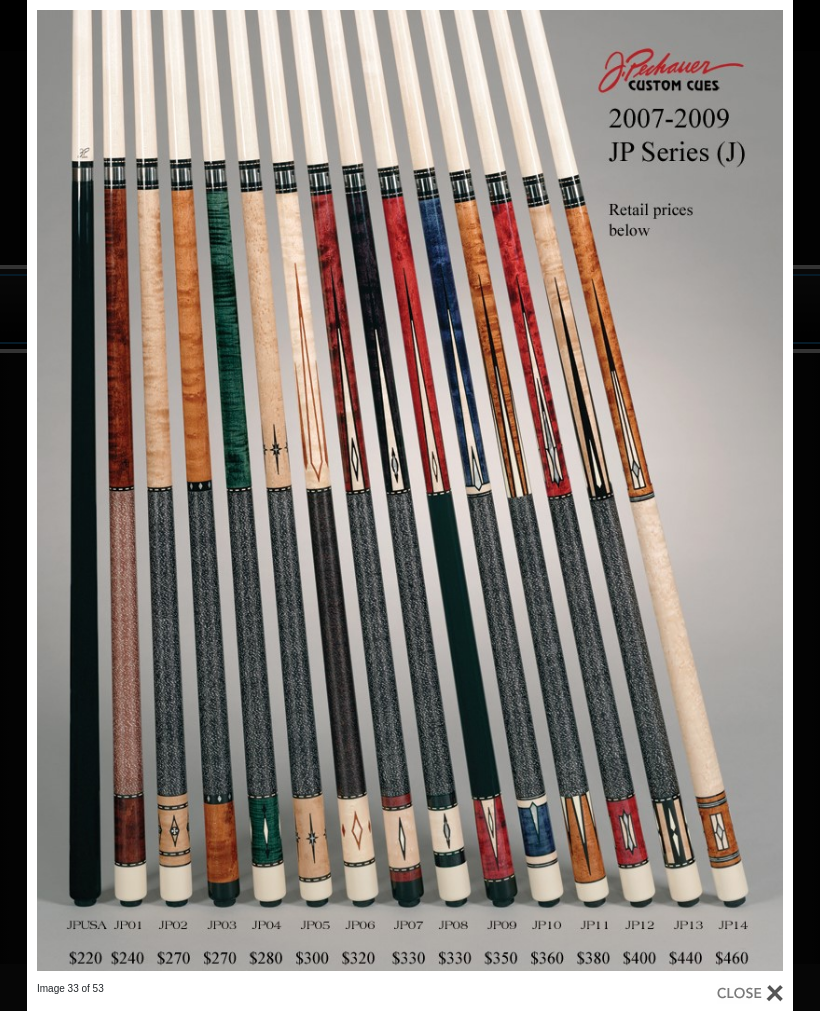 click at bounding box center [620, 491] 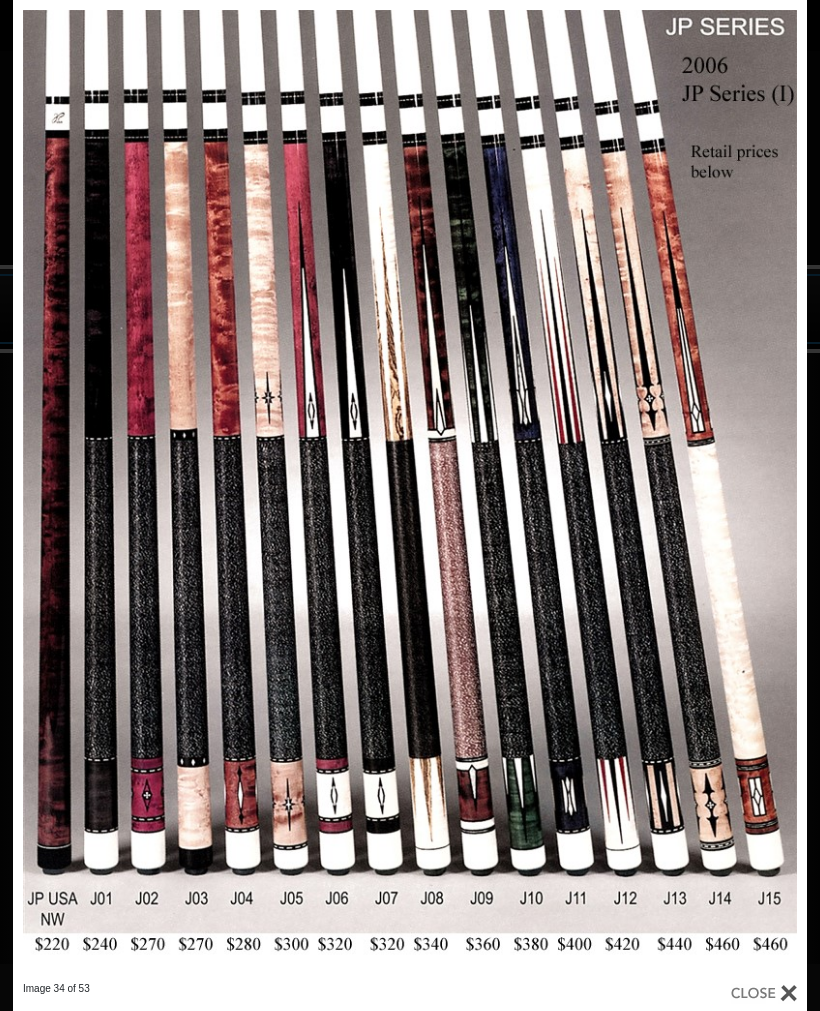 click at bounding box center [628, 491] 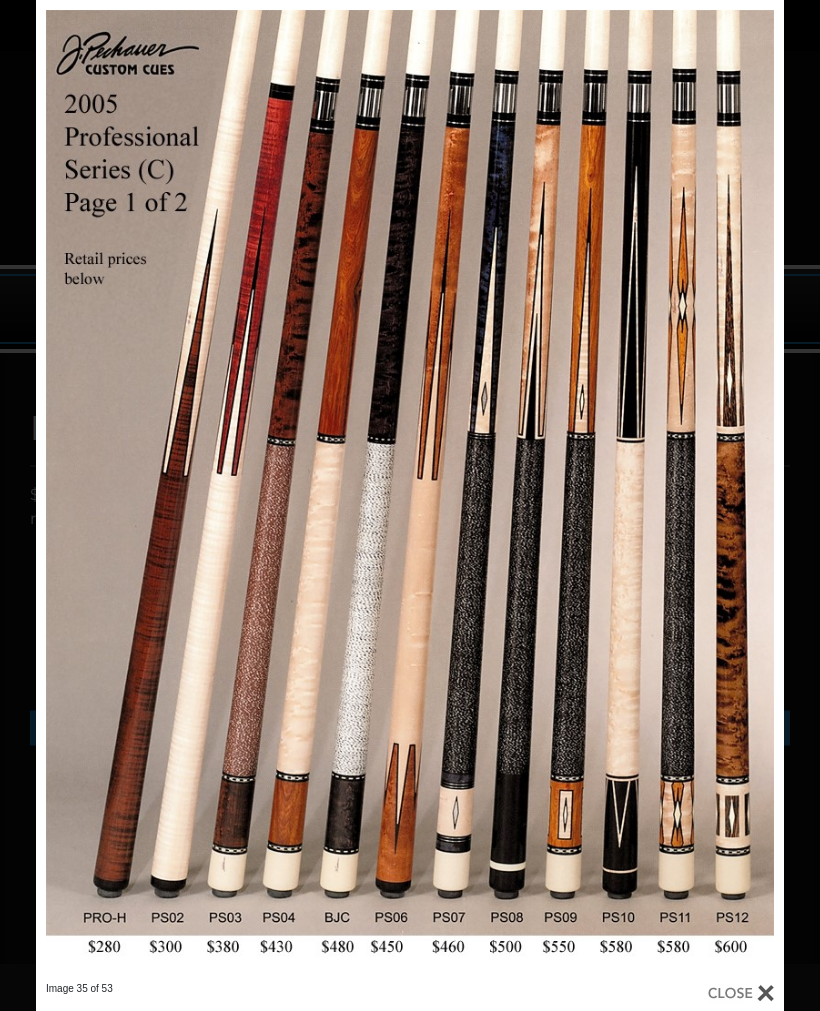 click at bounding box center [615, 491] 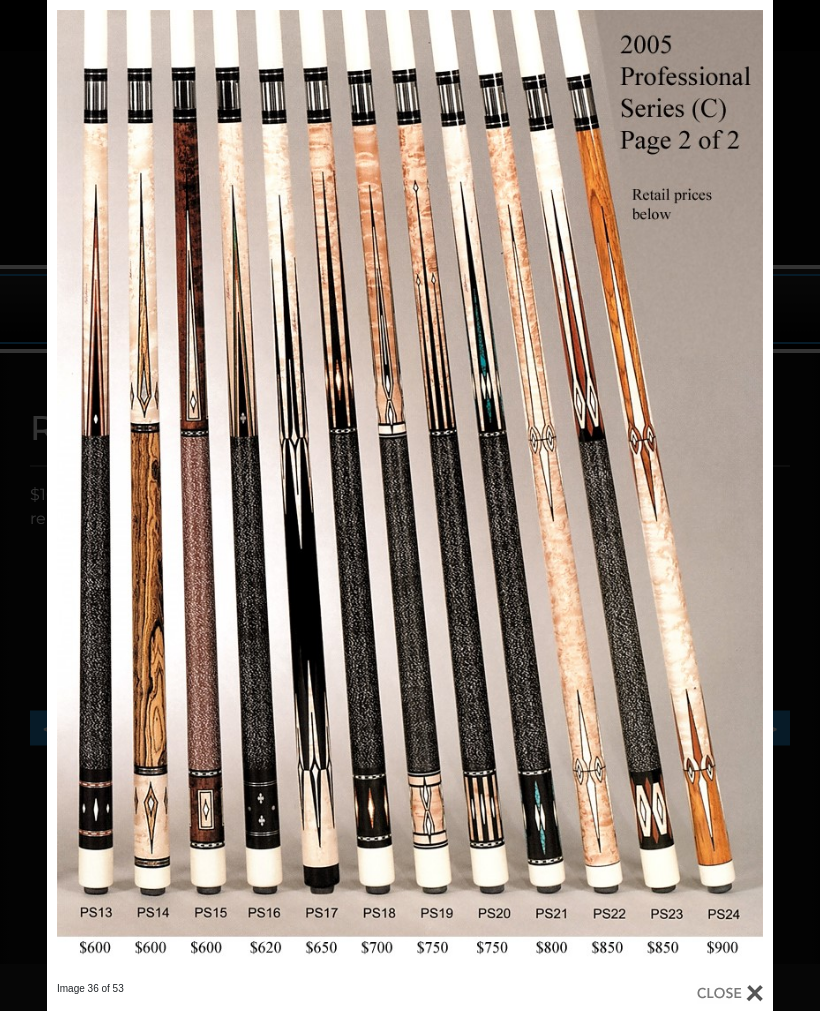 click at bounding box center (609, 491) 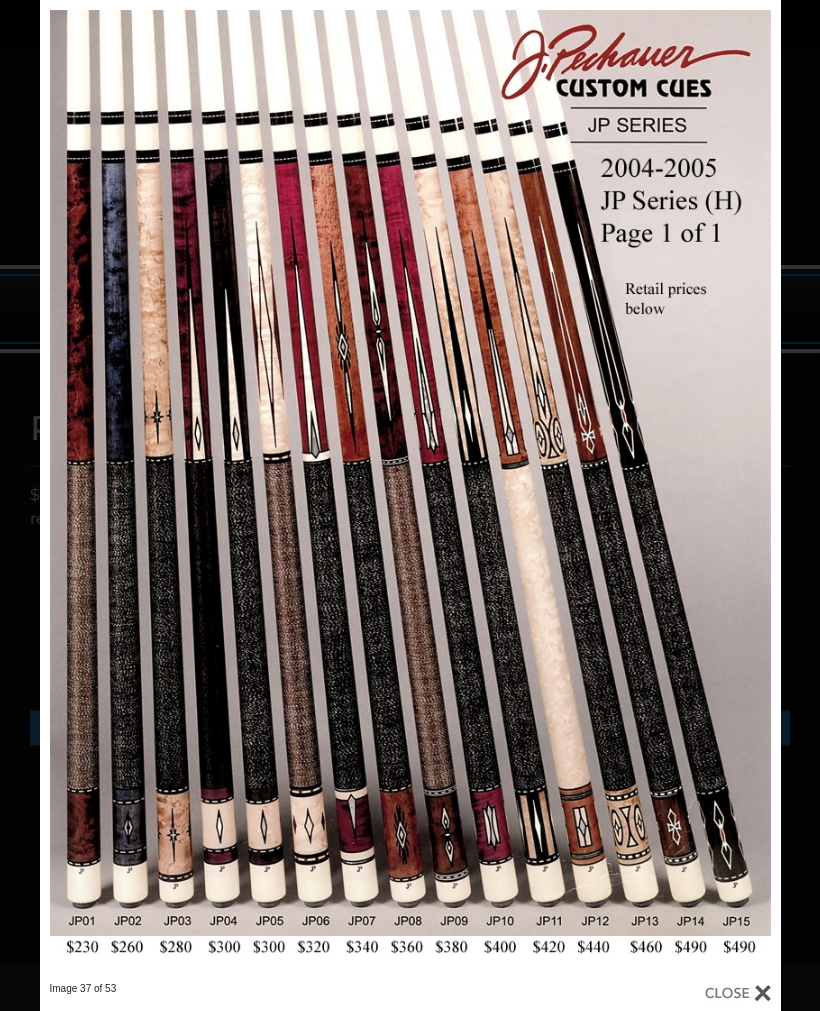 click at bounding box center [613, 491] 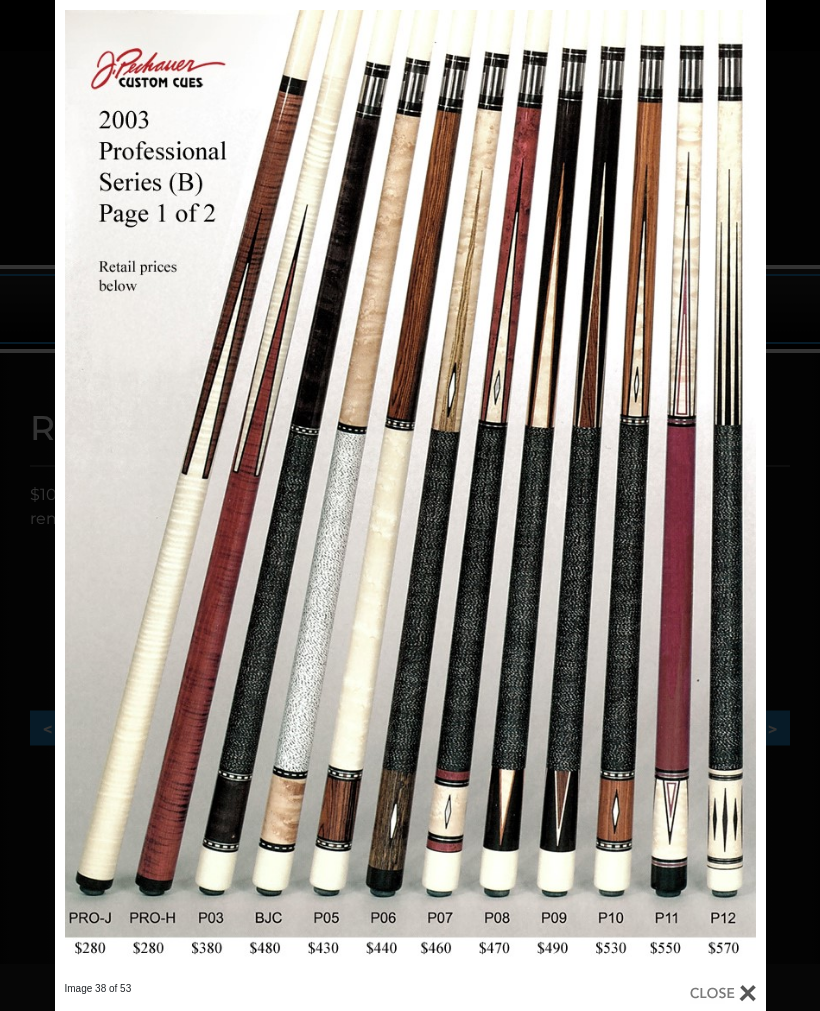 click at bounding box center [606, 491] 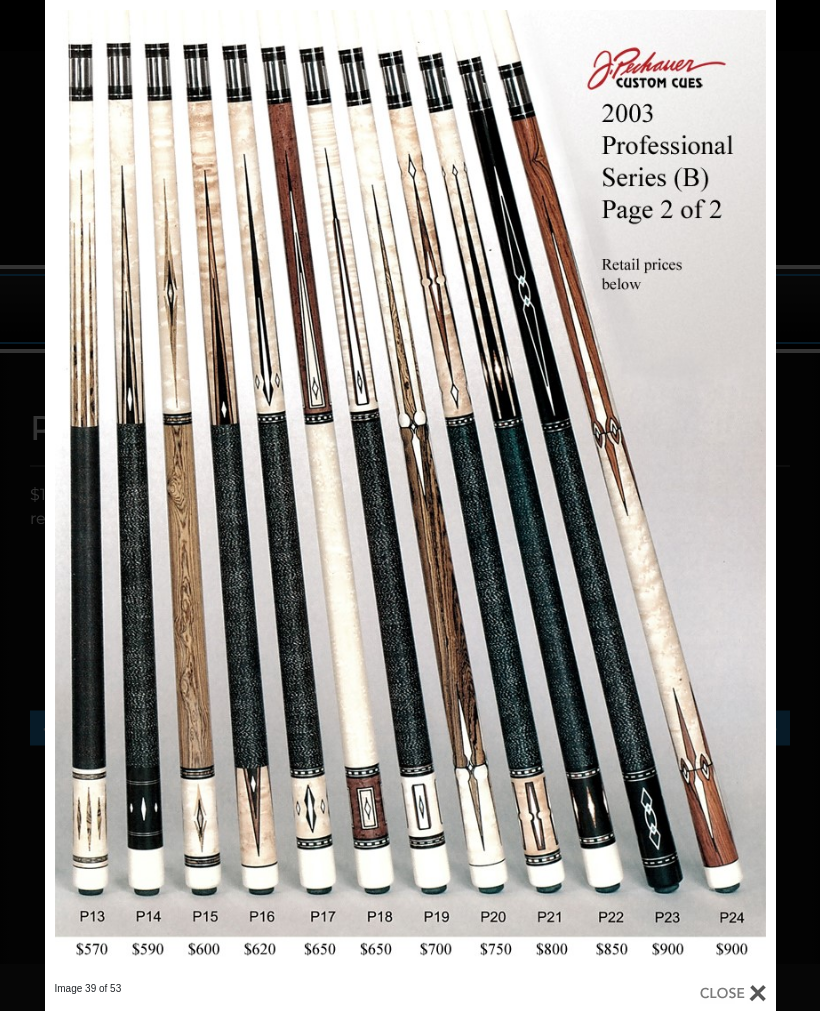 click at bounding box center [611, 491] 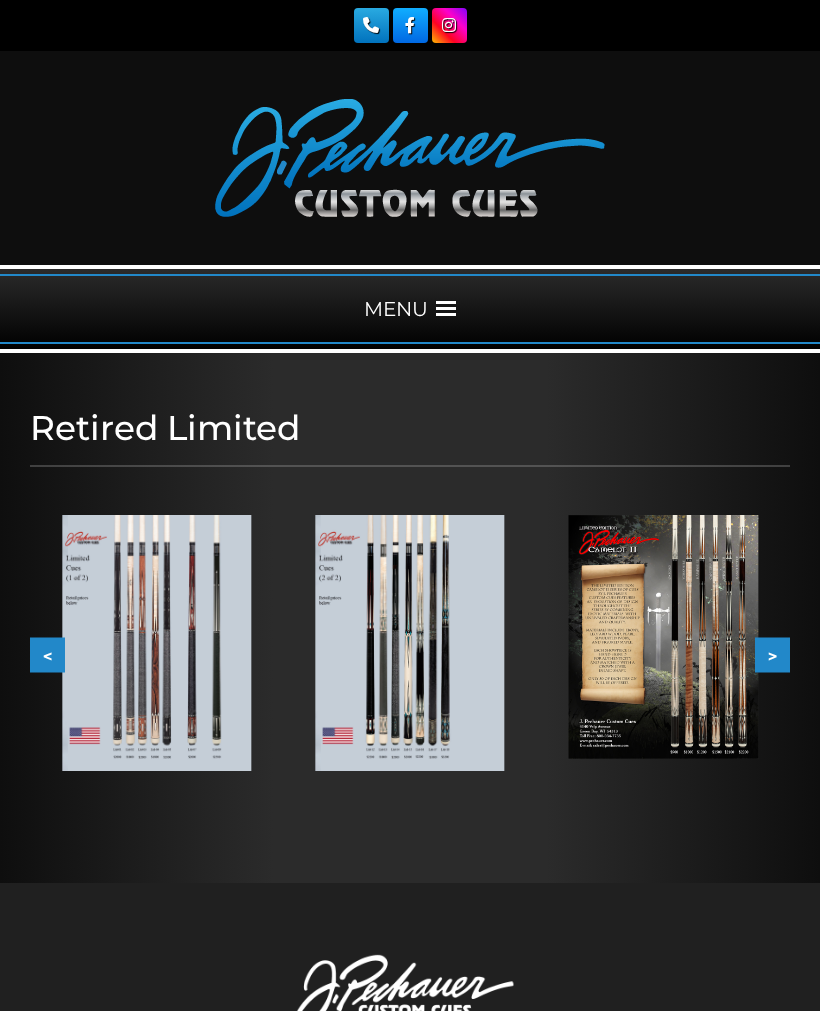 scroll, scrollTop: 0, scrollLeft: 0, axis: both 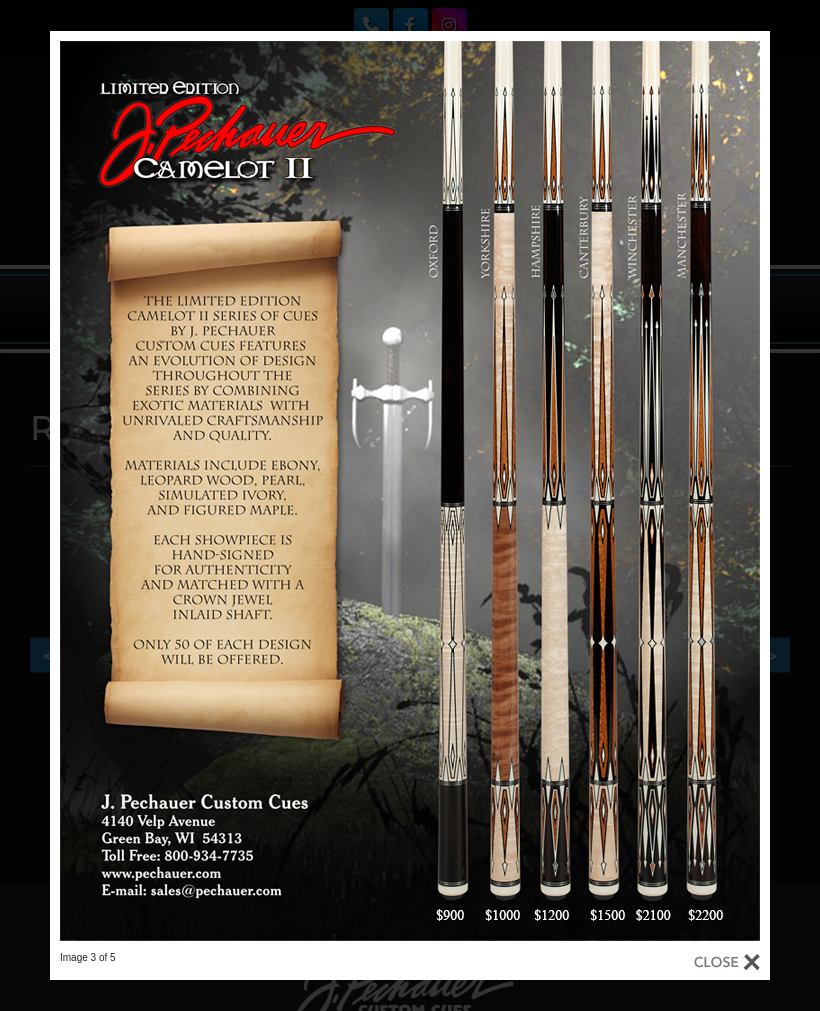 click at bounding box center (608, 491) 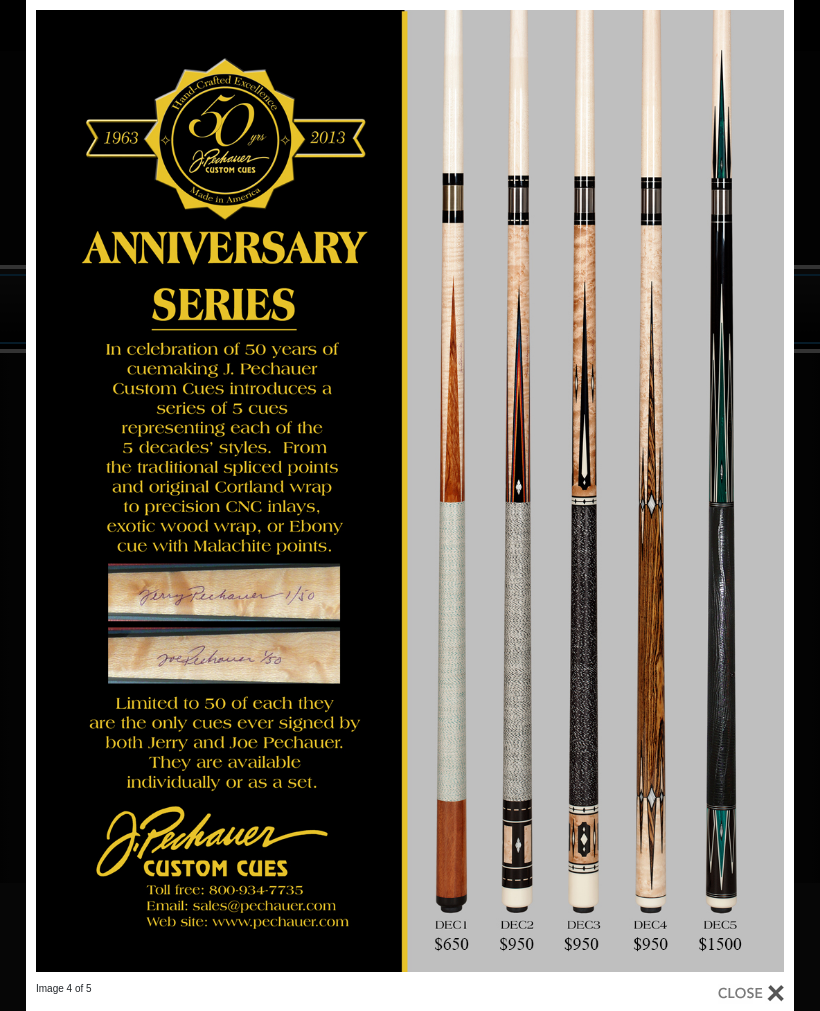 click at bounding box center (621, 491) 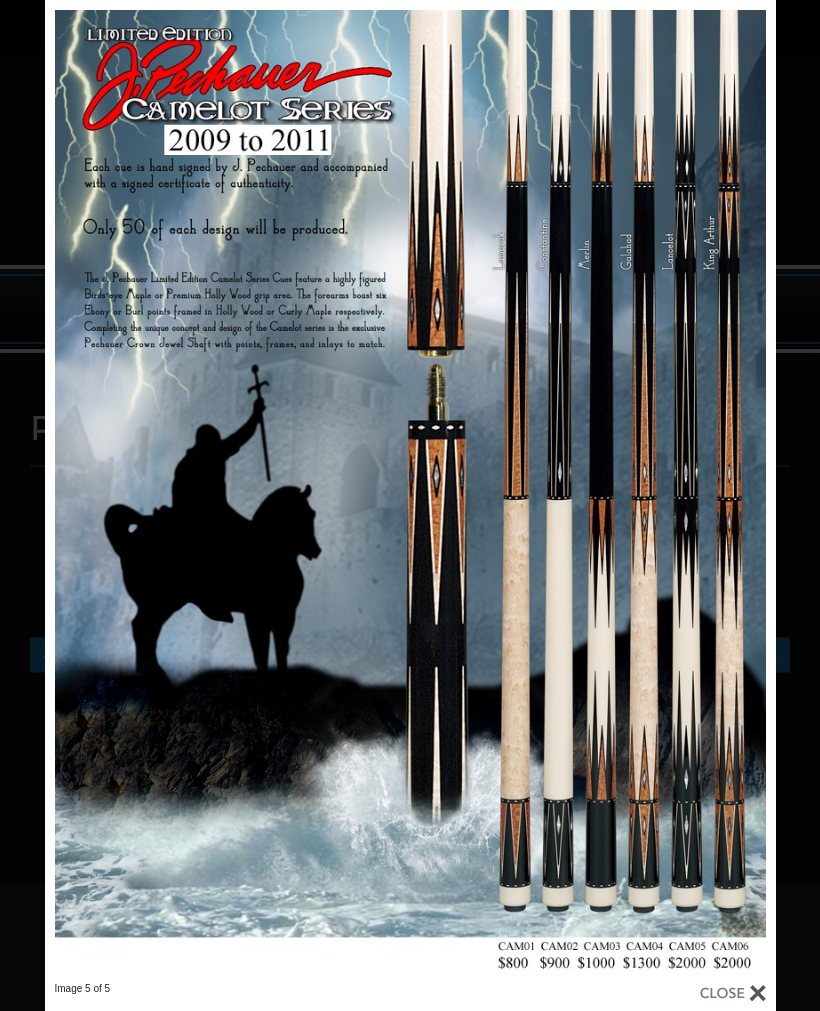 click at bounding box center (611, 491) 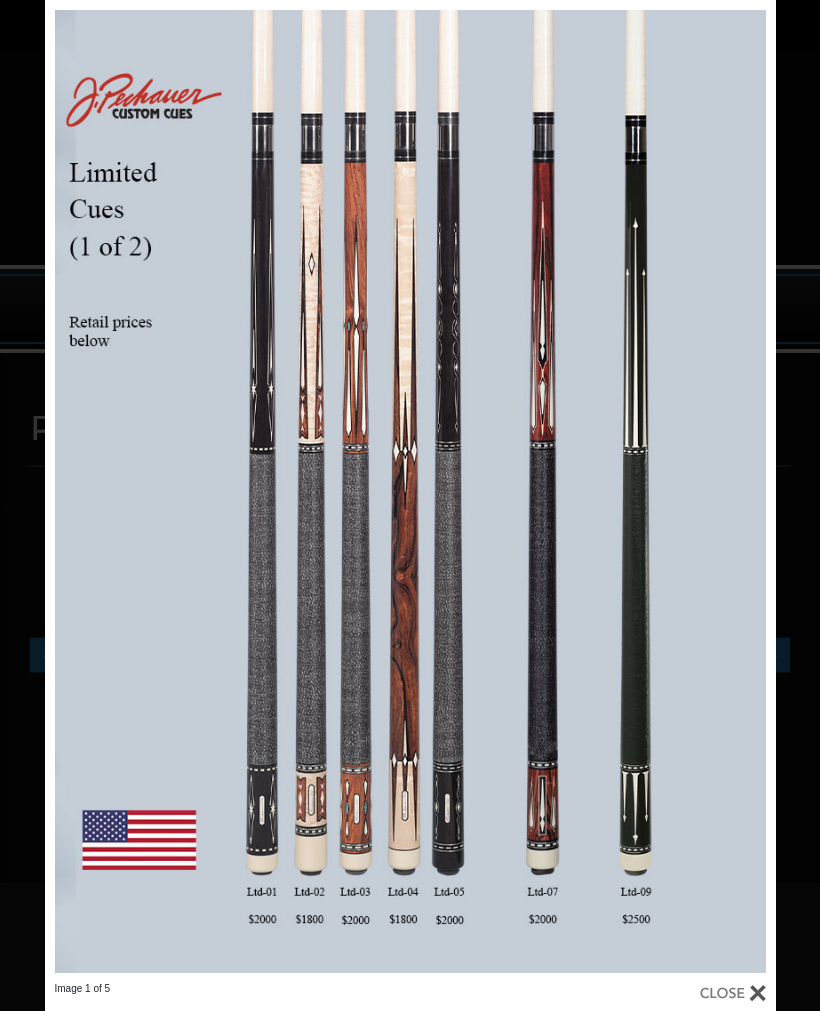 click at bounding box center [611, 491] 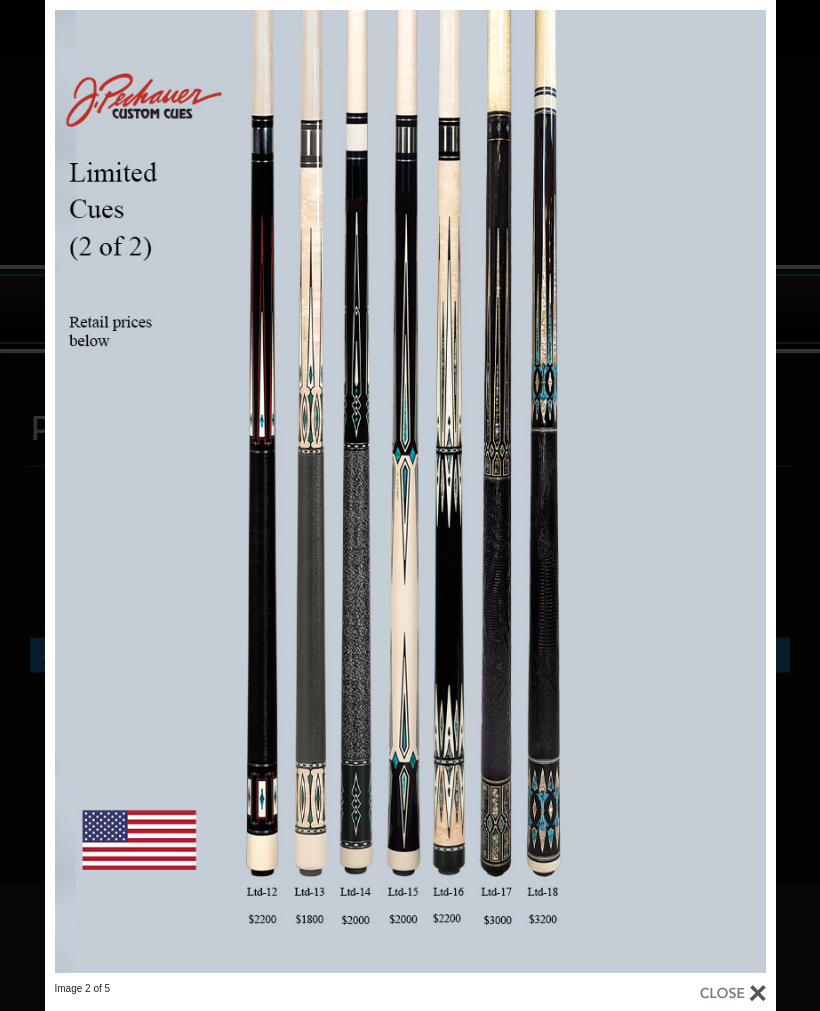 click at bounding box center [611, 491] 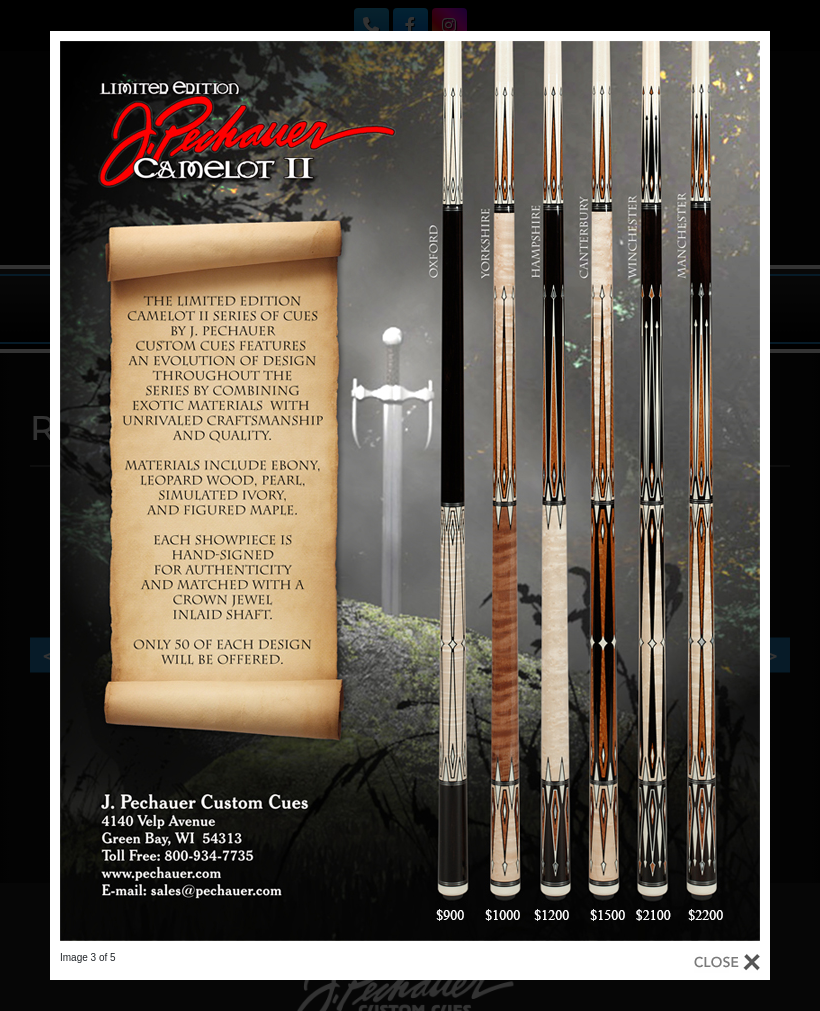 click at bounding box center (608, 491) 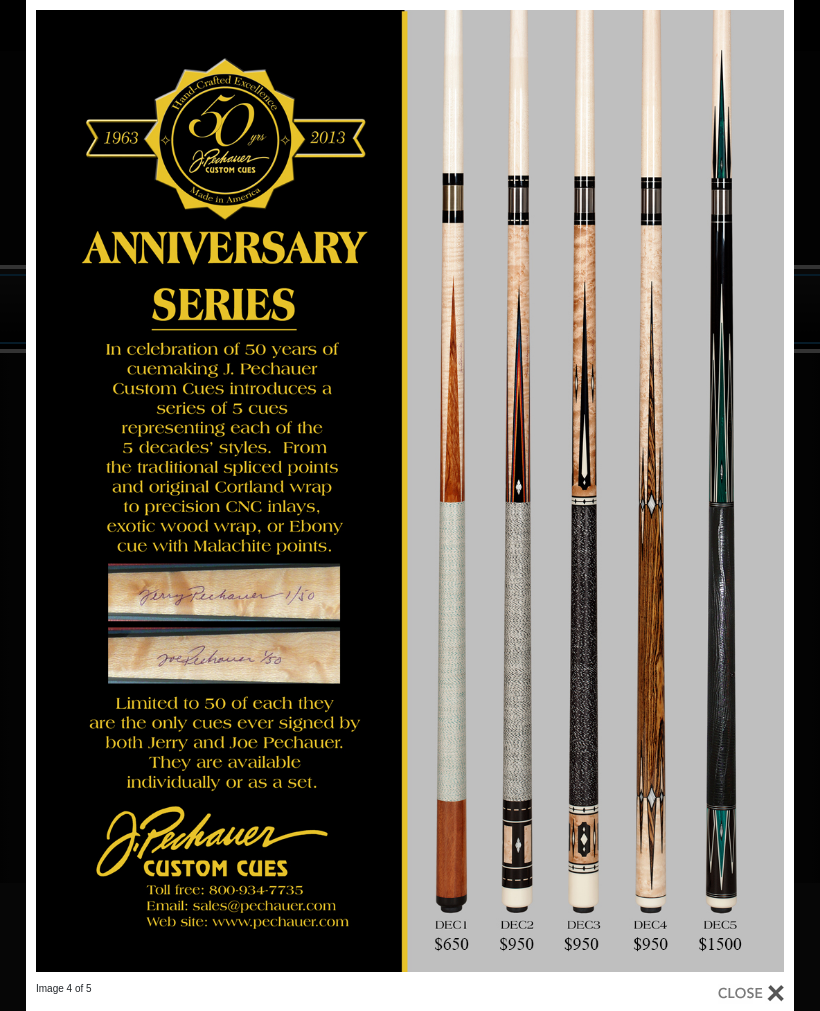 click at bounding box center (621, 491) 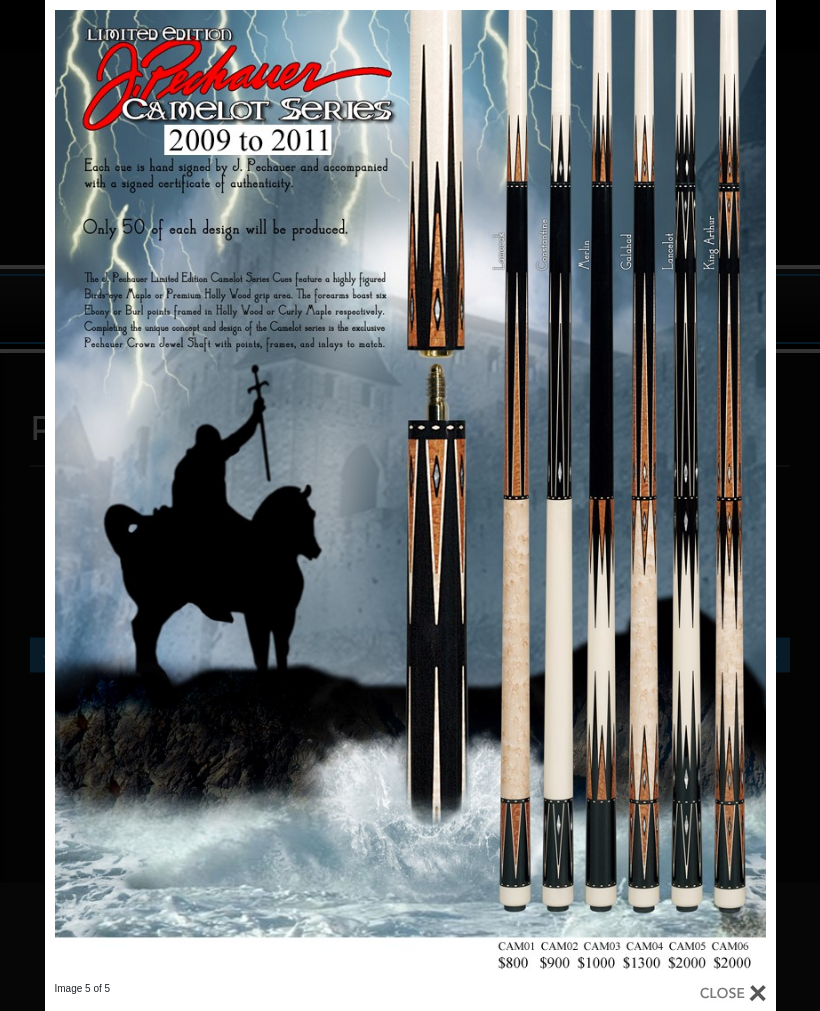 click at bounding box center (611, 491) 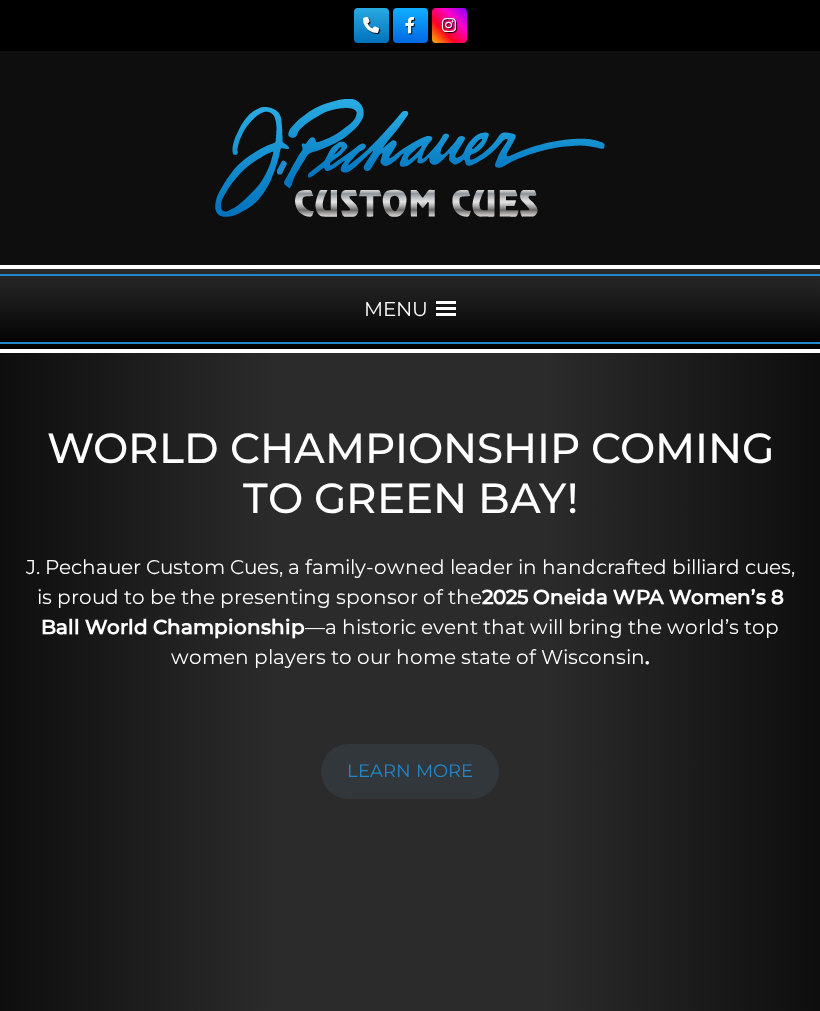 scroll, scrollTop: 0, scrollLeft: 0, axis: both 